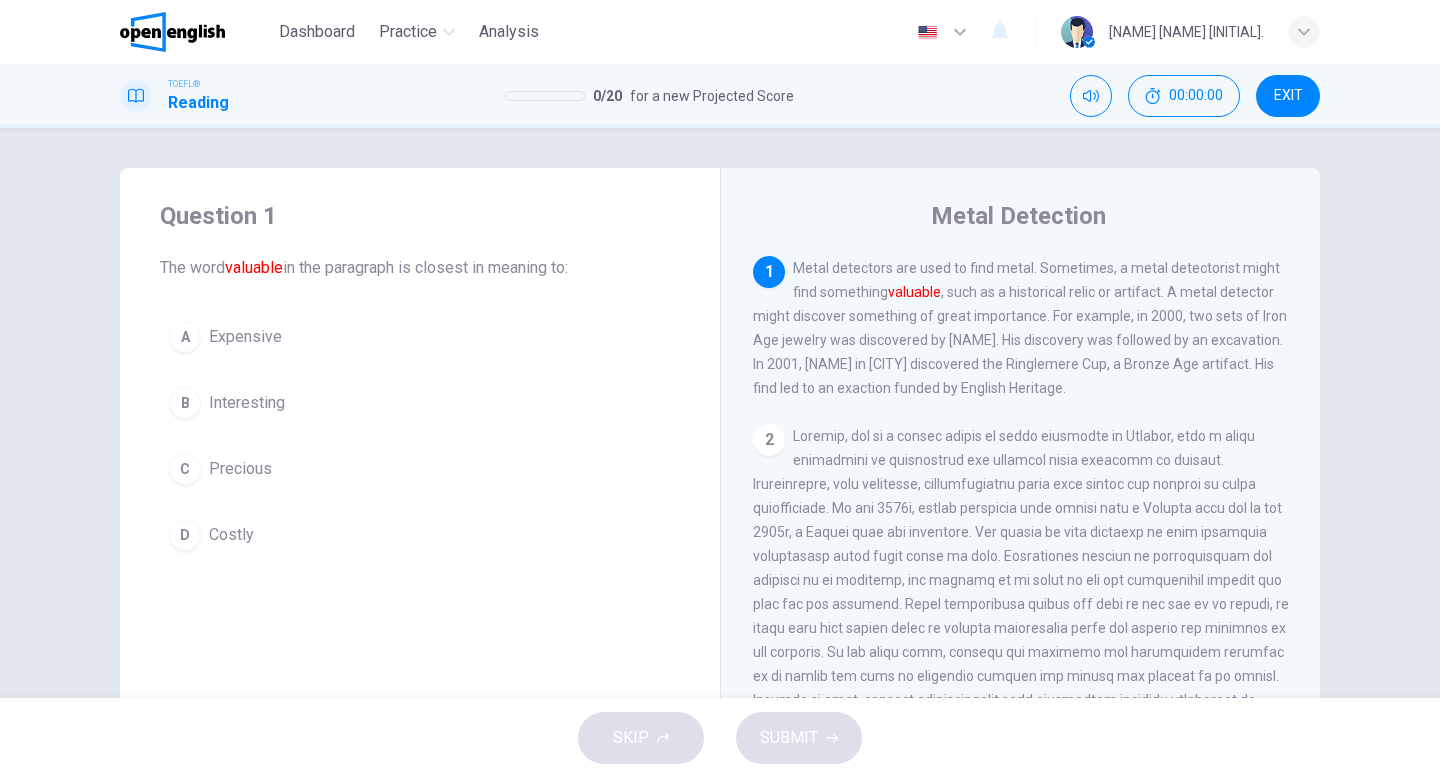 scroll, scrollTop: 0, scrollLeft: 0, axis: both 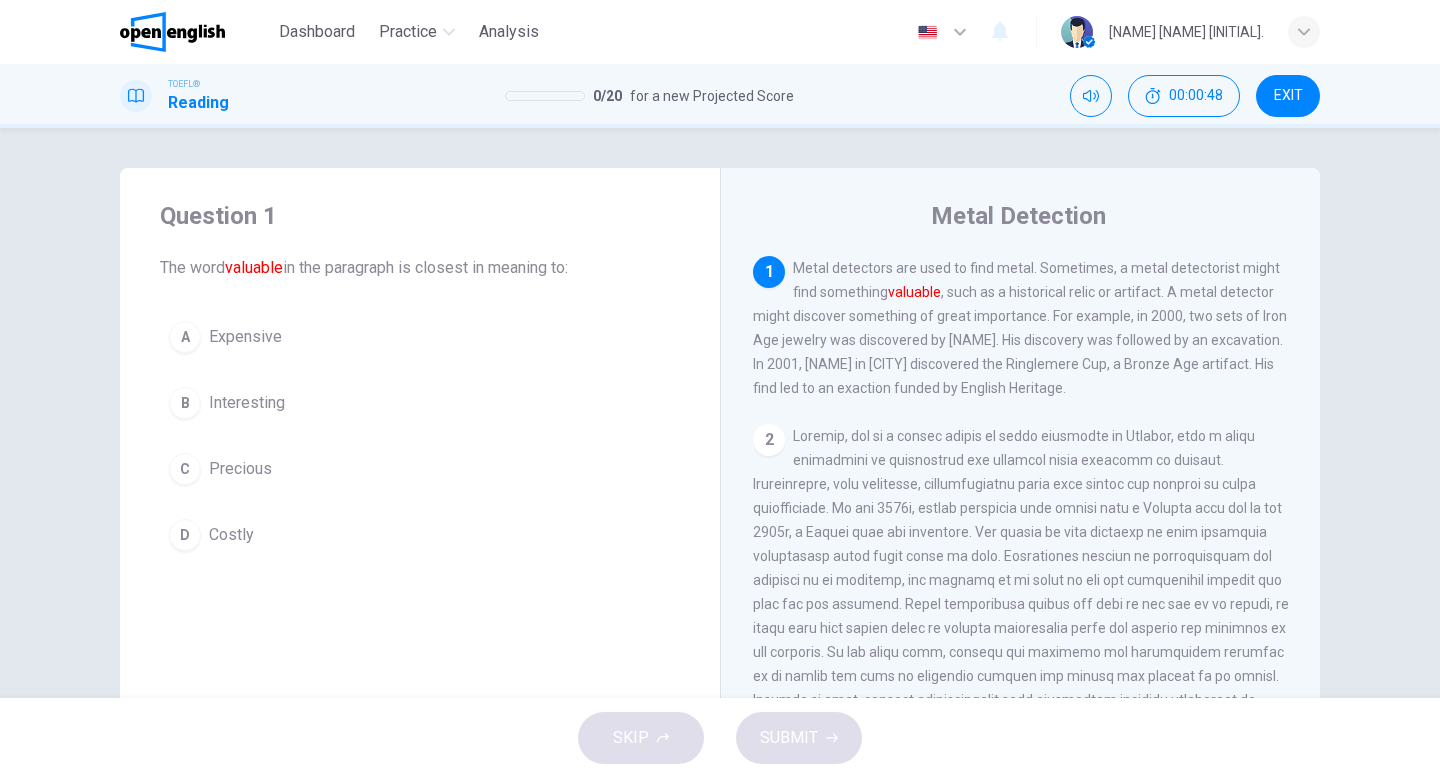 click on "C Precious" at bounding box center [420, 469] 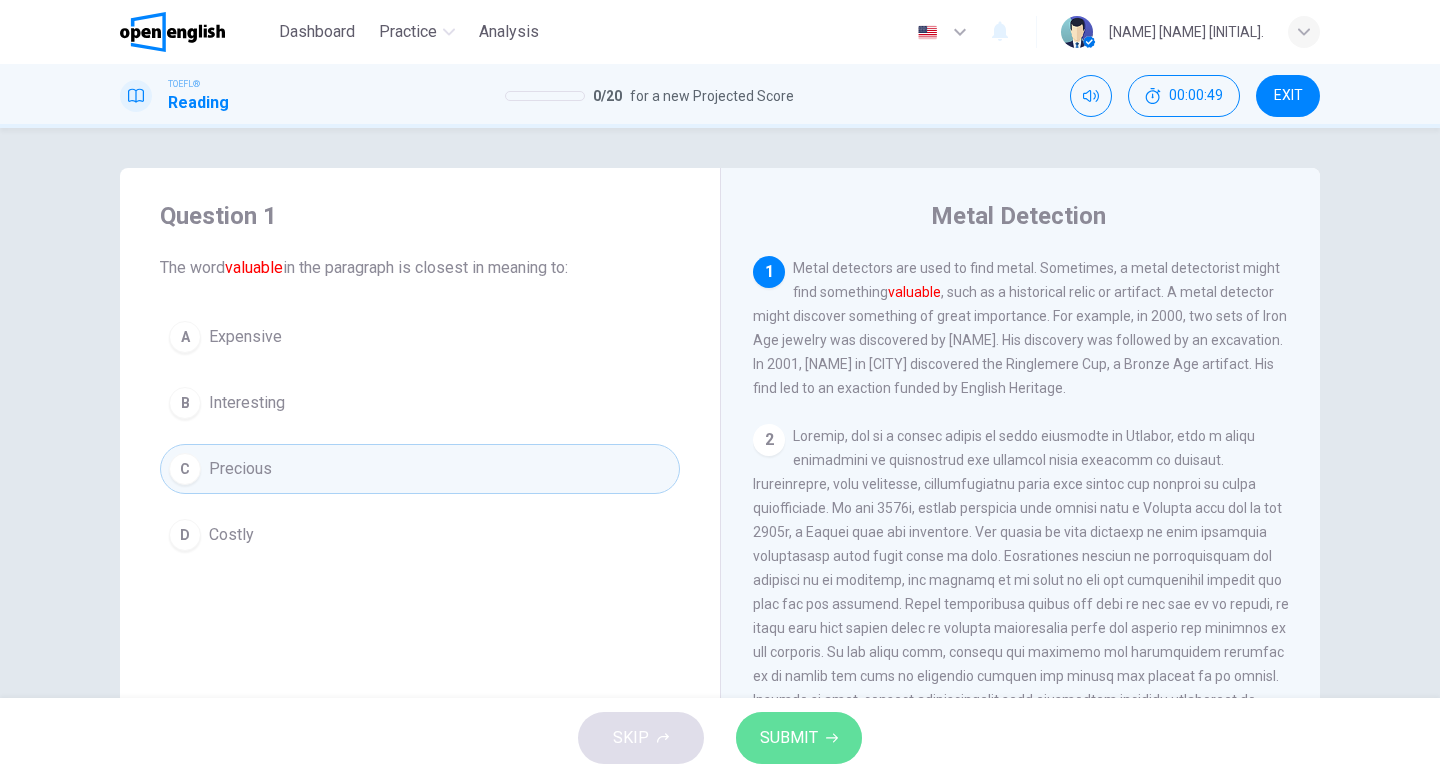 click on "SUBMIT" at bounding box center (789, 738) 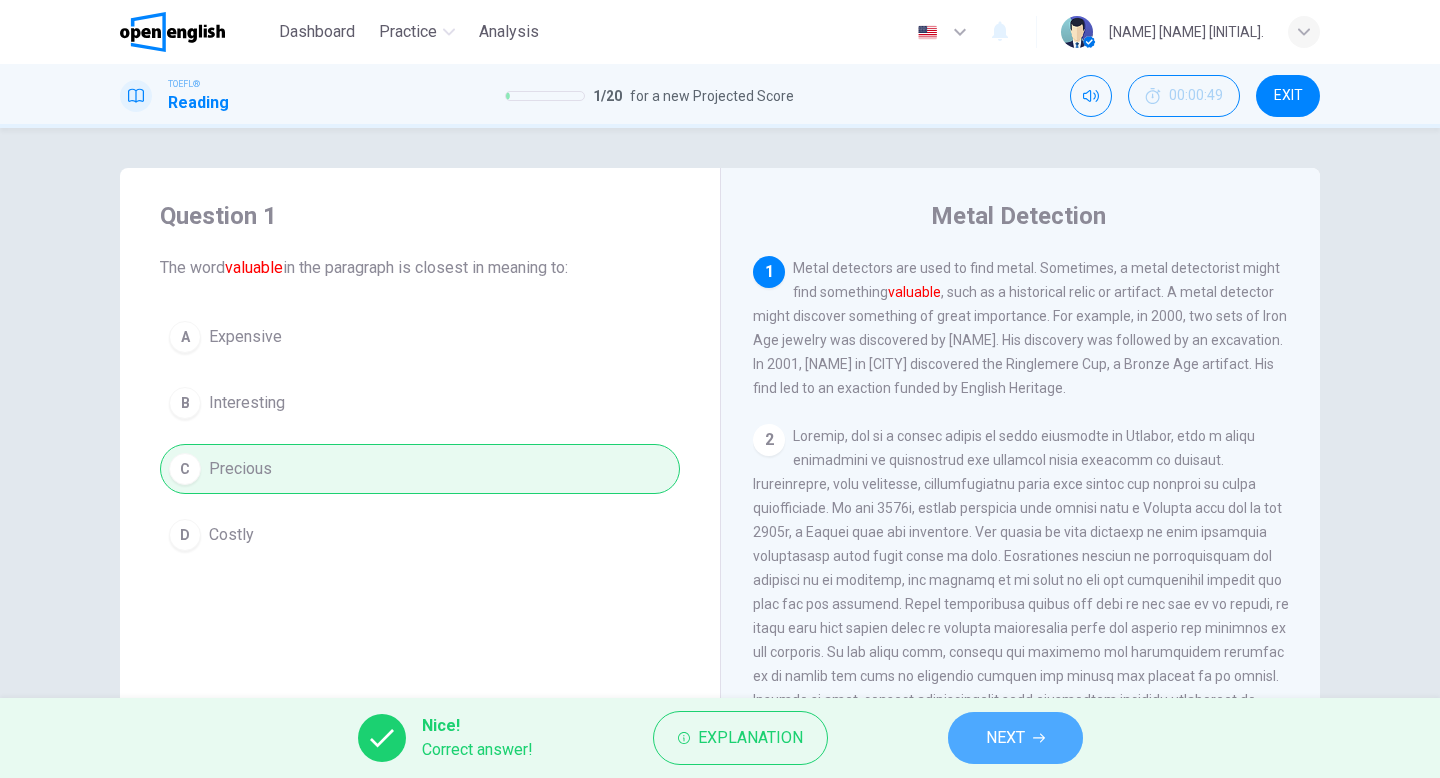 click on "NEXT" at bounding box center [1005, 738] 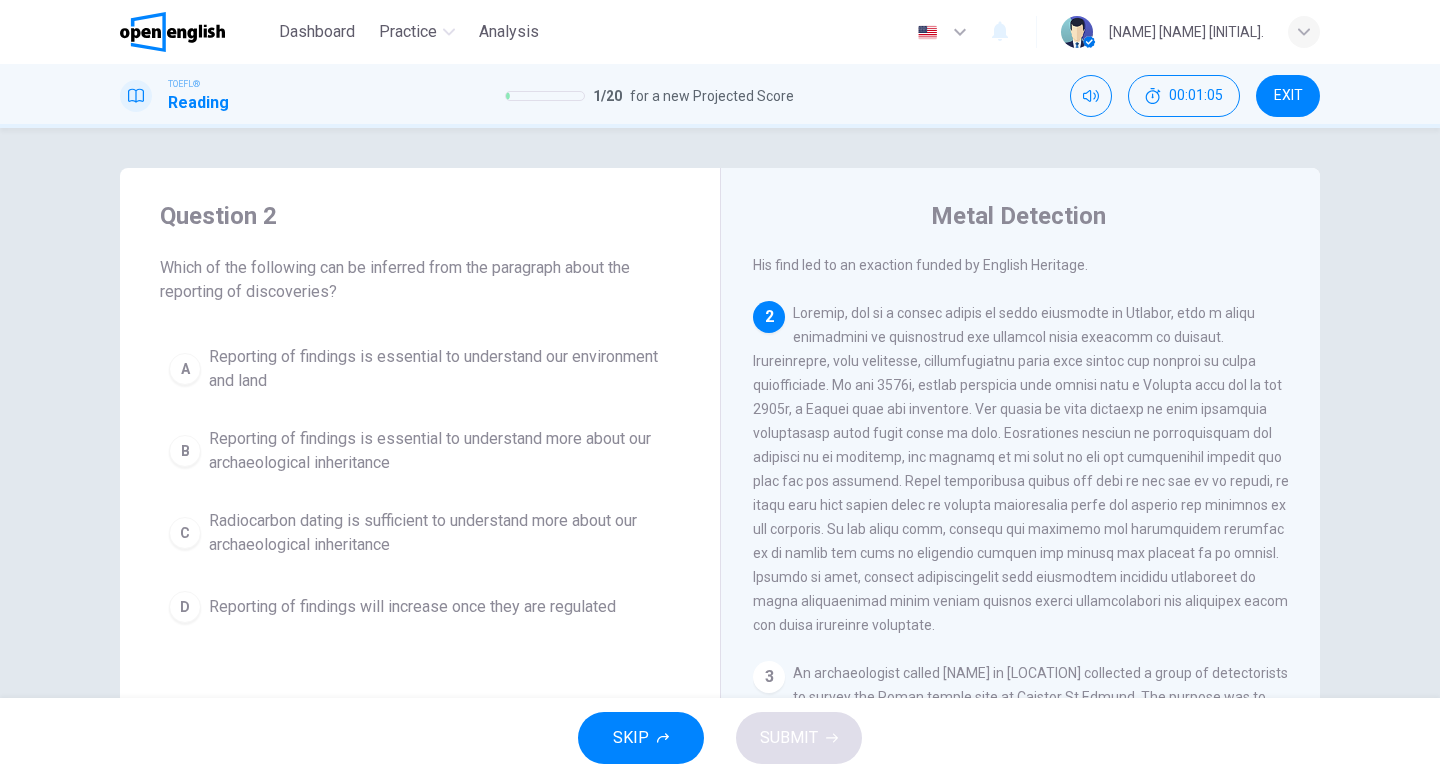 scroll, scrollTop: 132, scrollLeft: 0, axis: vertical 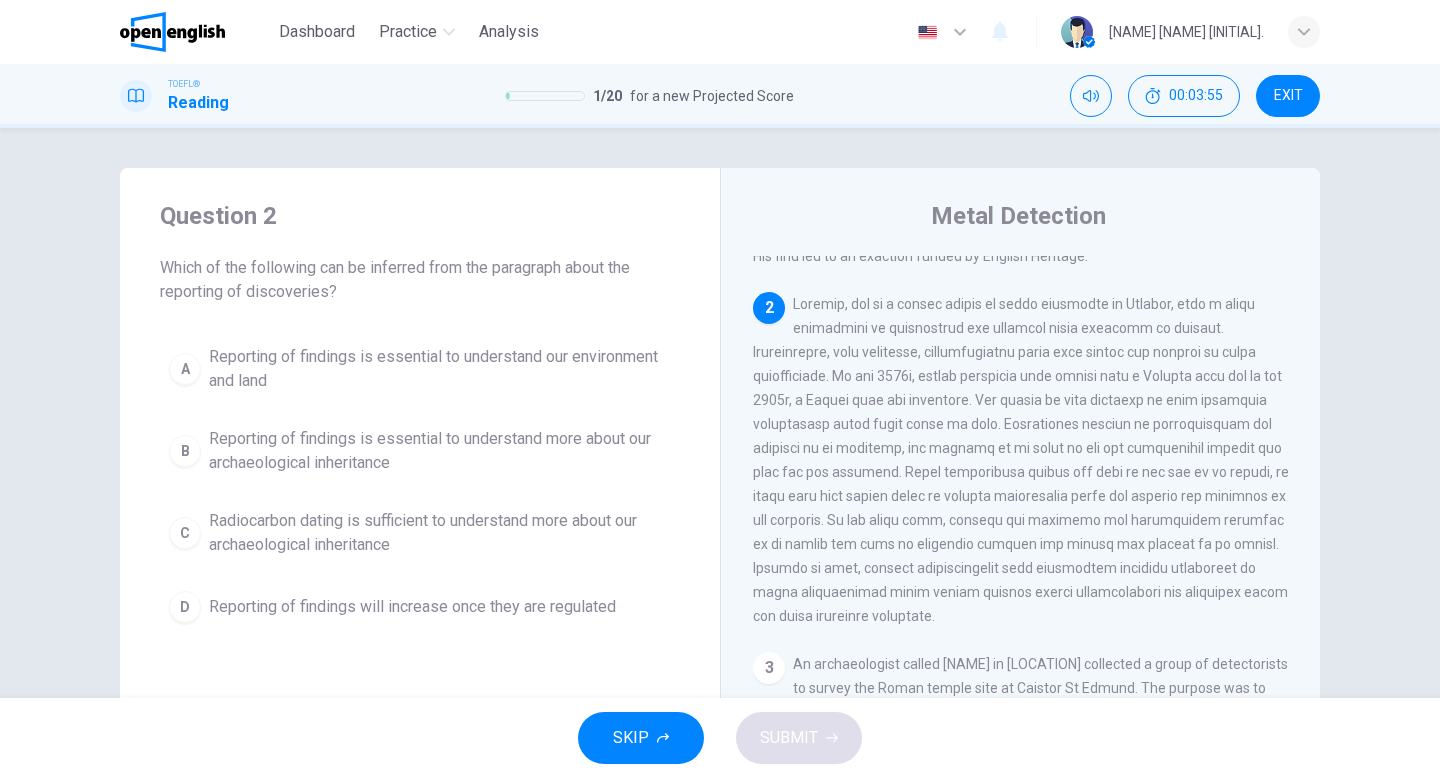 click on "Reporting of findings is essential to understand more about our archaeological inheritance" at bounding box center [440, 451] 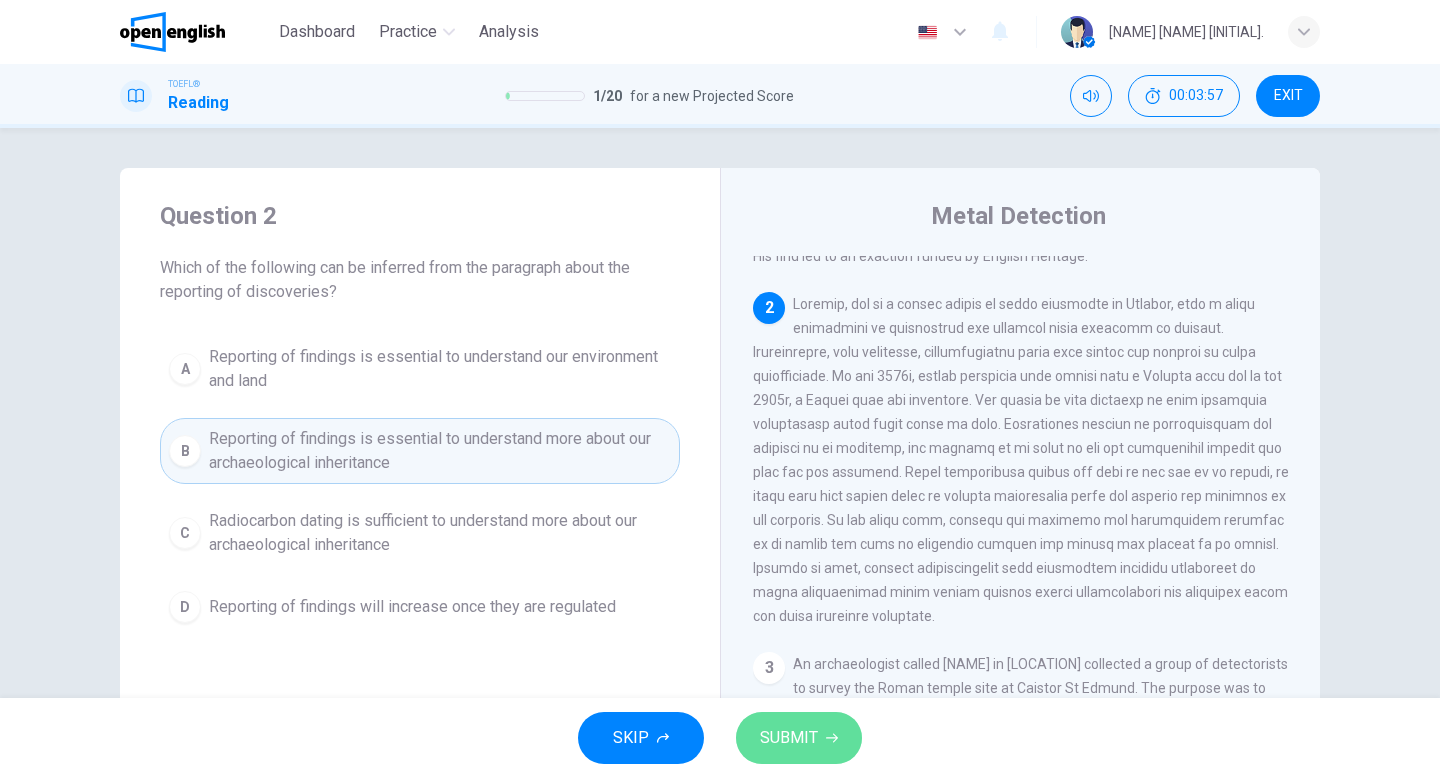 click on "SUBMIT" at bounding box center (789, 738) 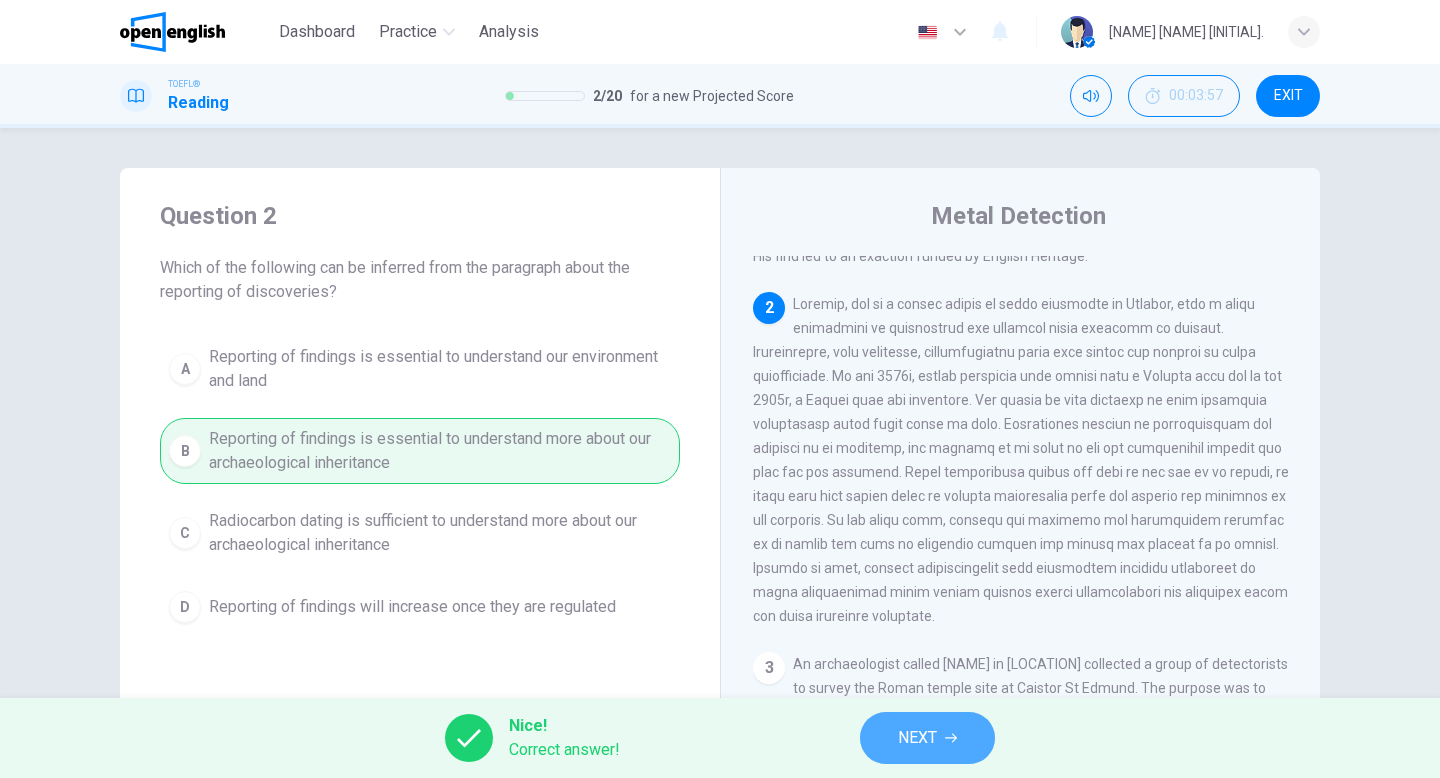 click on "NEXT" at bounding box center (917, 738) 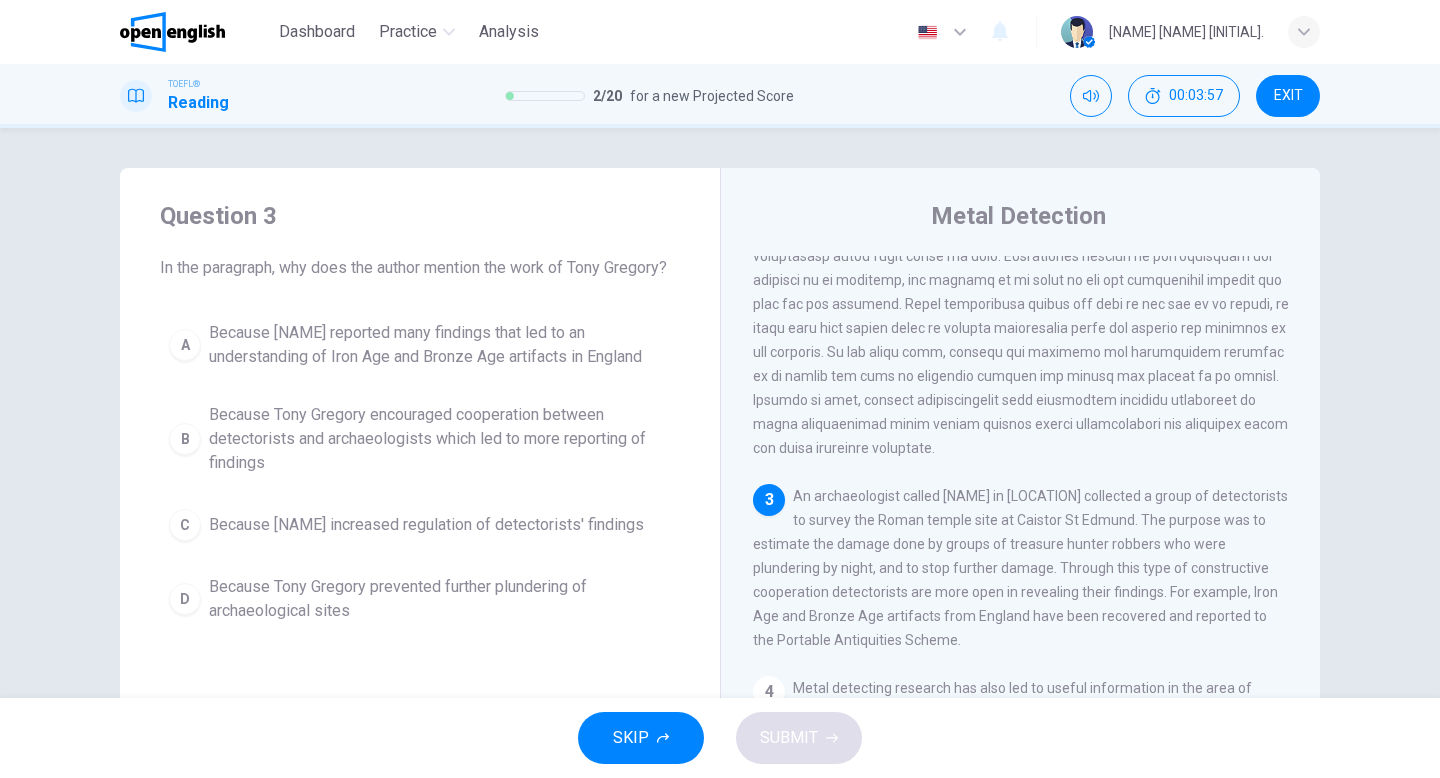 scroll, scrollTop: 348, scrollLeft: 0, axis: vertical 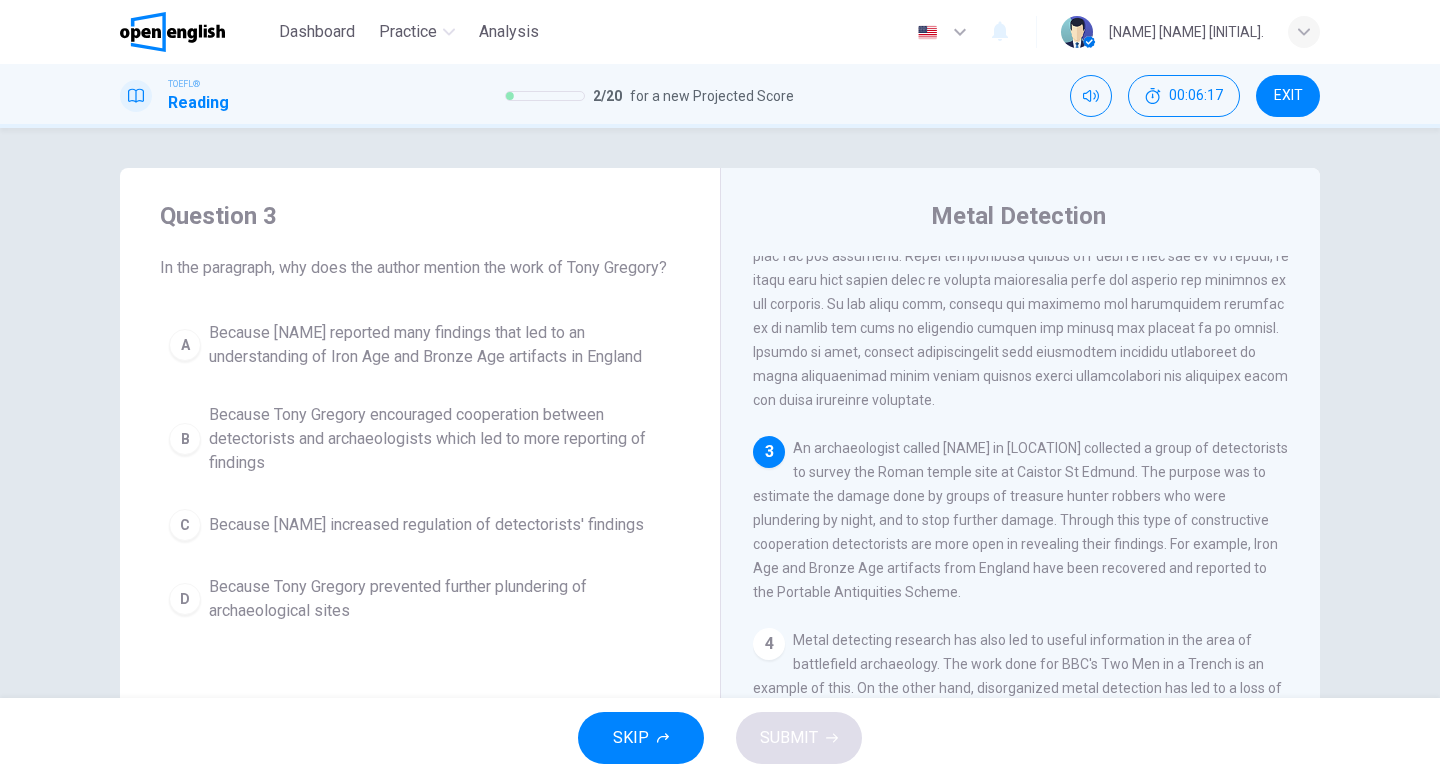 click on "Because Tony Gregory prevented further plundering of archaeological sites" at bounding box center [440, 599] 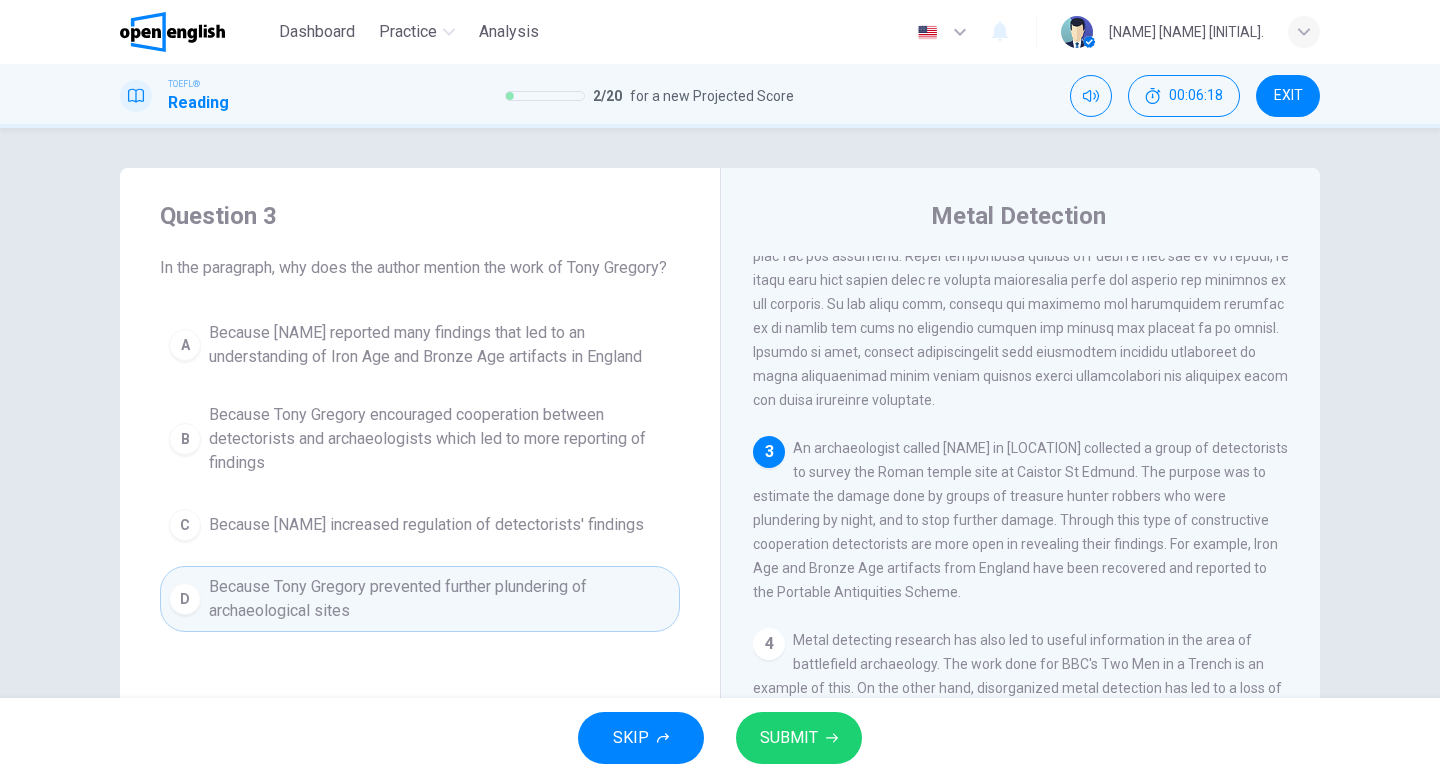 click on "SUBMIT" at bounding box center (789, 738) 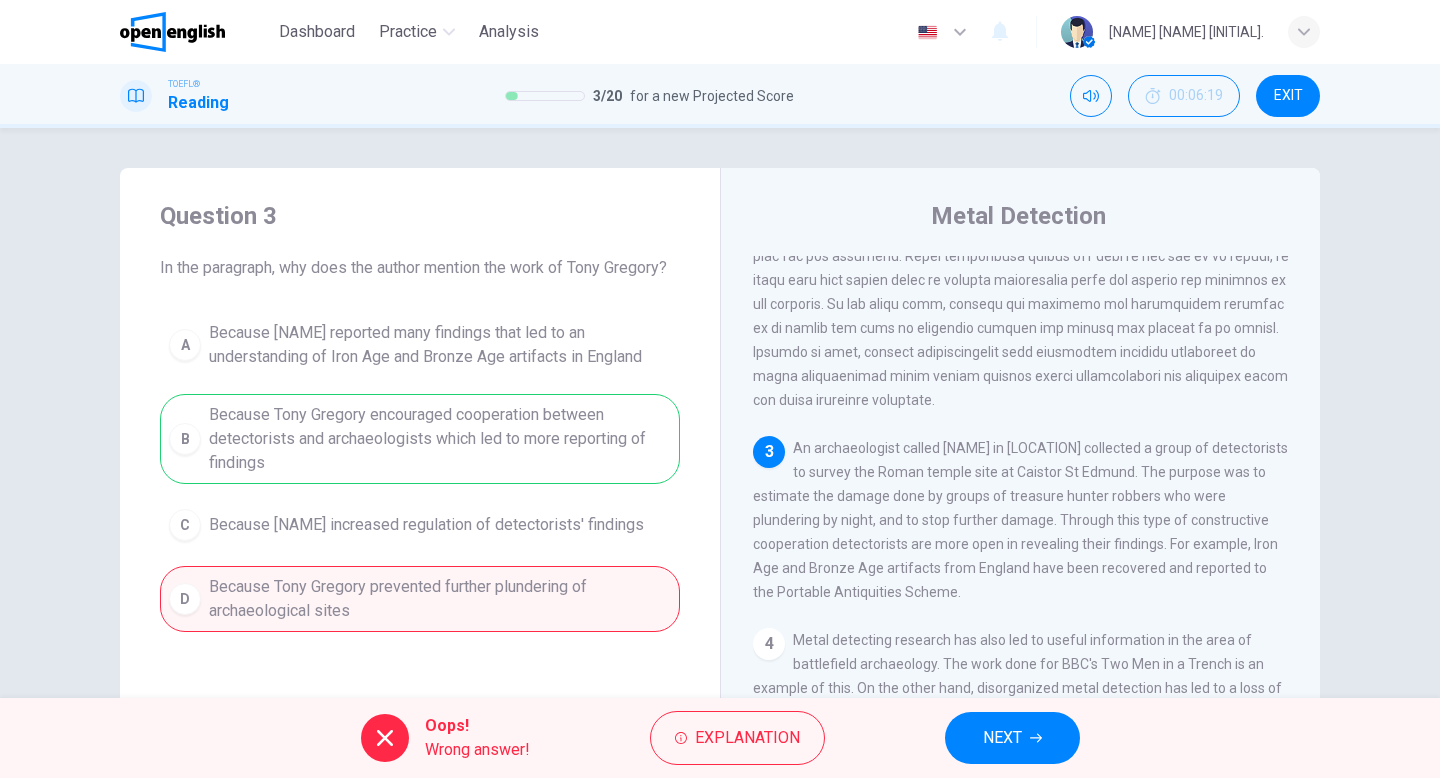 click on "NEXT" at bounding box center [1002, 738] 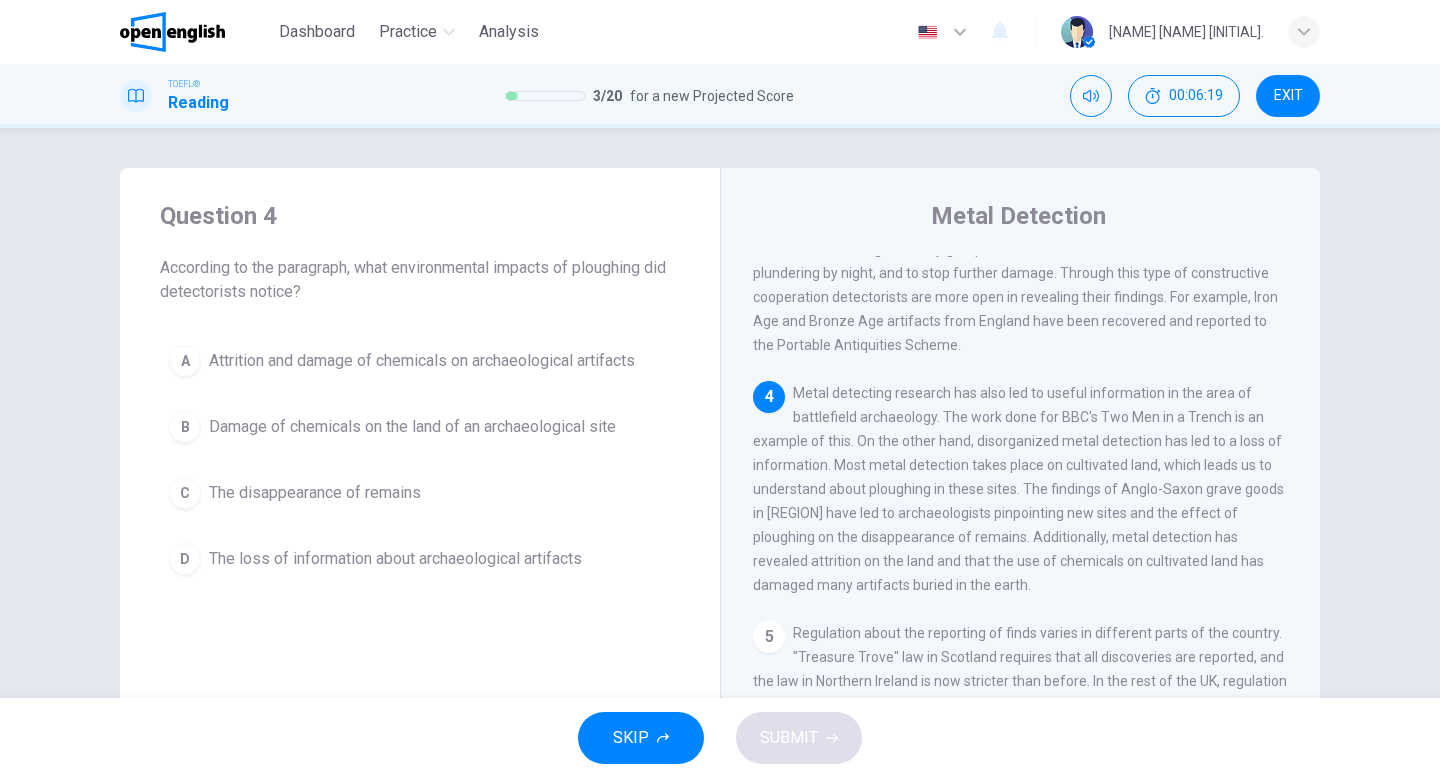 scroll, scrollTop: 597, scrollLeft: 0, axis: vertical 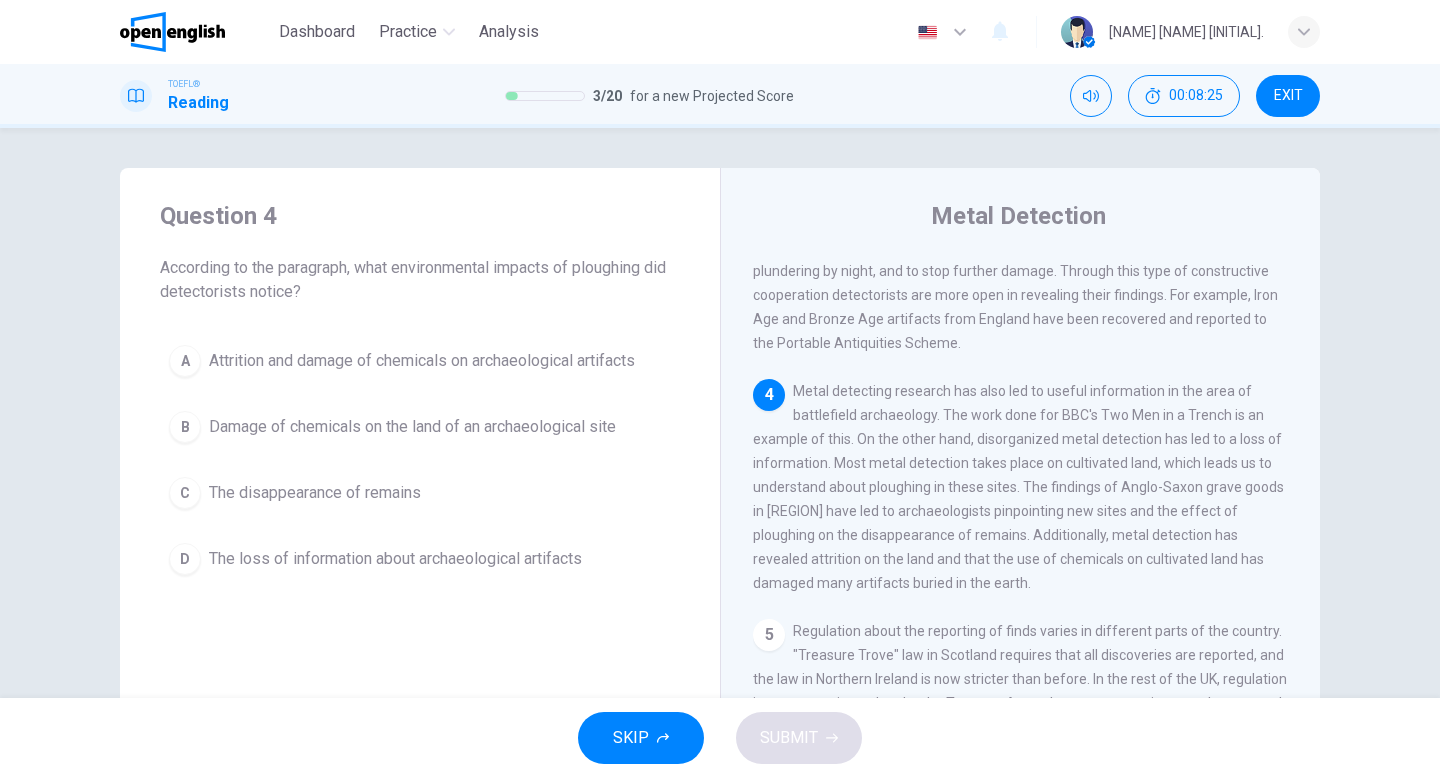 drag, startPoint x: 407, startPoint y: 439, endPoint x: 446, endPoint y: 458, distance: 43.382023 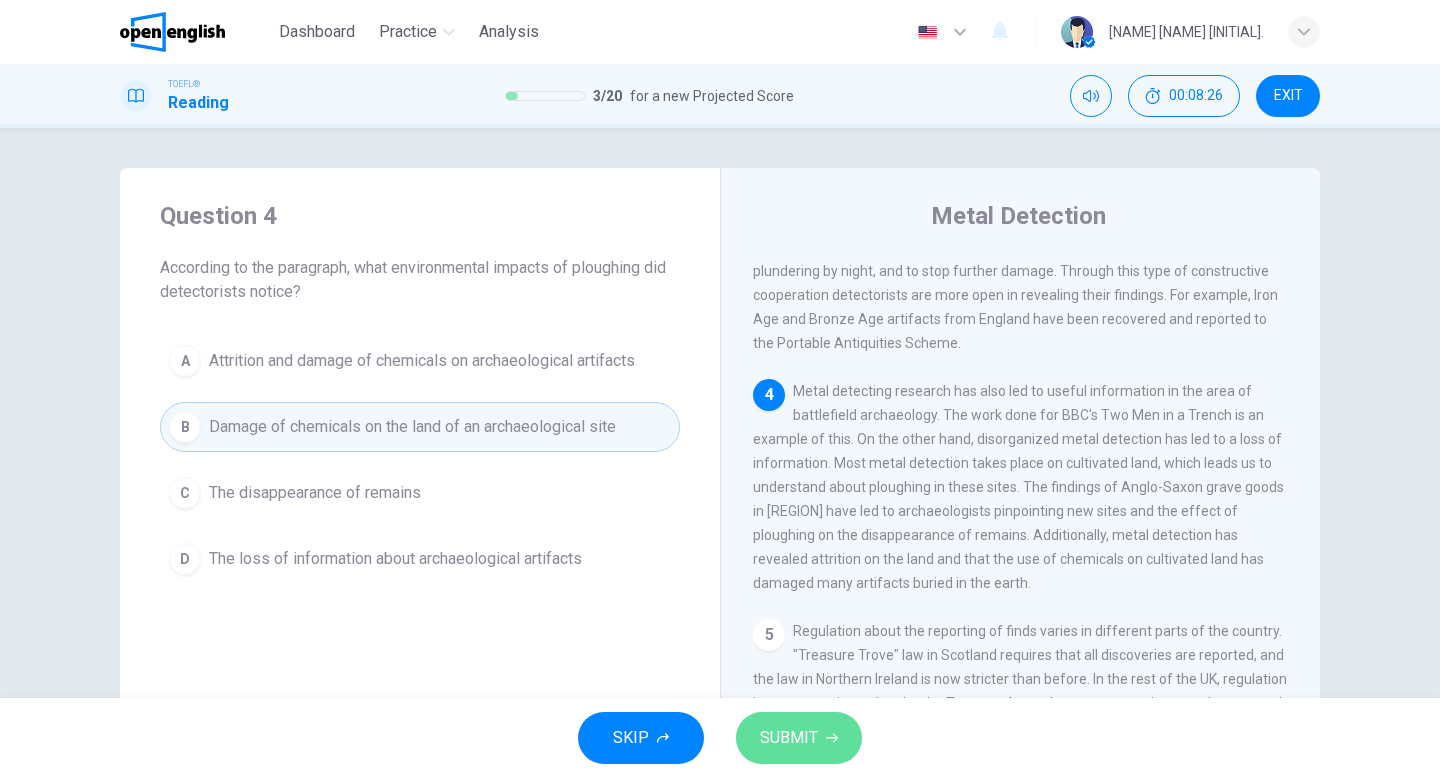 click on "SUBMIT" at bounding box center [799, 738] 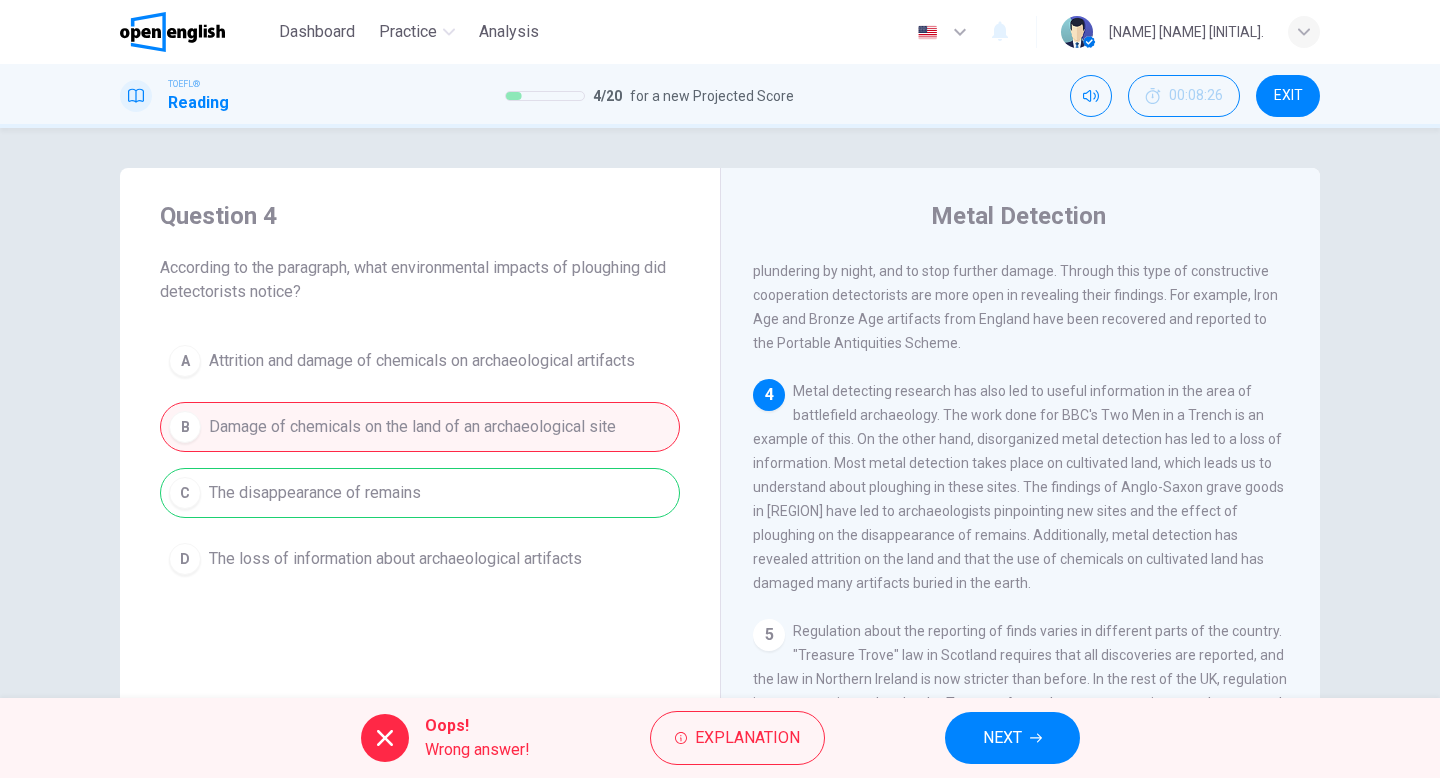 click on "NEXT" at bounding box center (1012, 738) 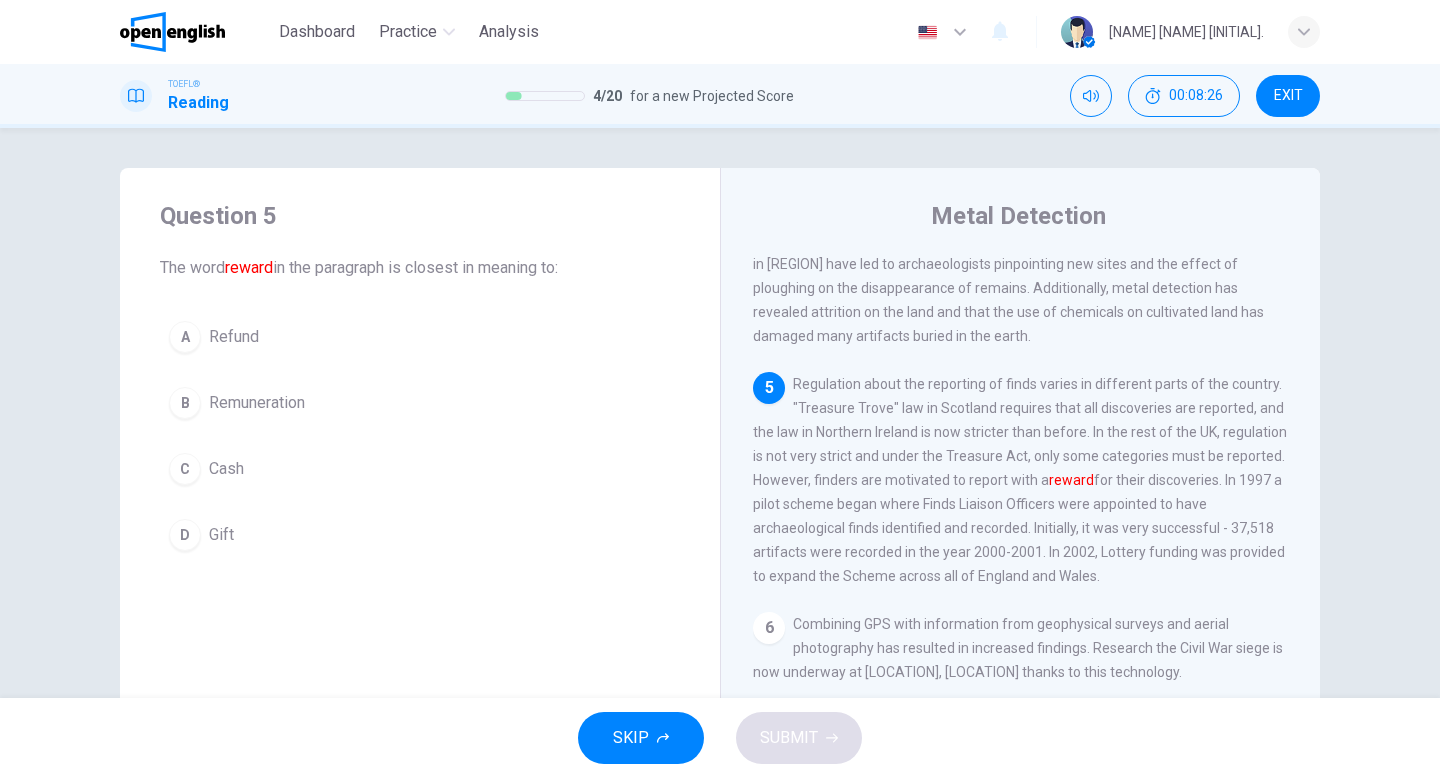 scroll, scrollTop: 846, scrollLeft: 0, axis: vertical 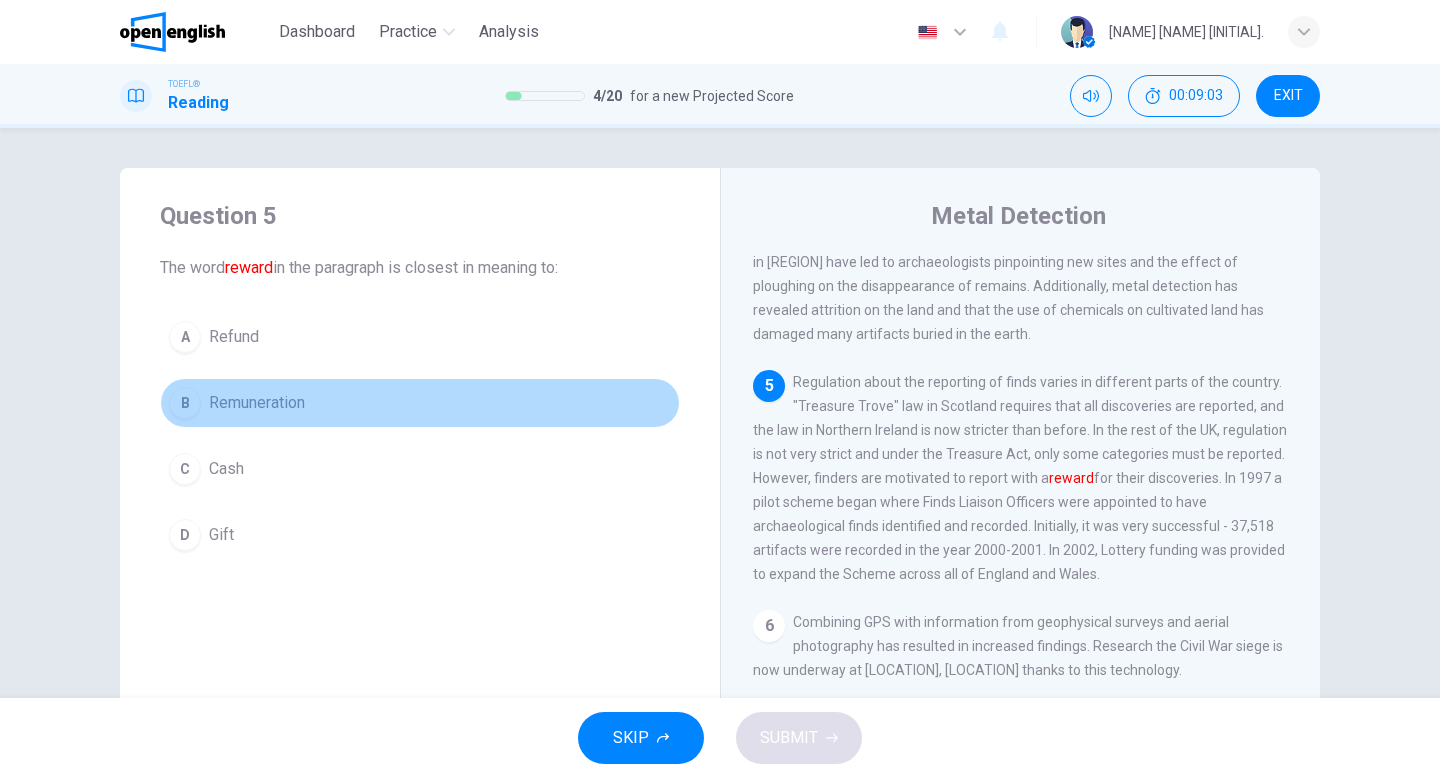 click on "Remuneration" at bounding box center (257, 403) 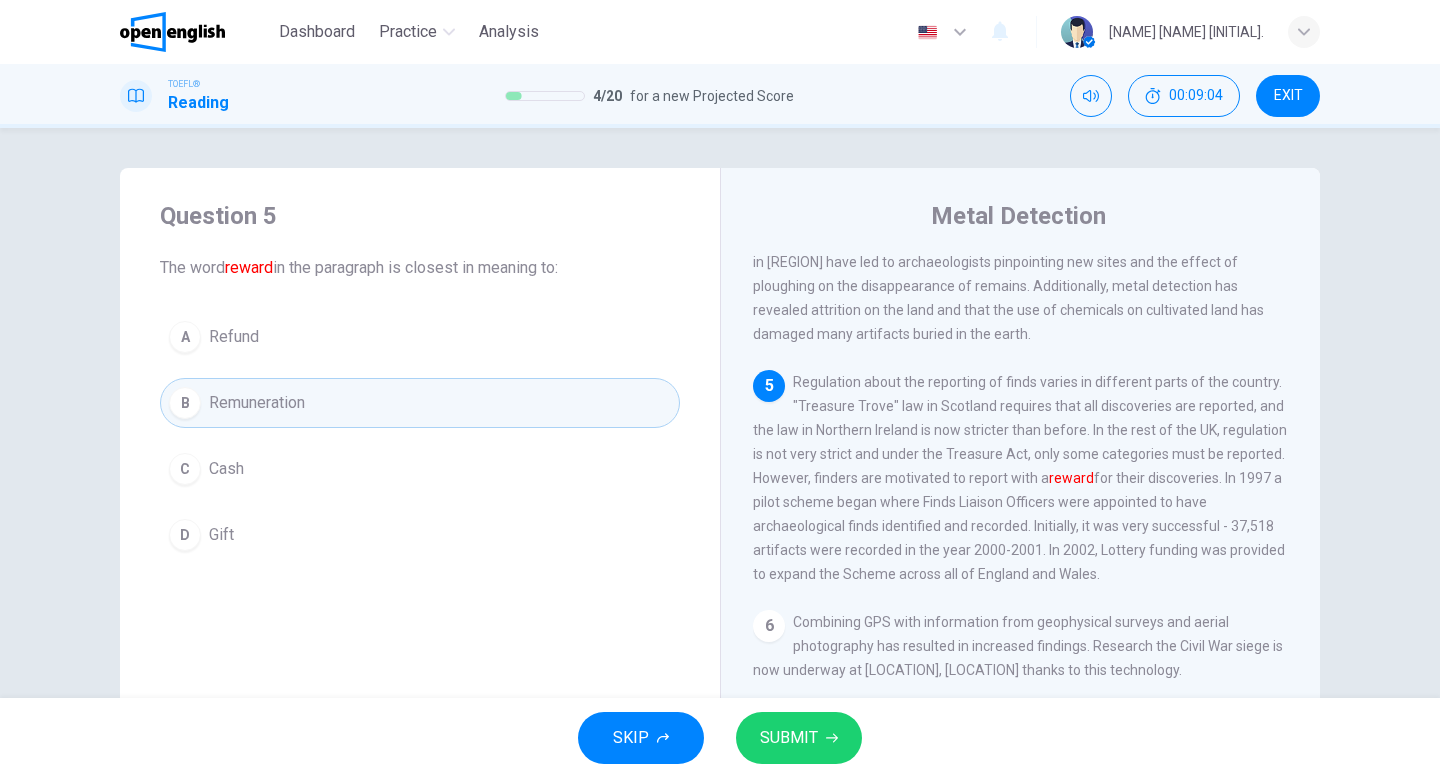 click on "SUBMIT" at bounding box center [789, 738] 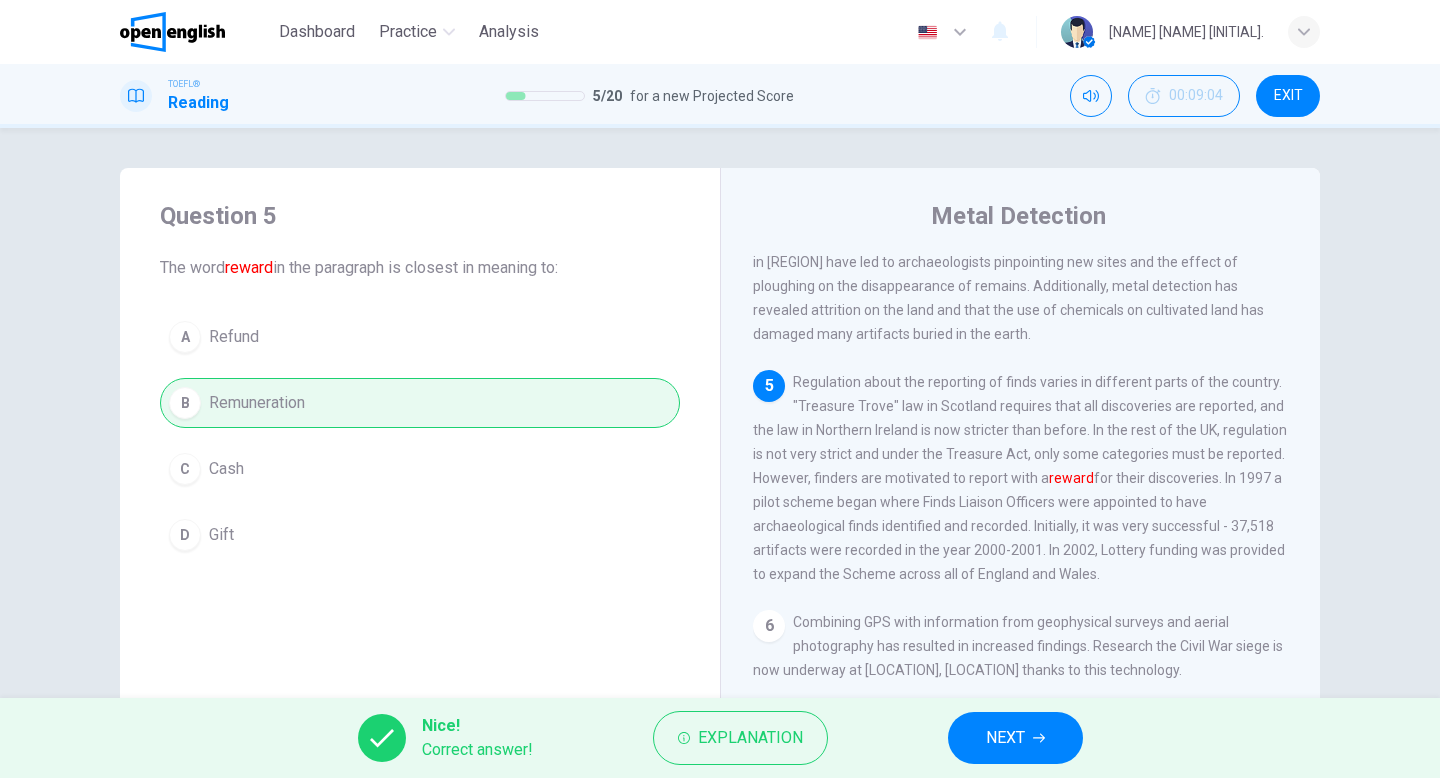 click on "NEXT" at bounding box center [1005, 738] 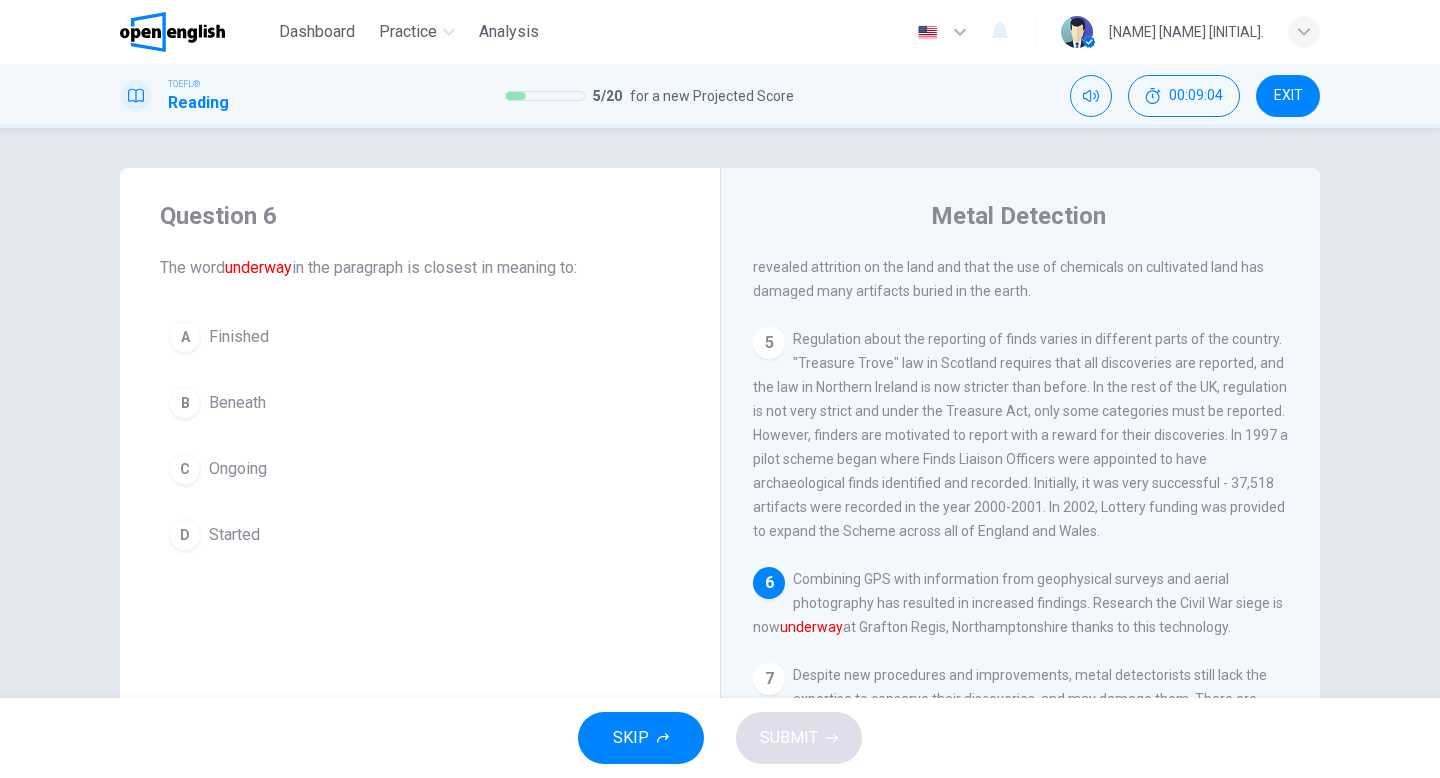scroll, scrollTop: 943, scrollLeft: 0, axis: vertical 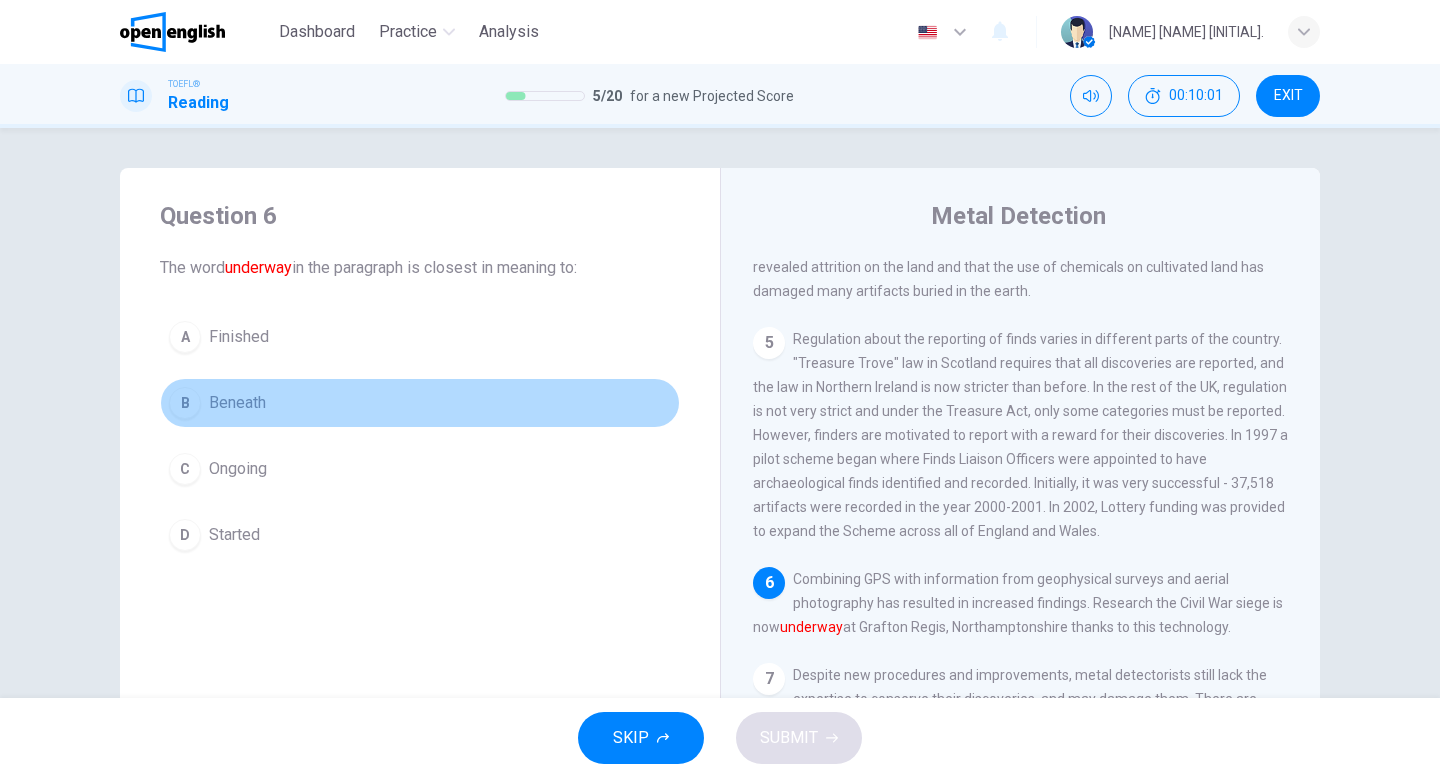 click on "Beneath" at bounding box center (237, 403) 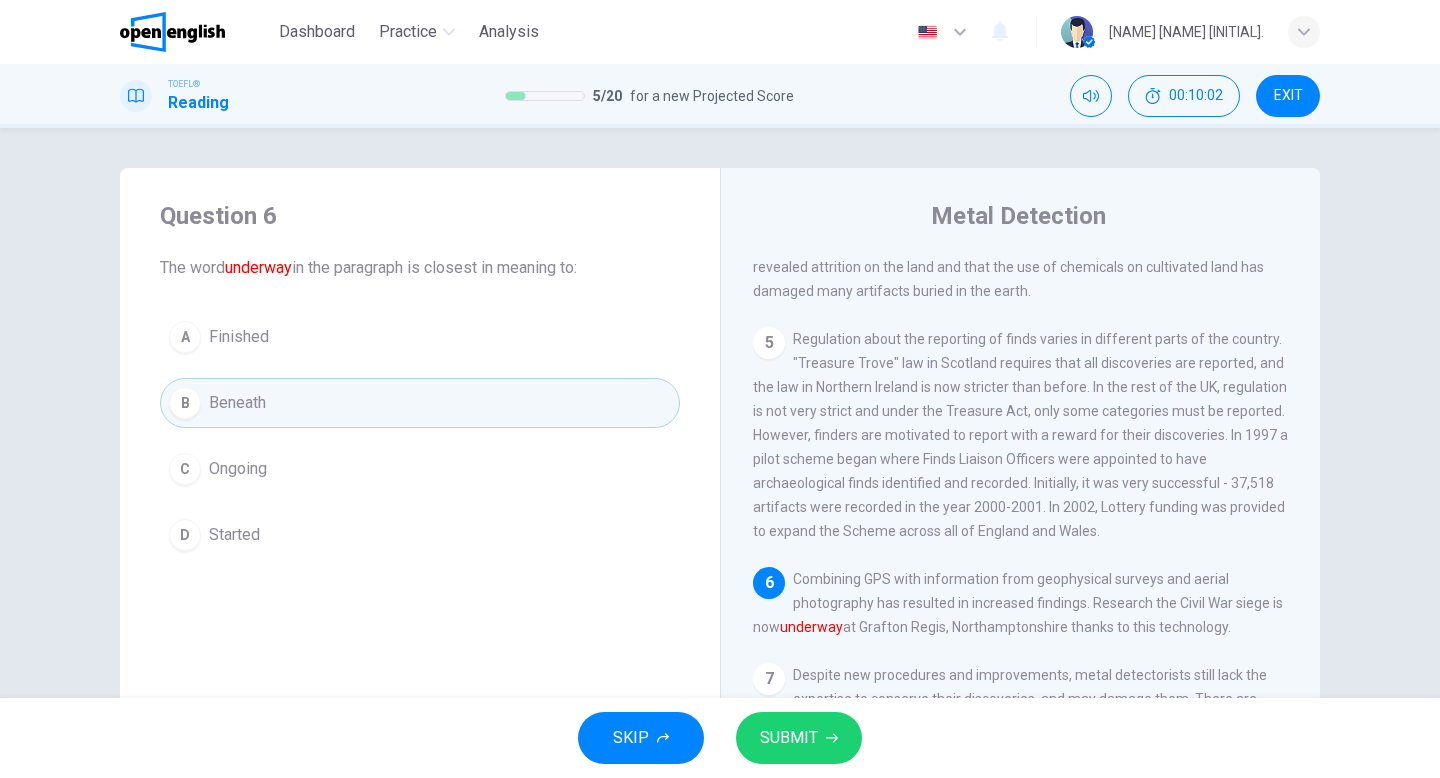 click on "SUBMIT" at bounding box center (789, 738) 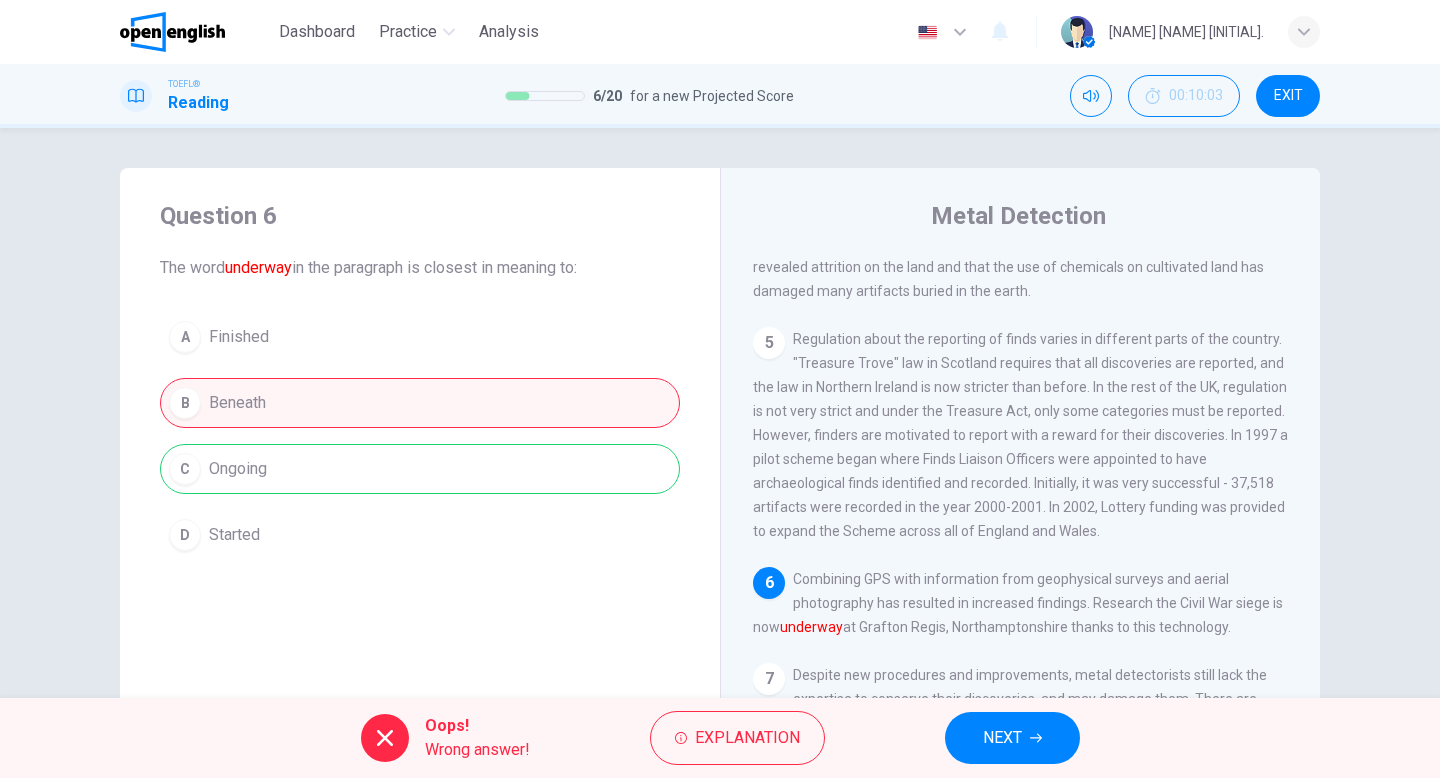 click on "NEXT" at bounding box center (1012, 738) 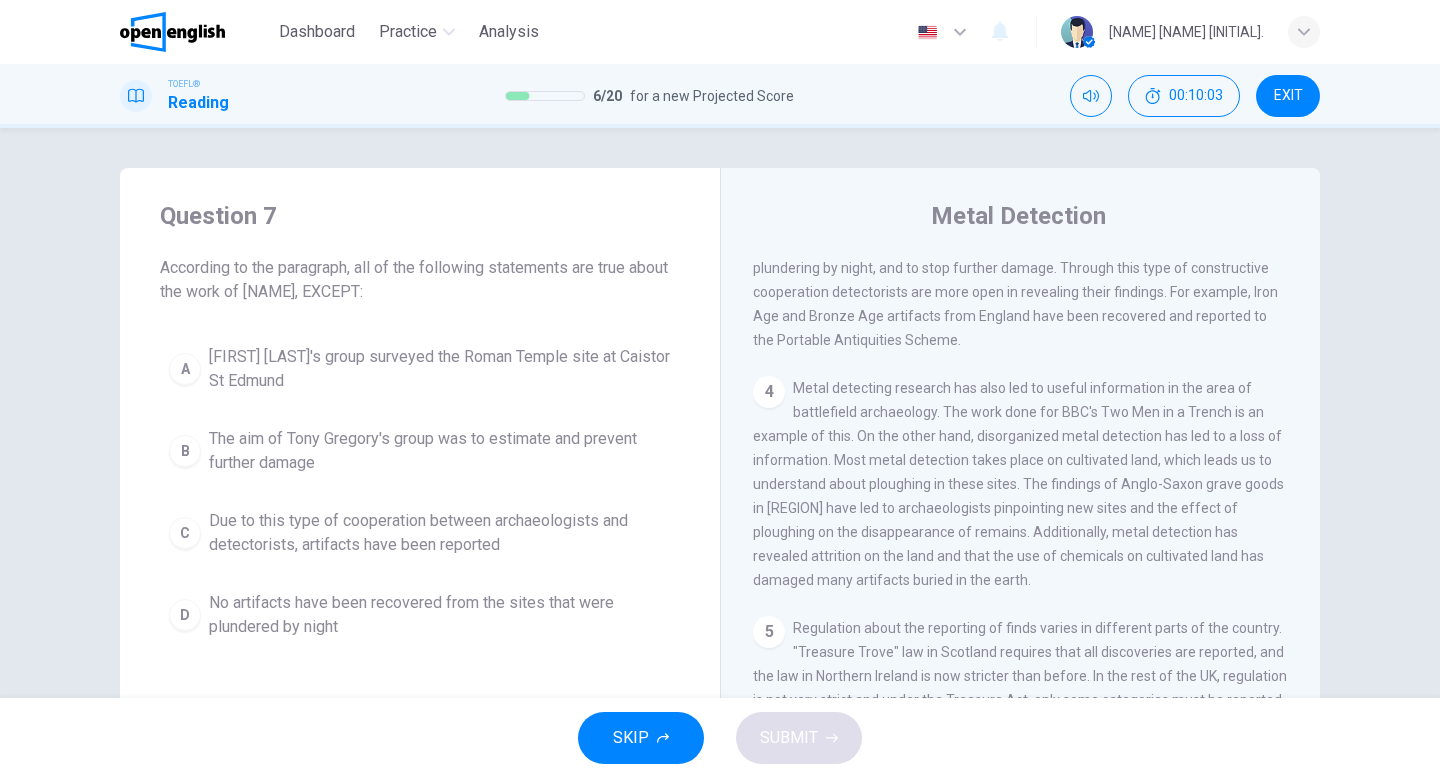 scroll, scrollTop: 548, scrollLeft: 0, axis: vertical 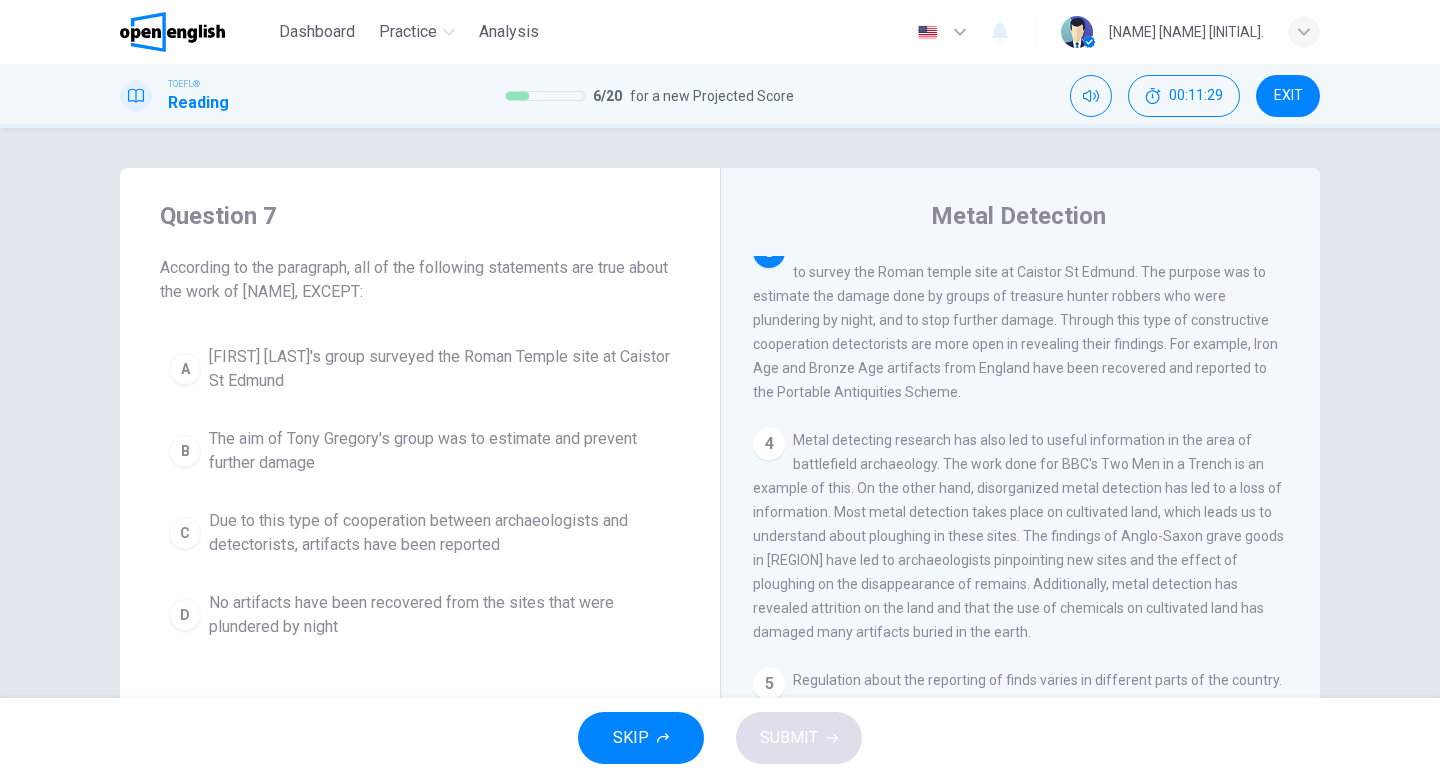 click on "No artifacts have been recovered from the sites that were plundered by night" at bounding box center [440, 615] 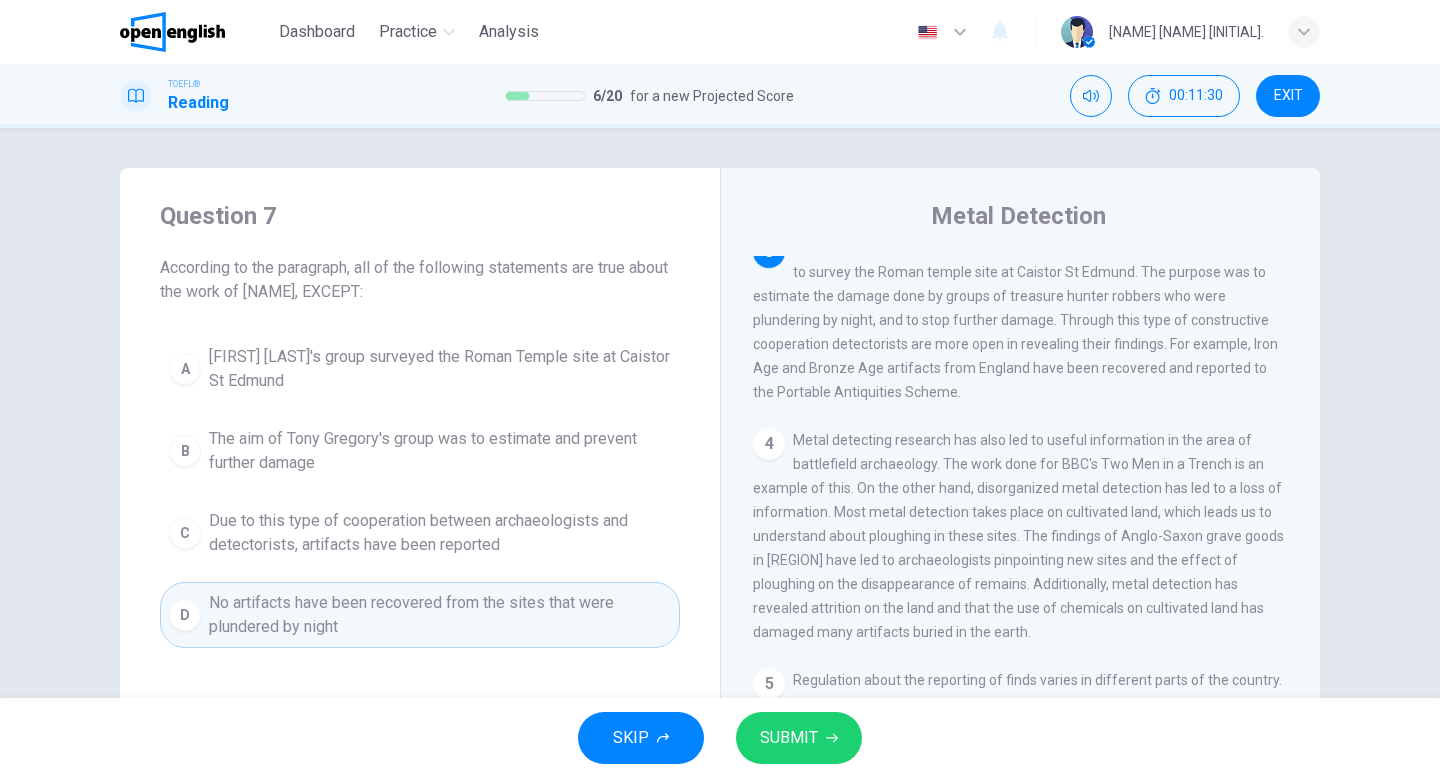 click on "SKIP SUBMIT" at bounding box center (720, 738) 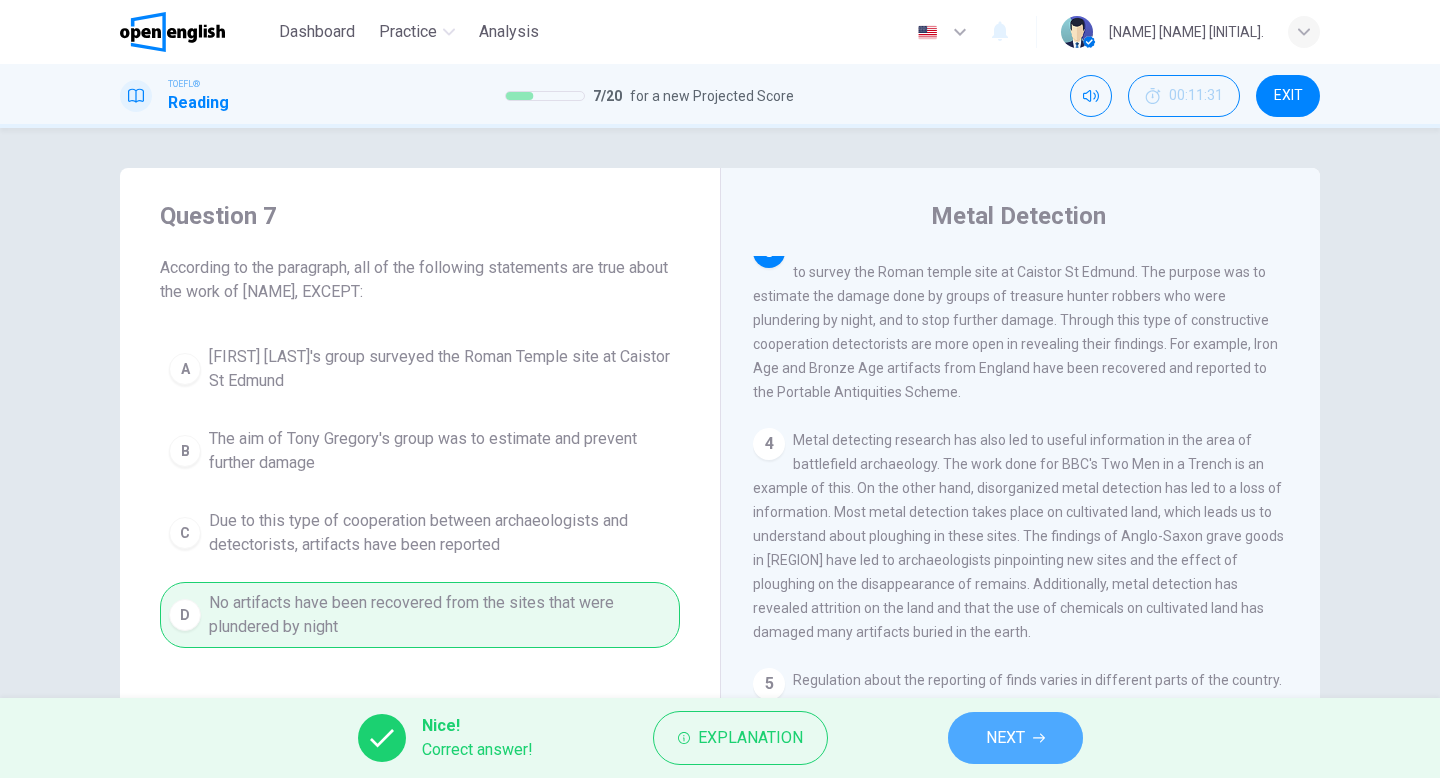 click 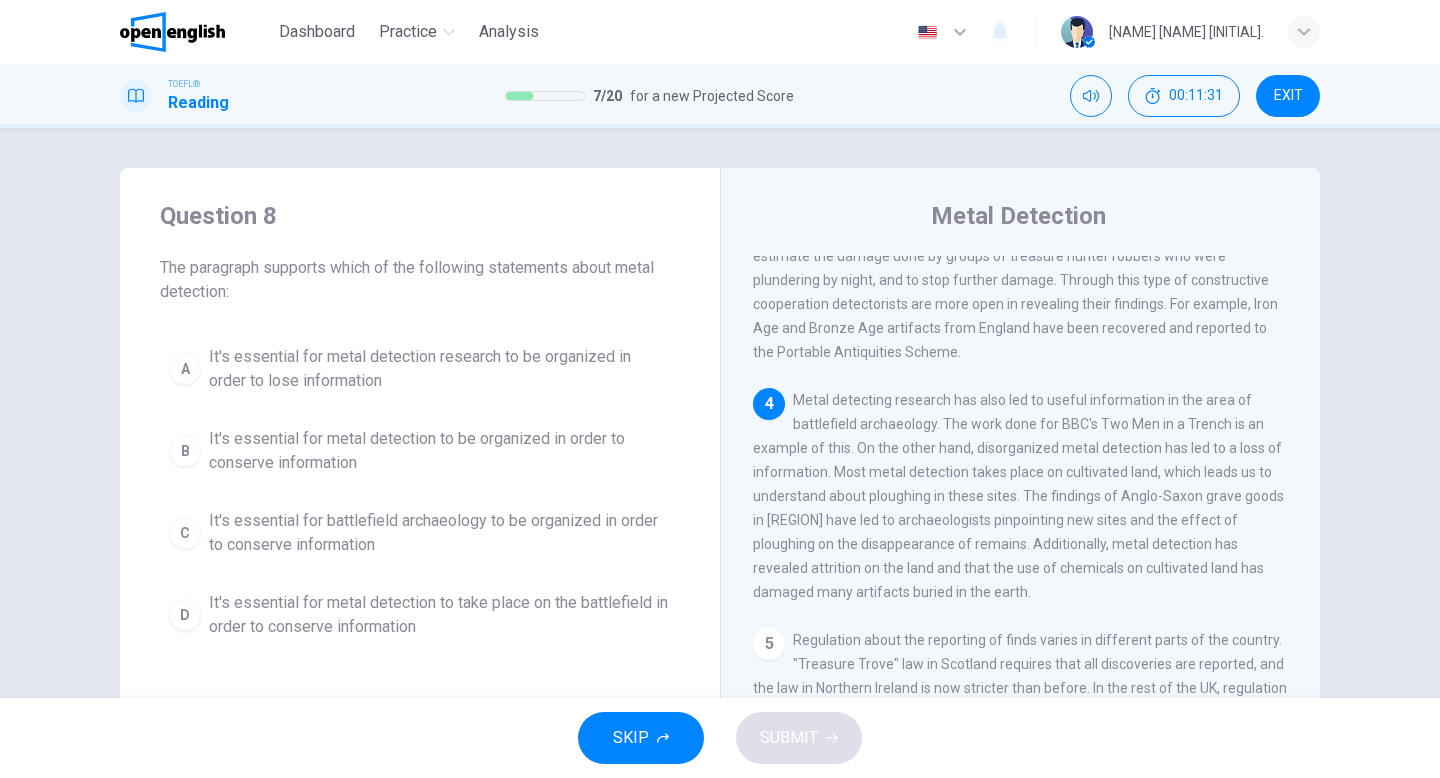 scroll, scrollTop: 597, scrollLeft: 0, axis: vertical 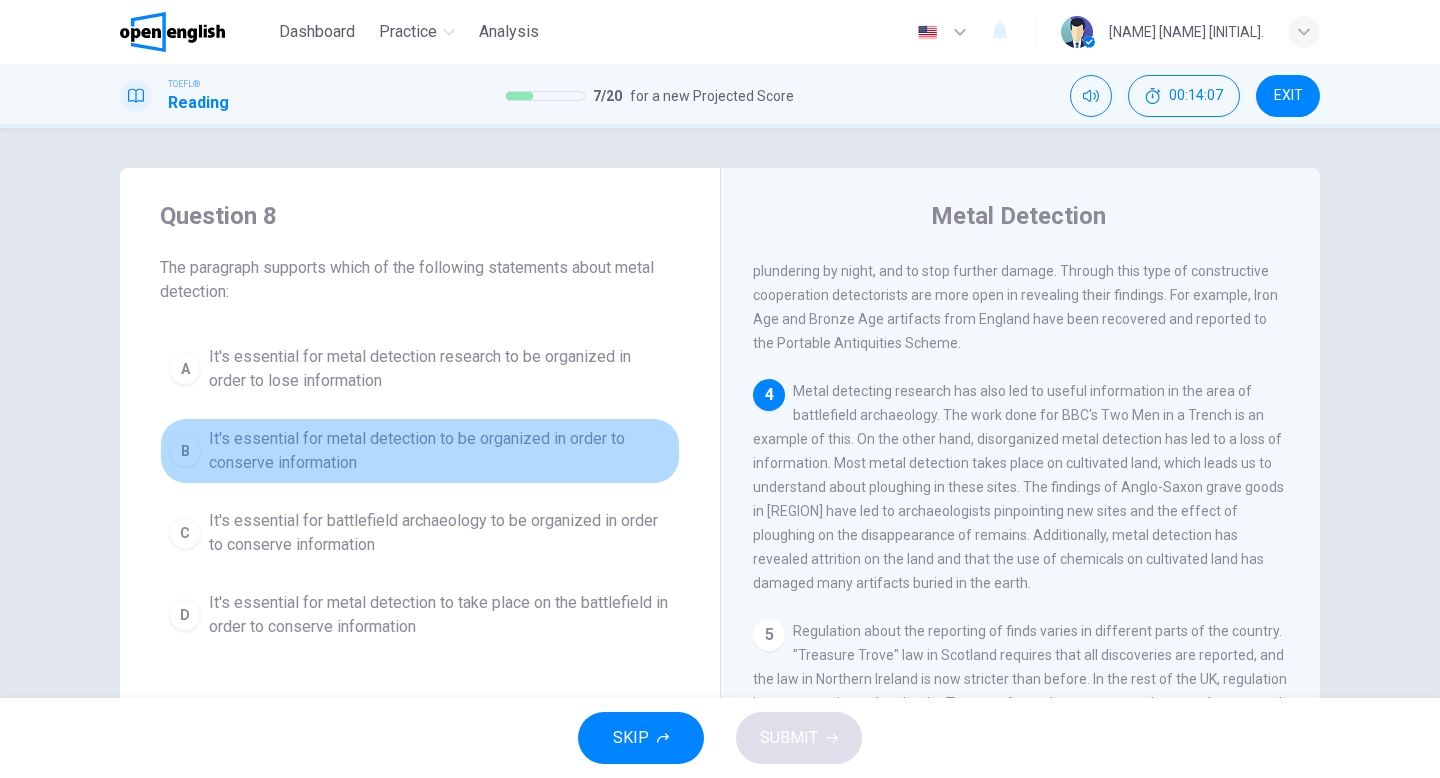 click on "It's essential for metal detection to be organized in order to conserve information" at bounding box center [440, 451] 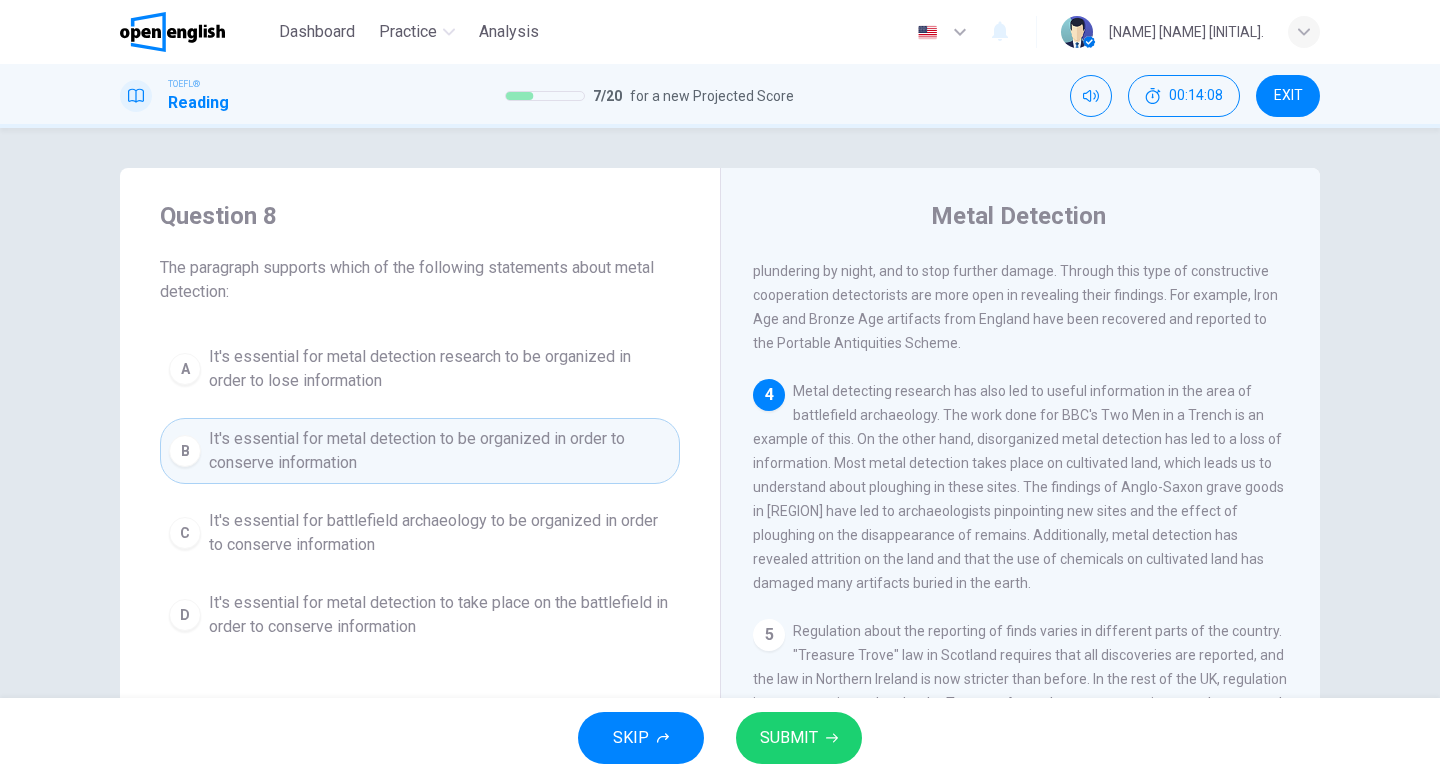 click on "SUBMIT" at bounding box center [789, 738] 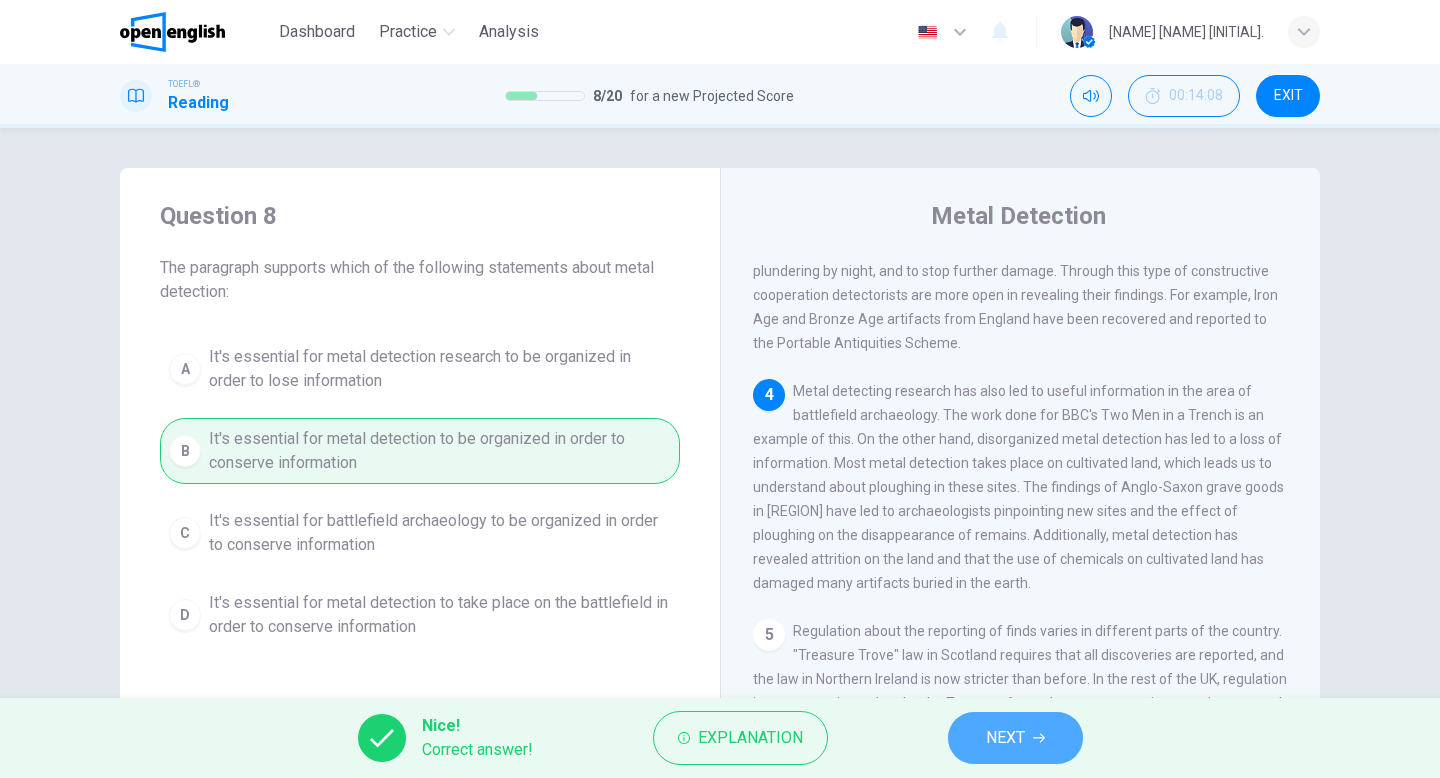 click on "NEXT" at bounding box center (1005, 738) 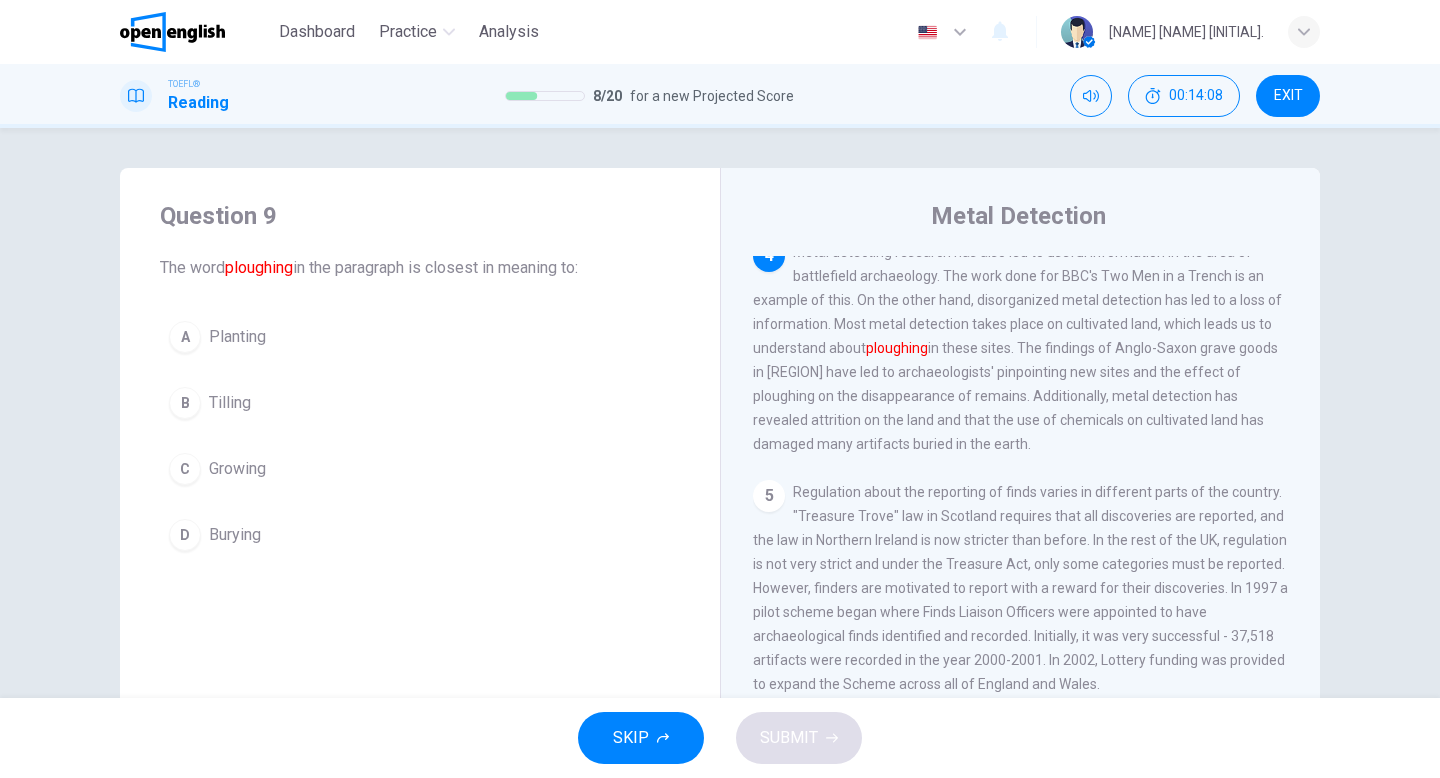 scroll, scrollTop: 747, scrollLeft: 0, axis: vertical 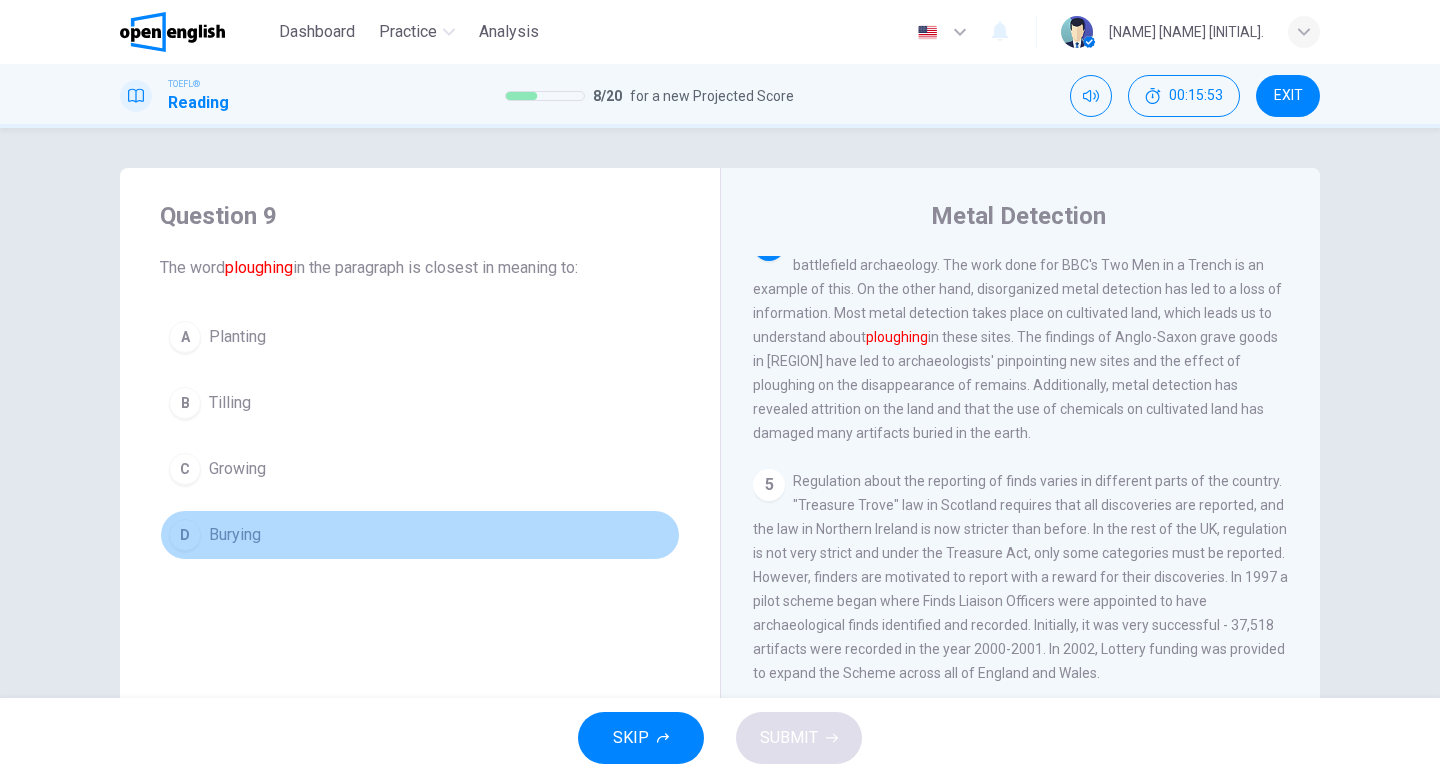 click on "D Burying" at bounding box center [420, 535] 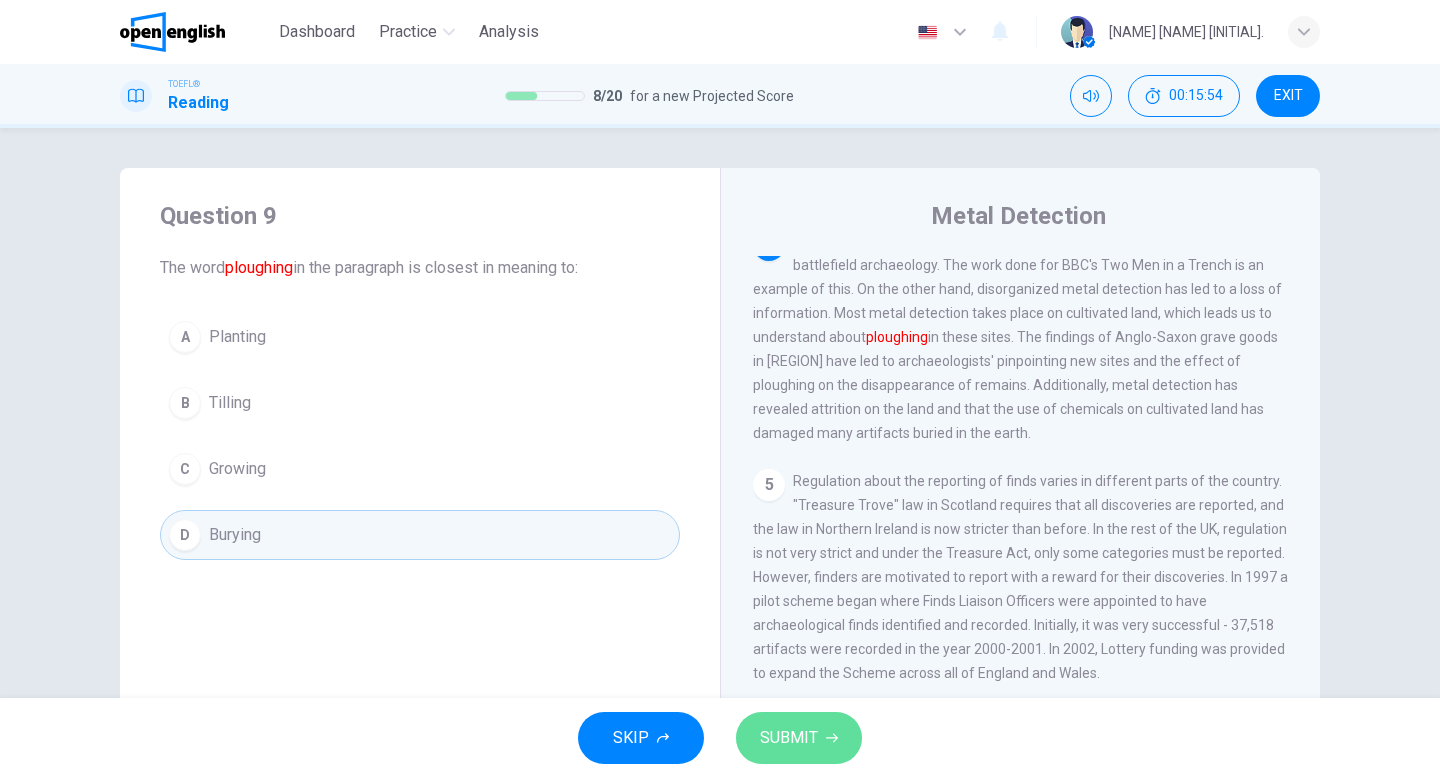 click on "SUBMIT" at bounding box center (799, 738) 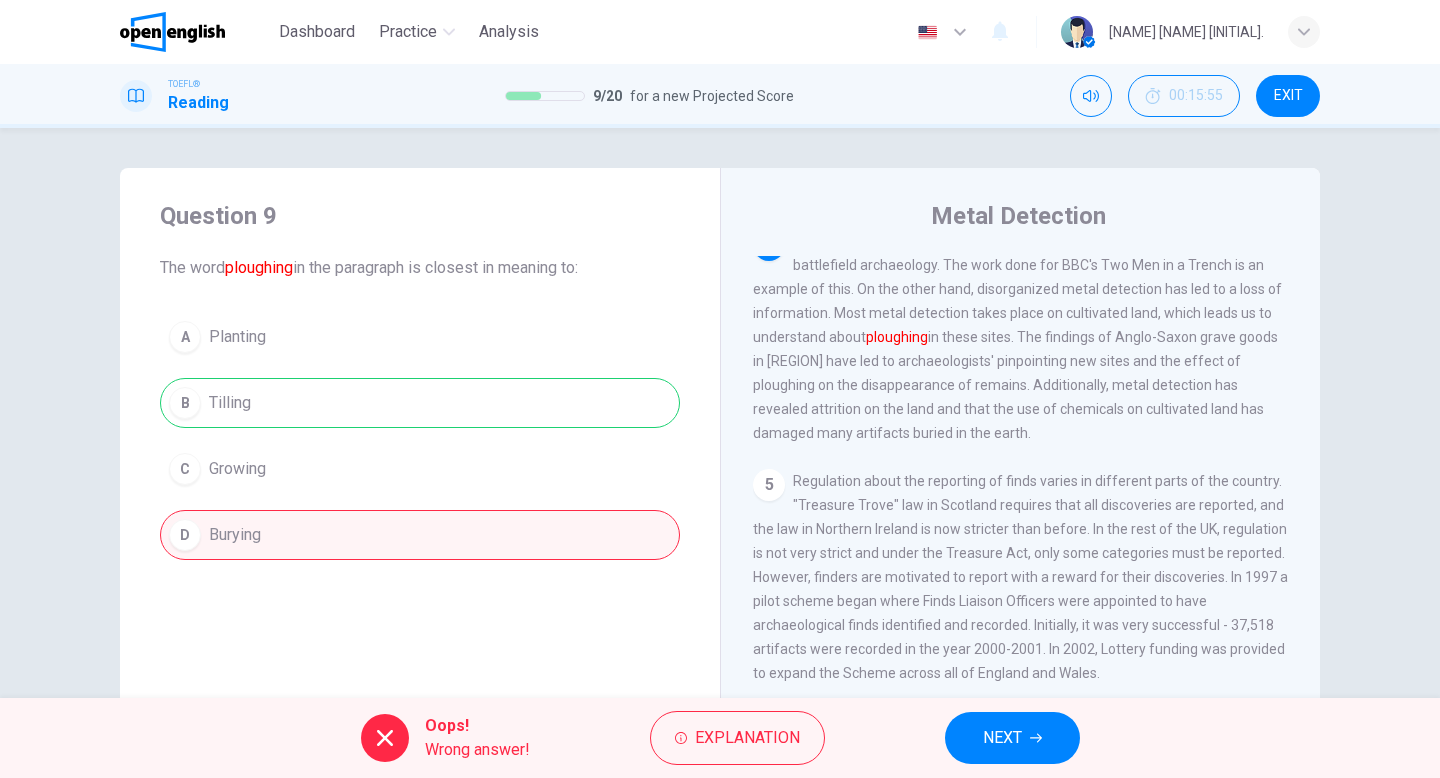 click on "NEXT" at bounding box center (1002, 738) 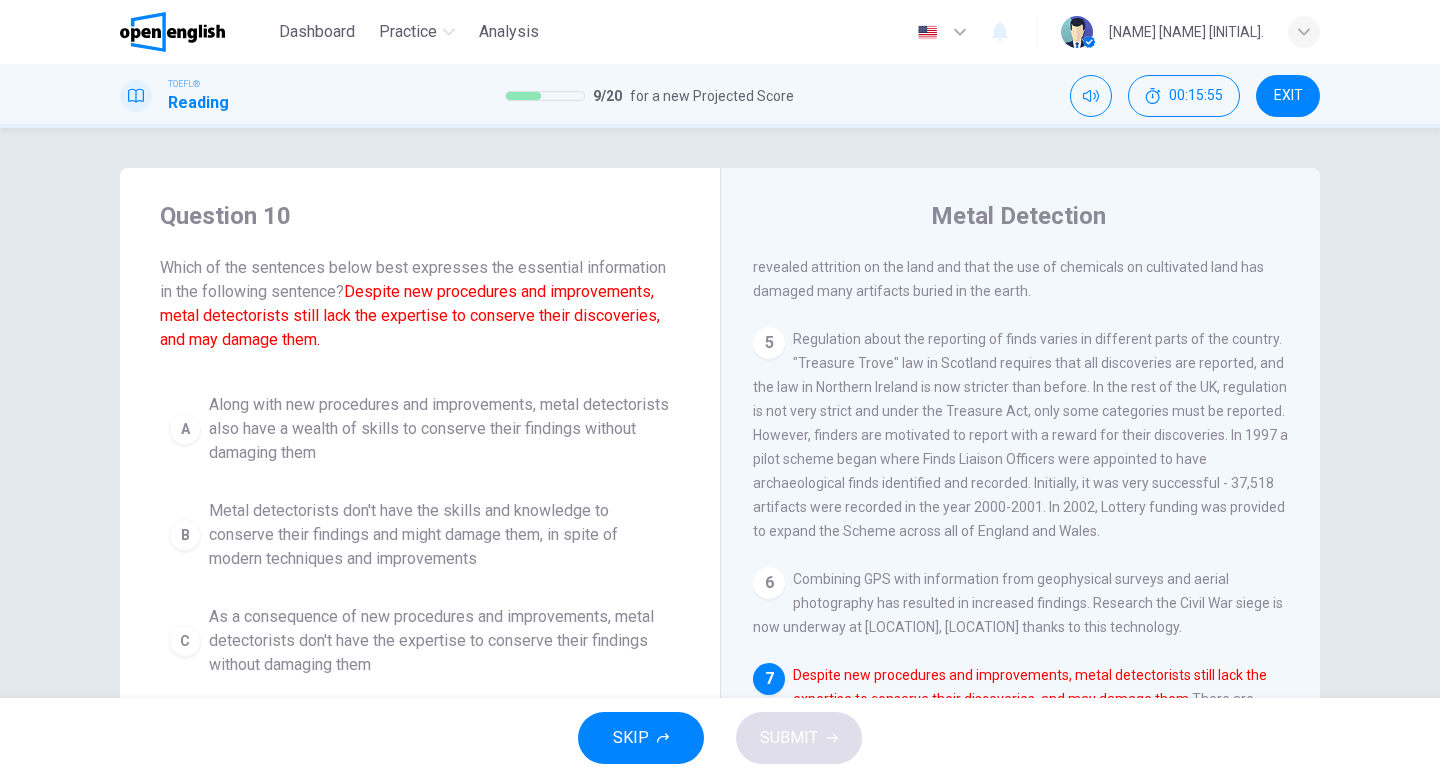 scroll, scrollTop: 943, scrollLeft: 0, axis: vertical 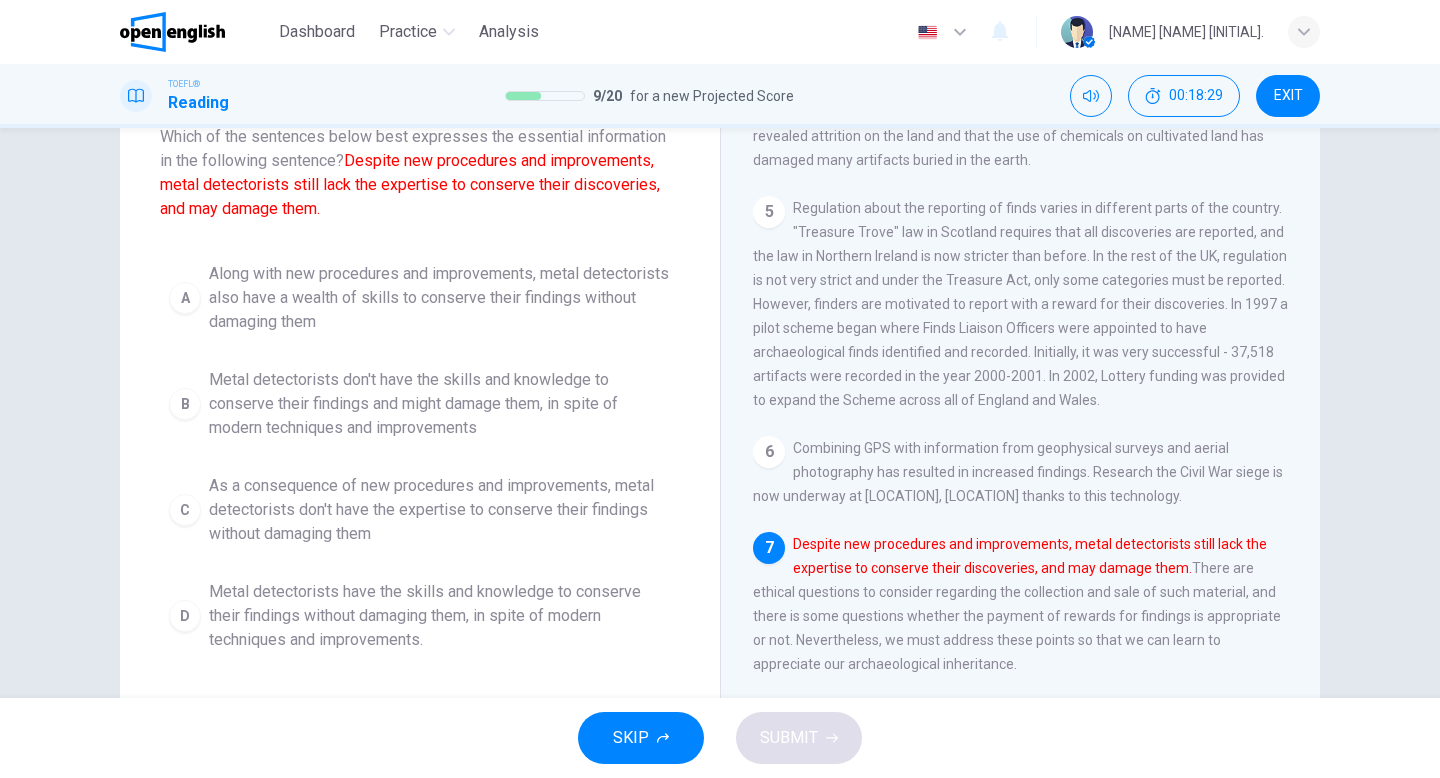 click on "As a consequence of new procedures and improvements, metal detectorists don't have the expertise to conserve their findings without damaging them" at bounding box center (440, 510) 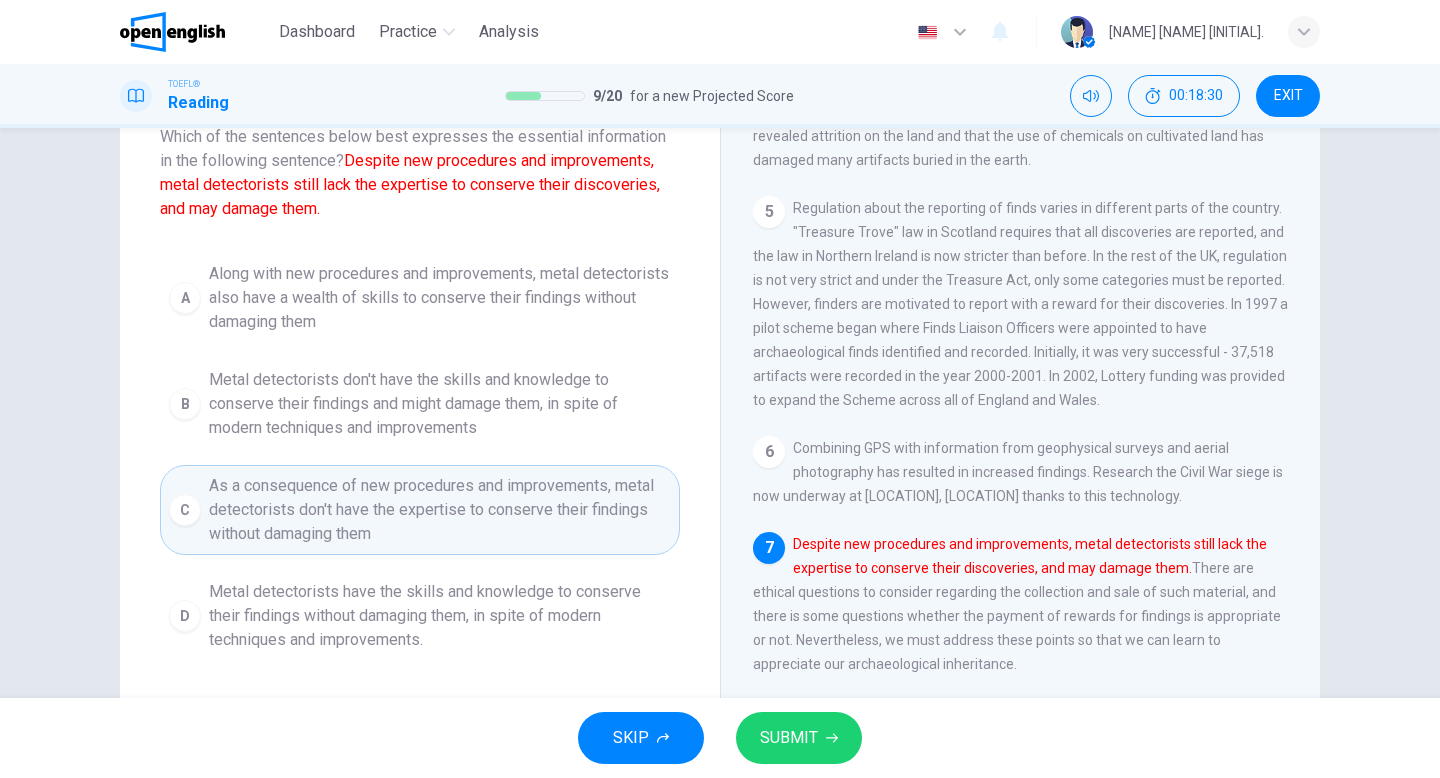 click on "SUBMIT" at bounding box center (789, 738) 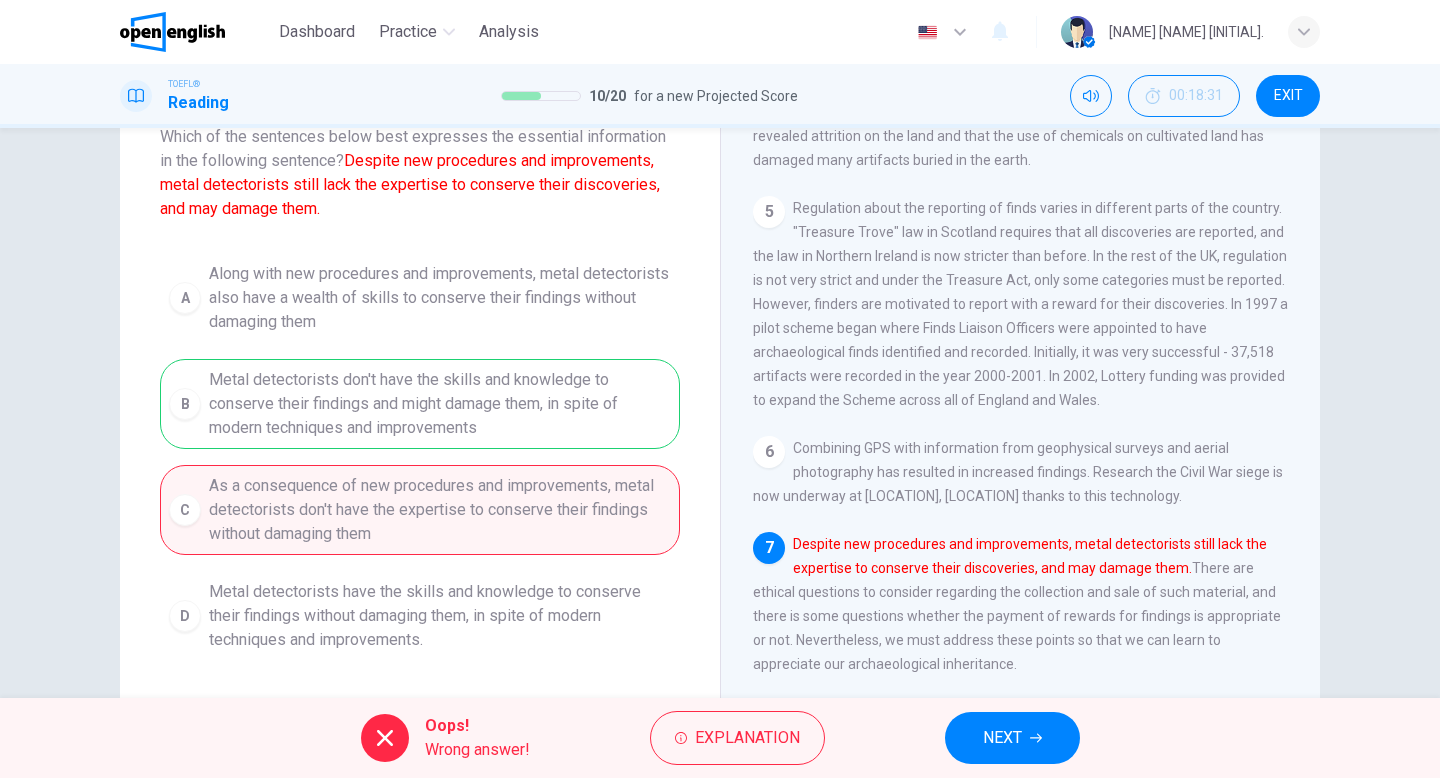 click on "NEXT" at bounding box center [1002, 738] 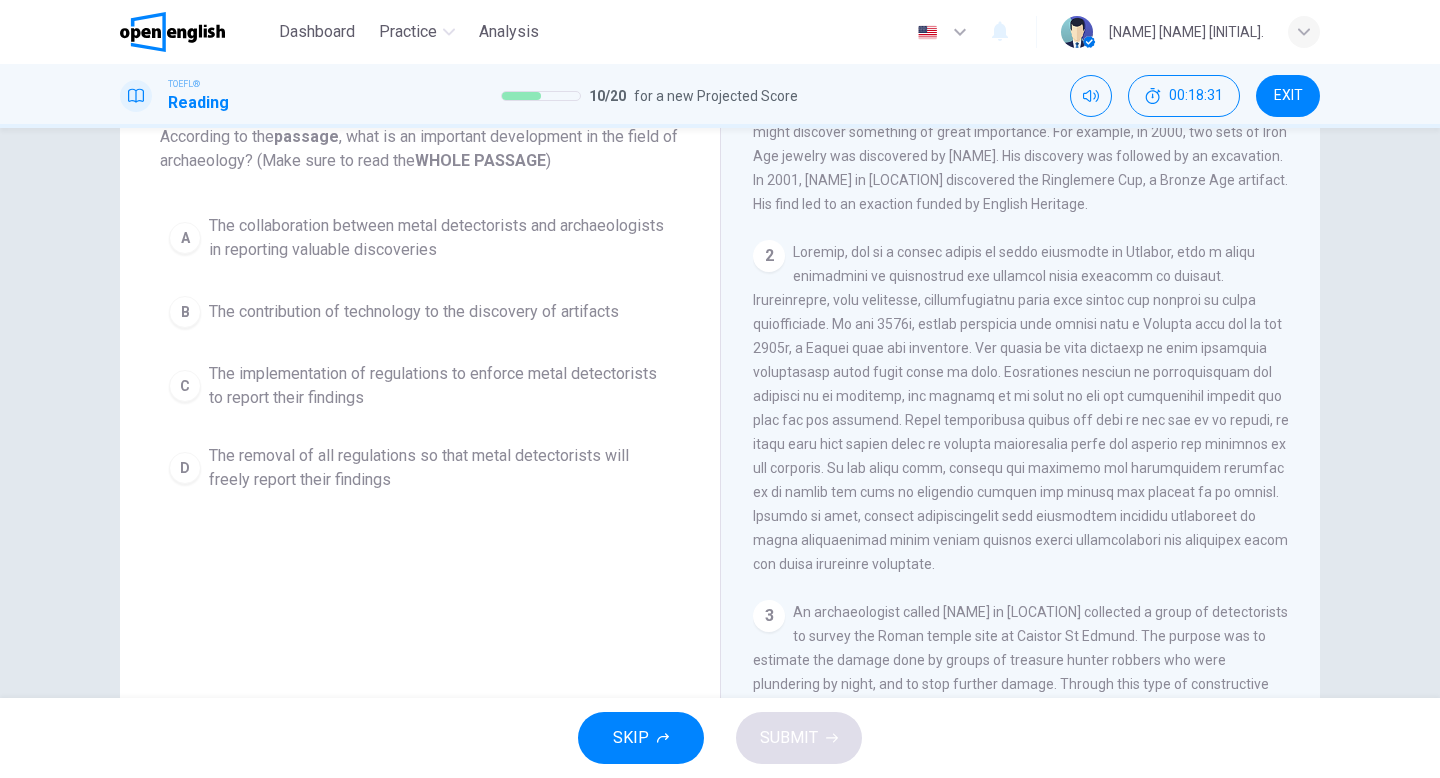 scroll, scrollTop: 0, scrollLeft: 0, axis: both 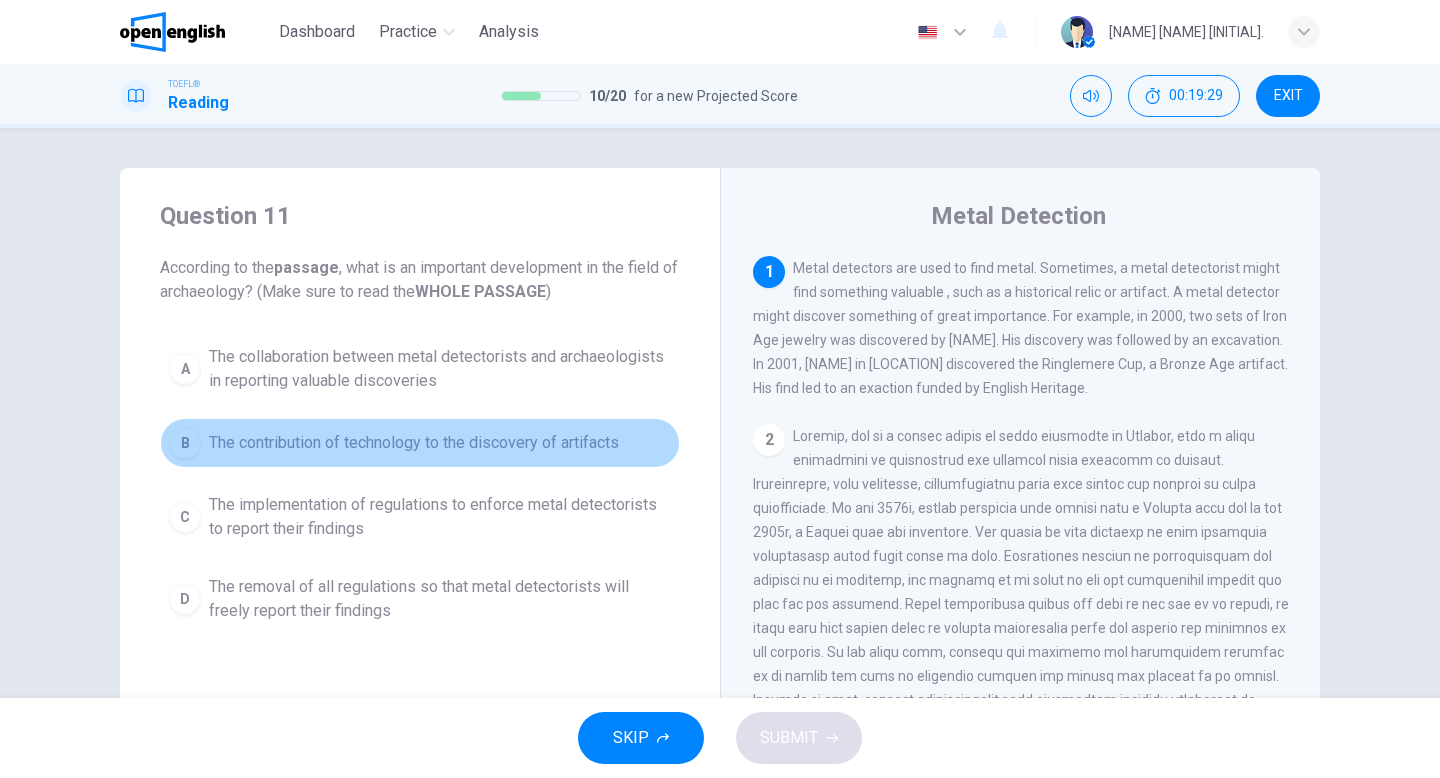 click on "The contribution of technology to the discovery of artifacts" at bounding box center (414, 443) 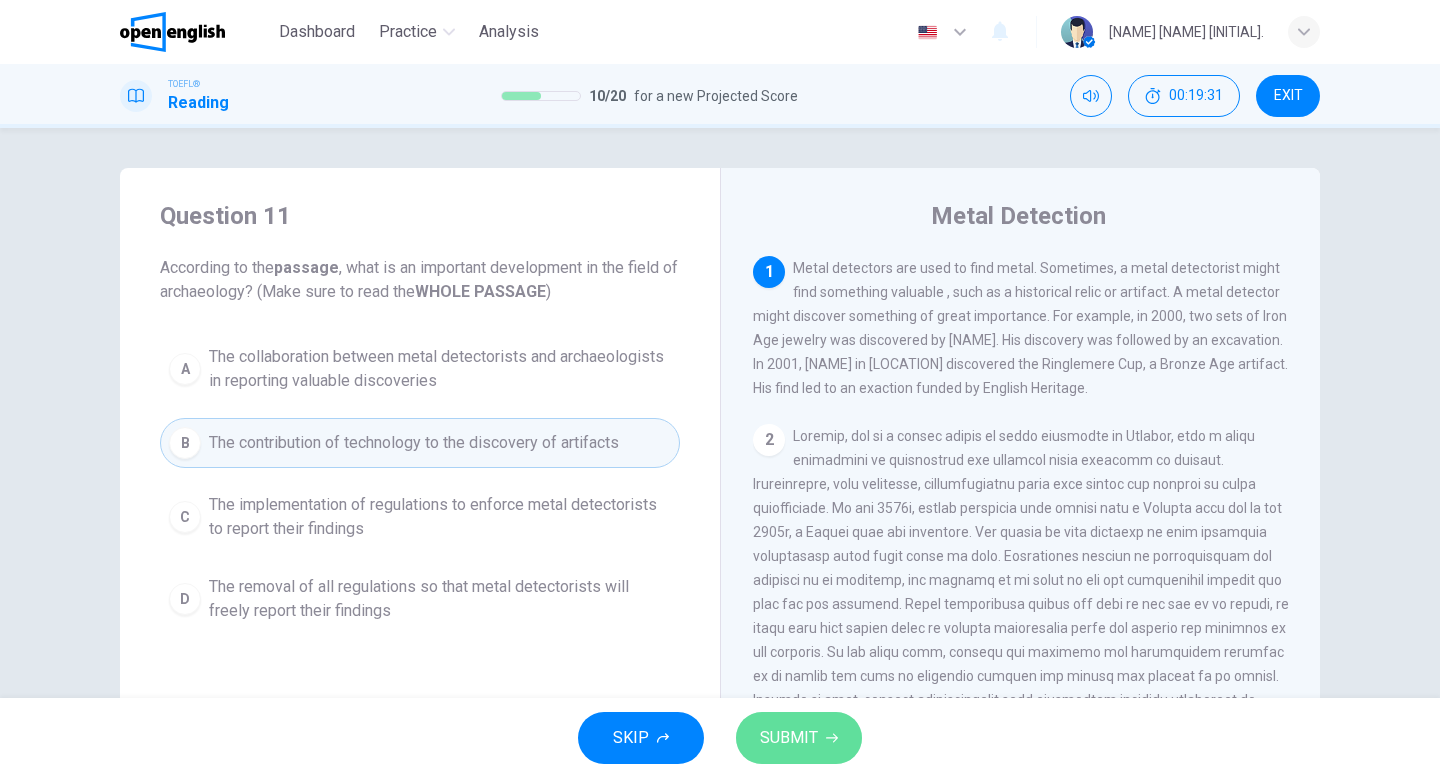 click on "SUBMIT" at bounding box center (789, 738) 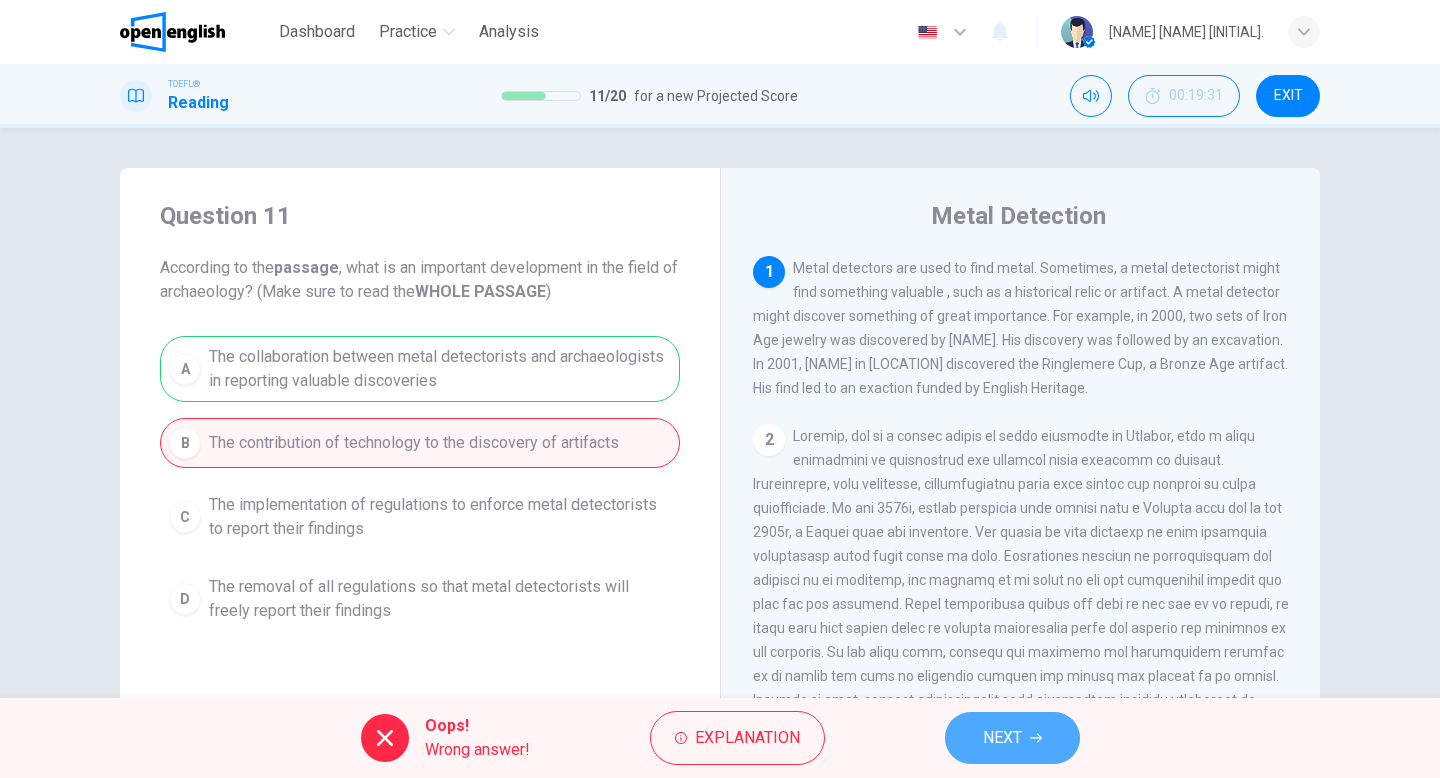 click on "NEXT" at bounding box center (1002, 738) 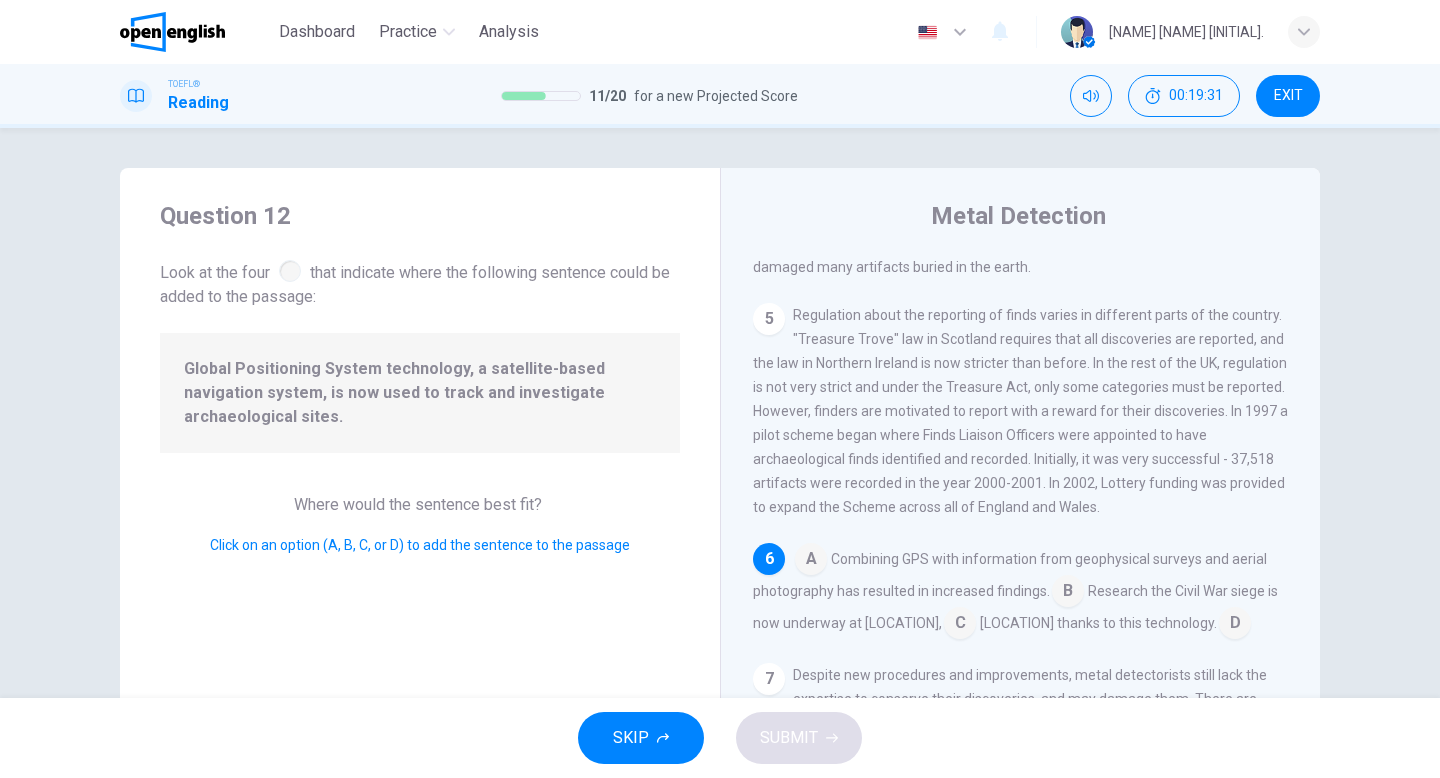 scroll, scrollTop: 996, scrollLeft: 0, axis: vertical 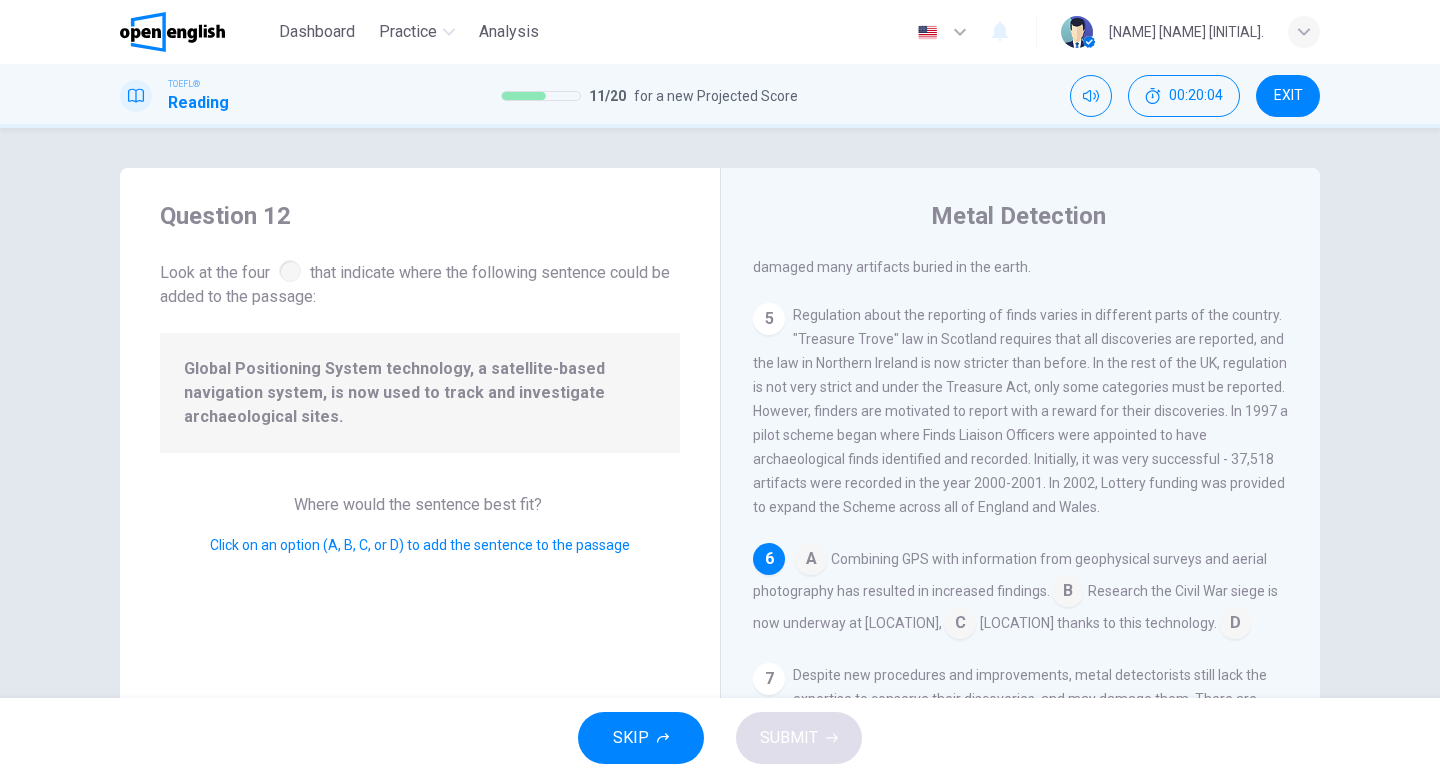 click at bounding box center (811, 561) 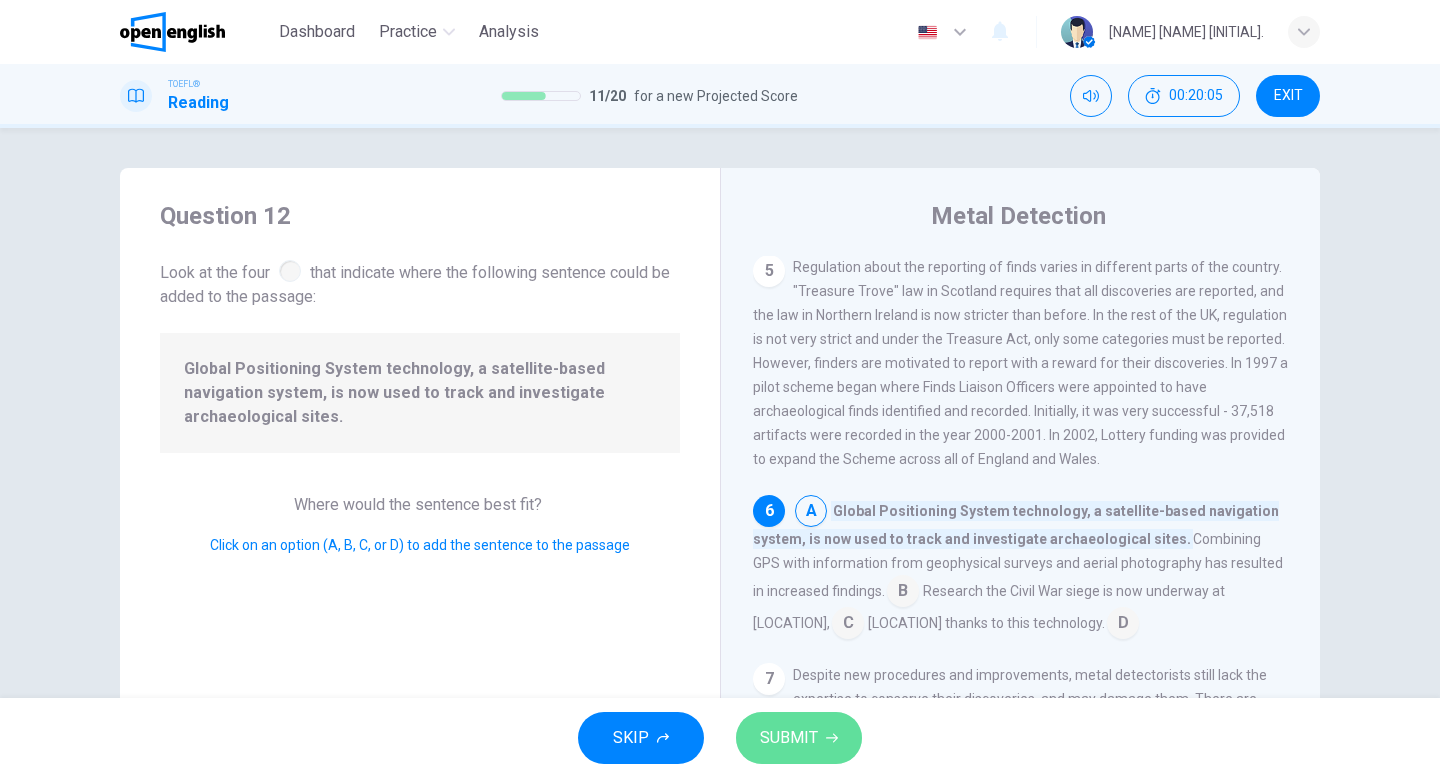 click on "SUBMIT" at bounding box center [789, 738] 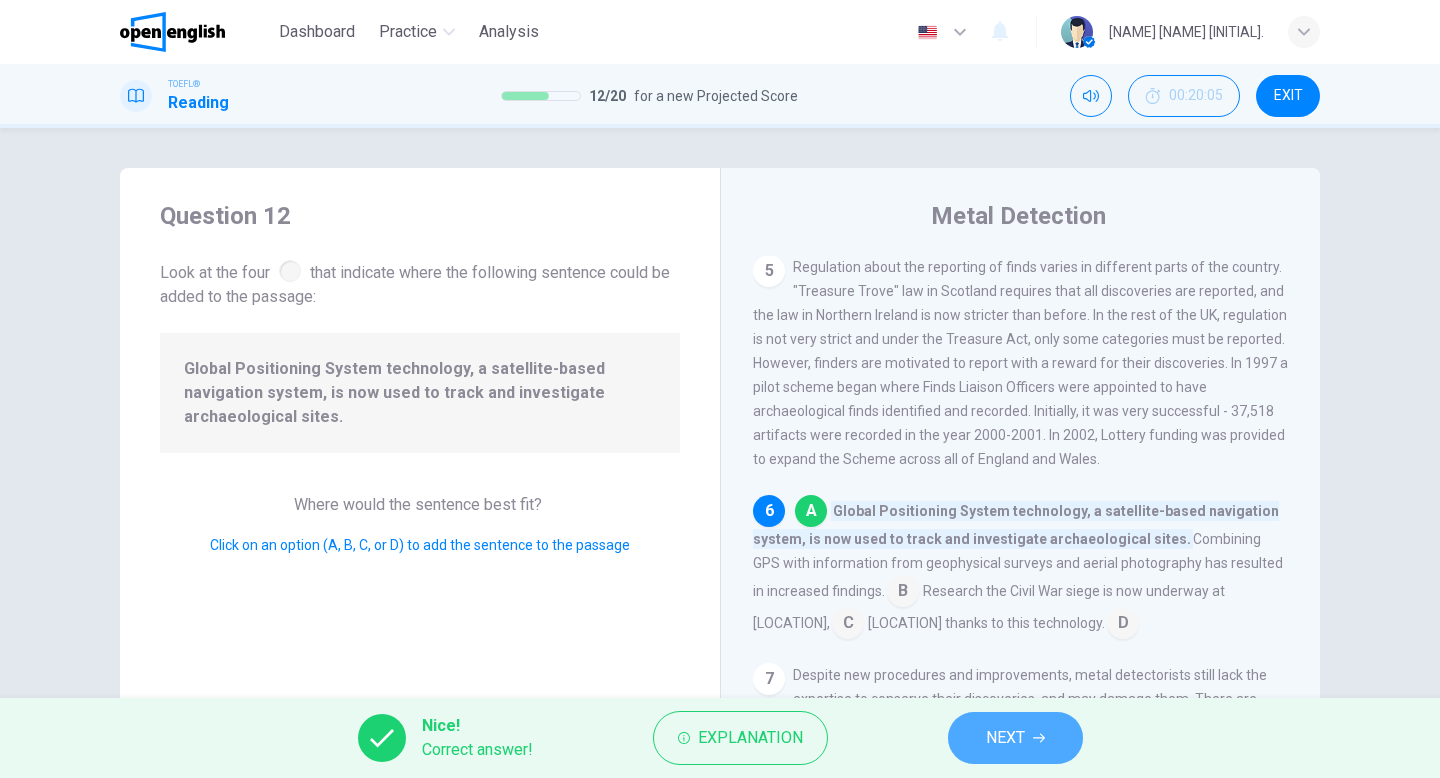 click on "NEXT" at bounding box center (1015, 738) 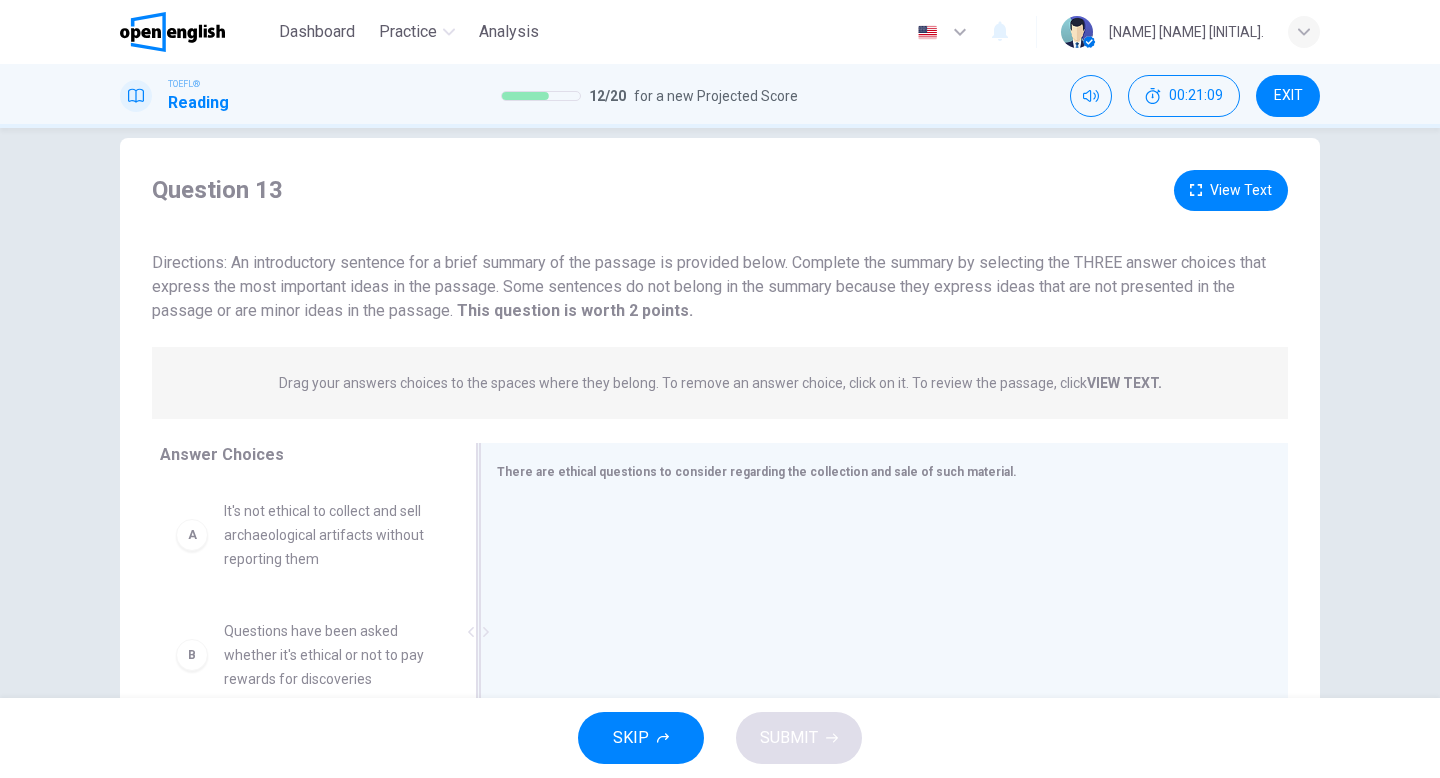 scroll, scrollTop: 31, scrollLeft: 0, axis: vertical 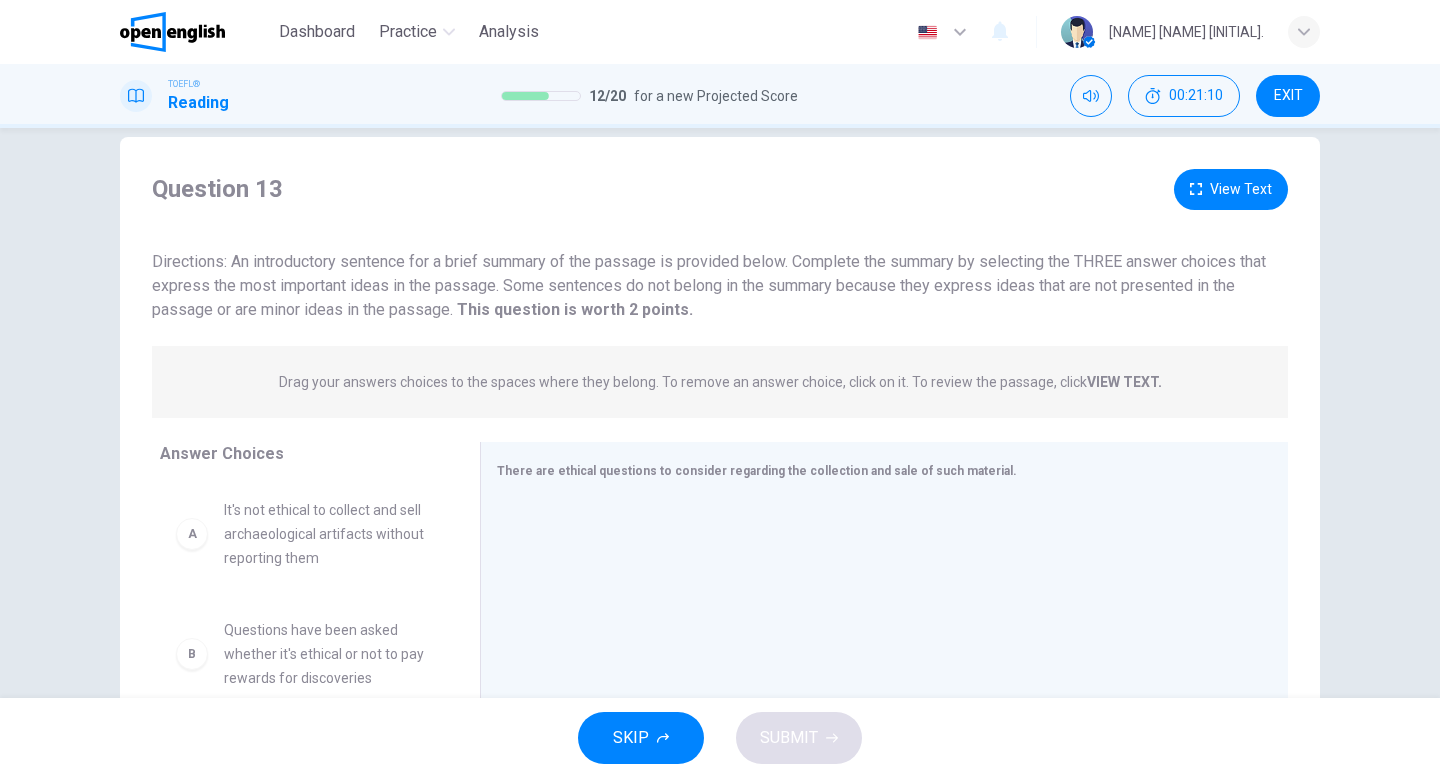 click on "View Text" at bounding box center (1231, 189) 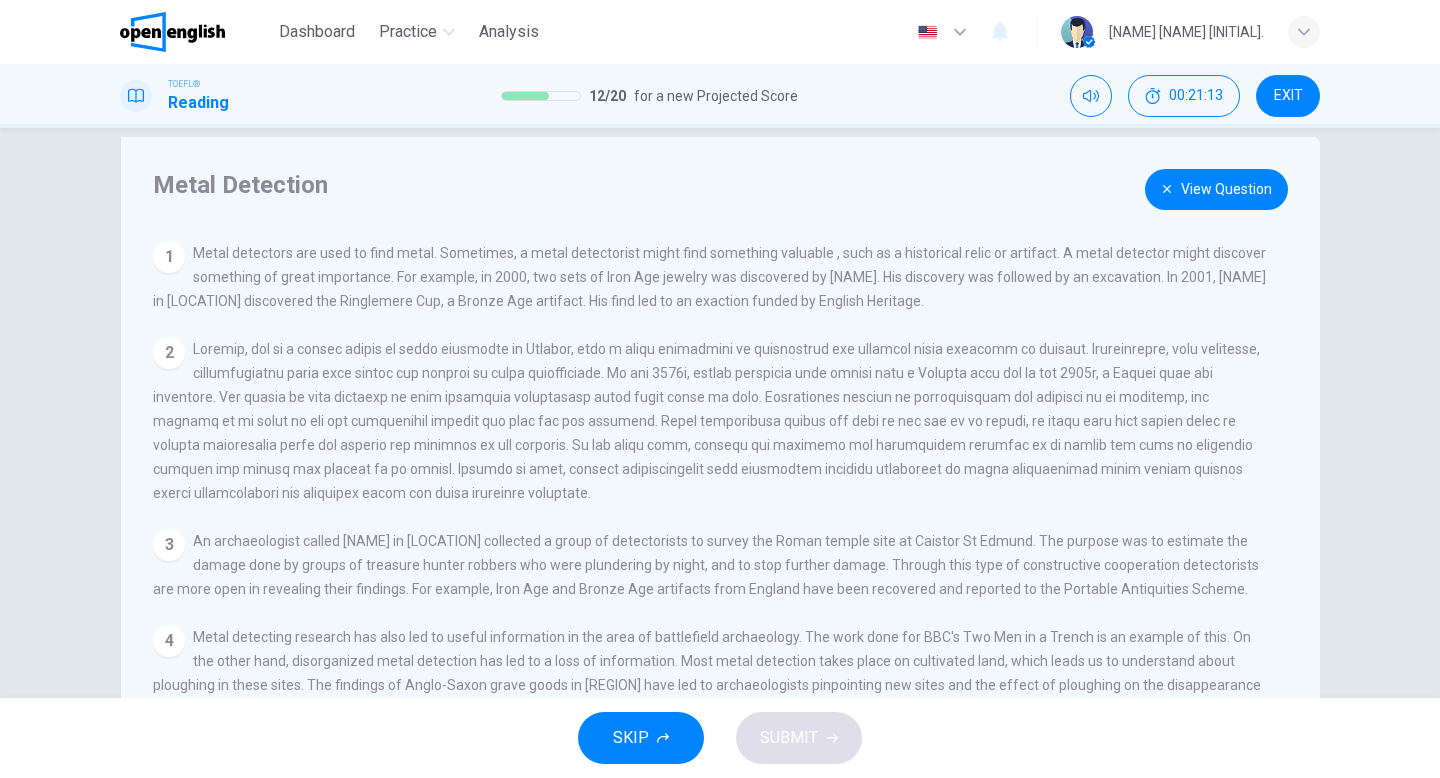 click on "View Question" at bounding box center [1216, 189] 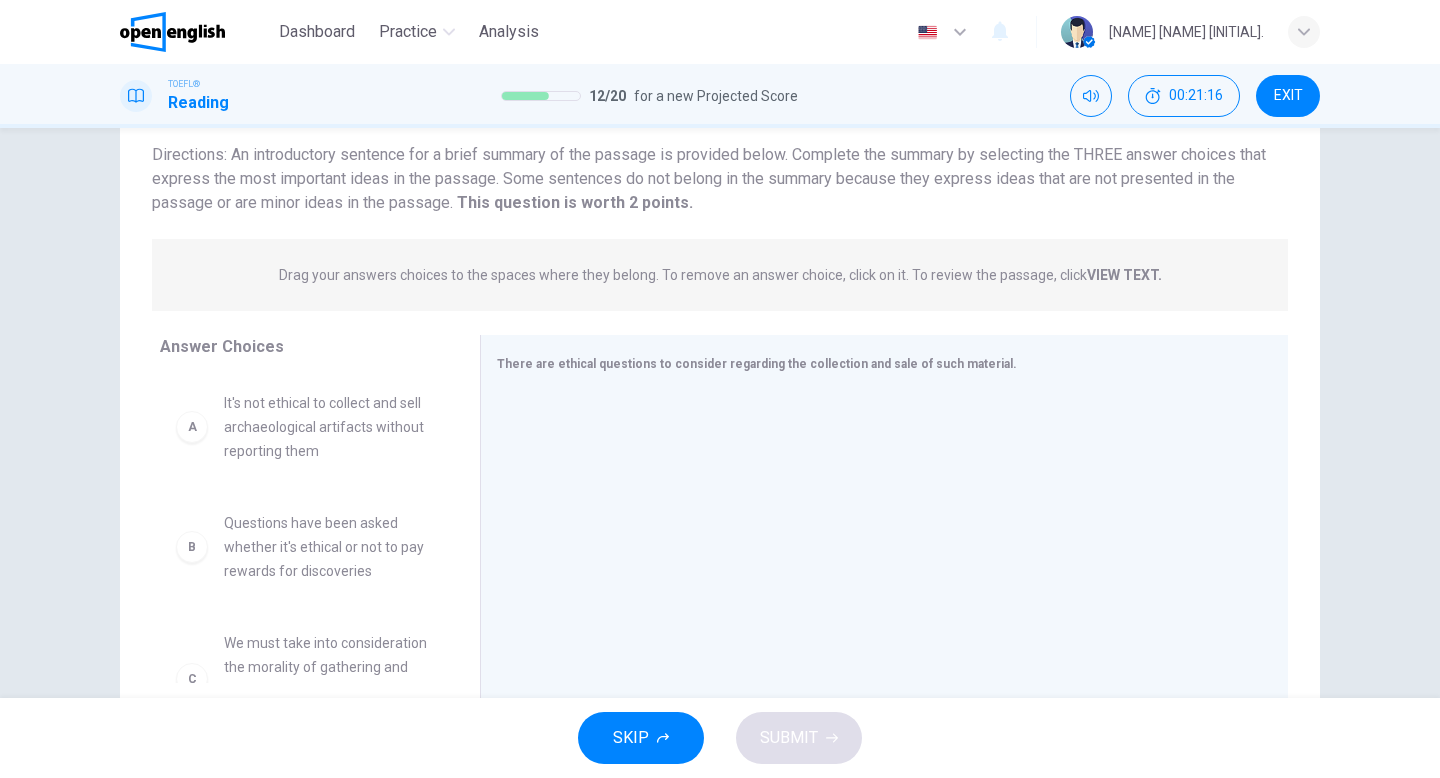 scroll, scrollTop: 136, scrollLeft: 0, axis: vertical 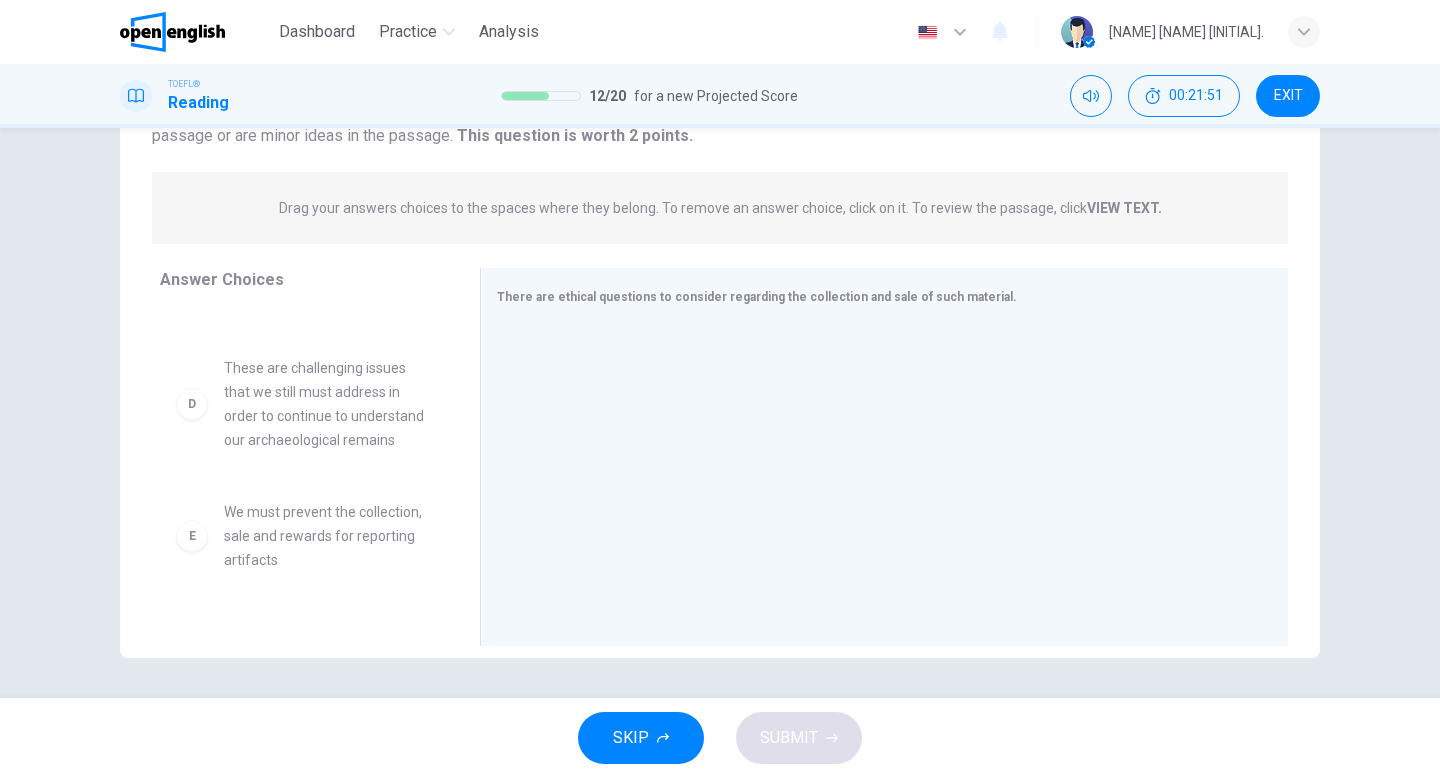 click on "We must prevent the collection, sale and rewards for reporting artifacts" at bounding box center [328, 536] 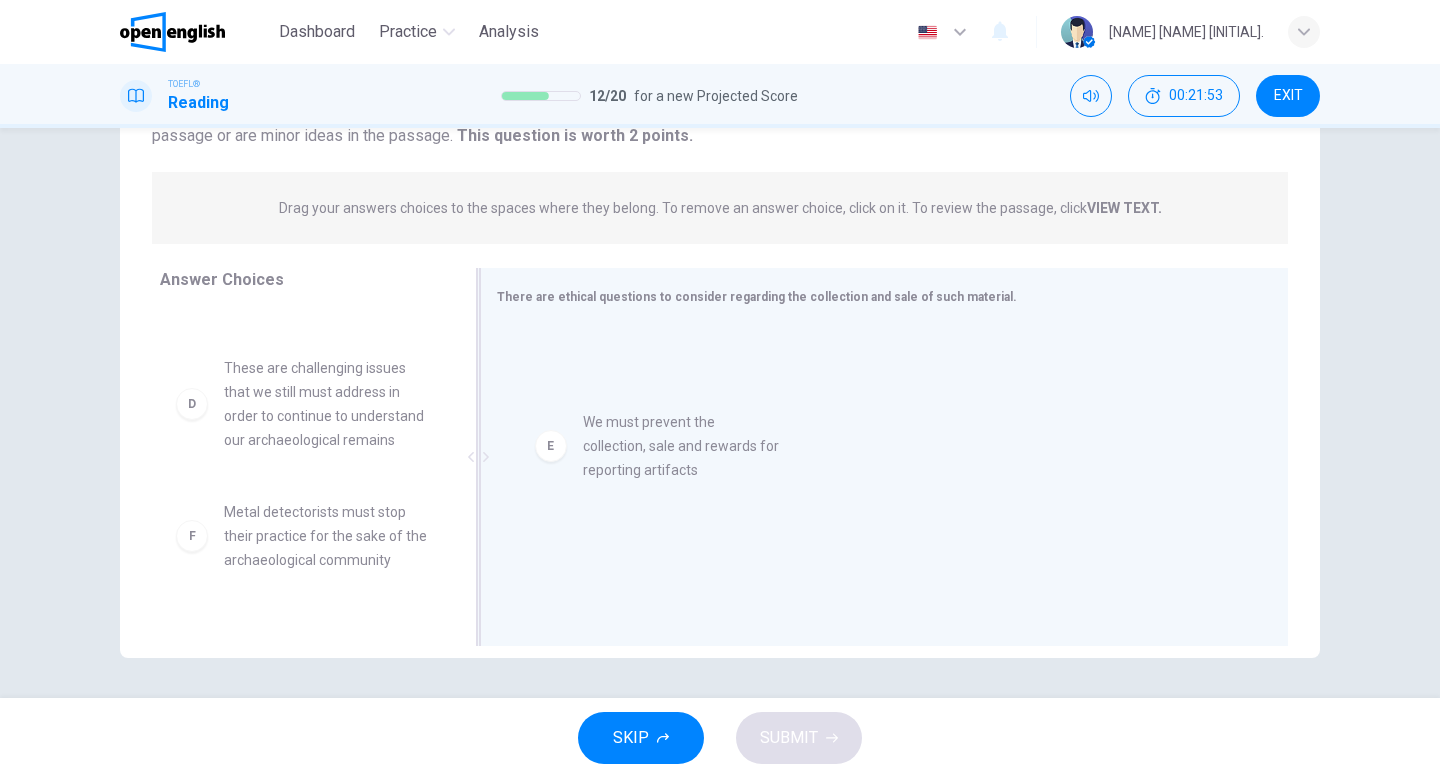 drag, startPoint x: 197, startPoint y: 535, endPoint x: 591, endPoint y: 436, distance: 406.24747 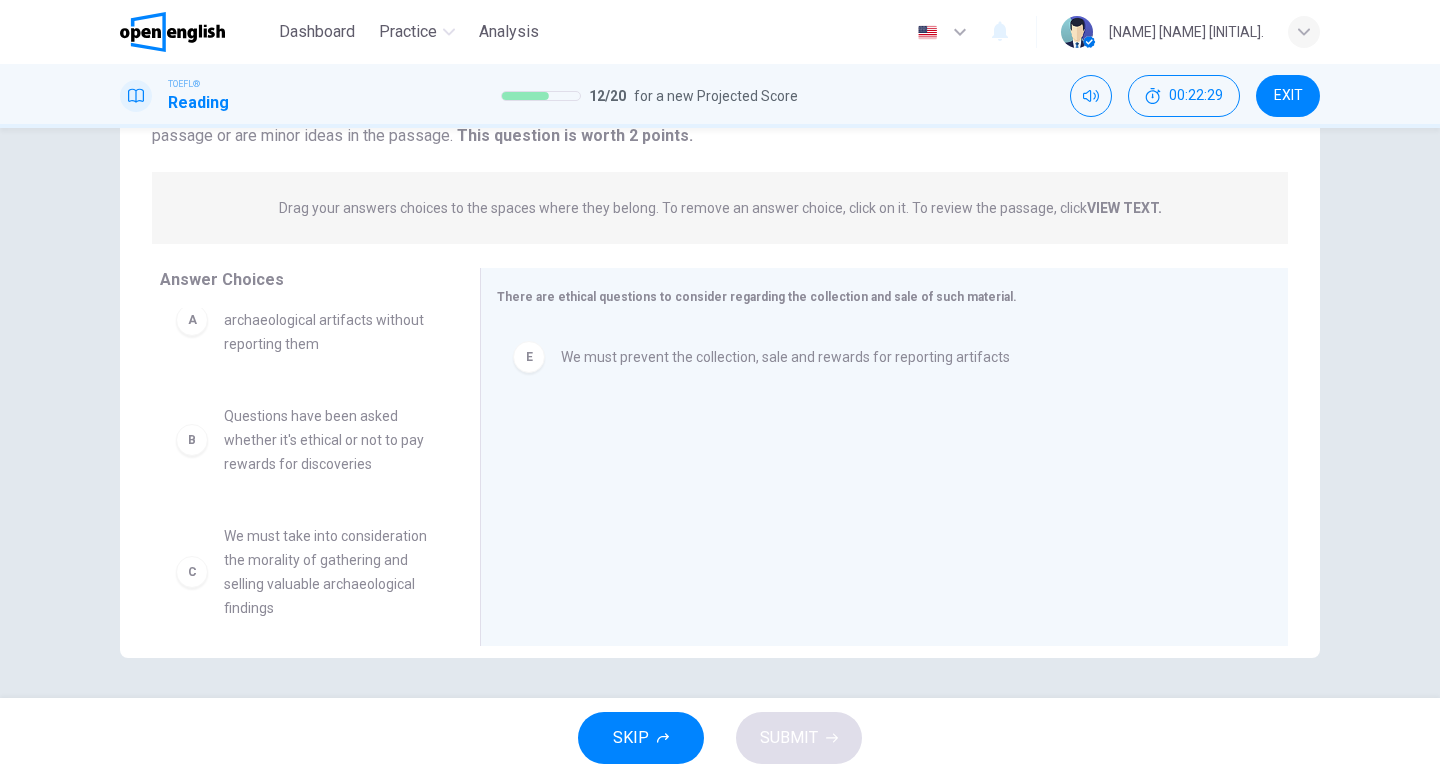 scroll, scrollTop: 0, scrollLeft: 0, axis: both 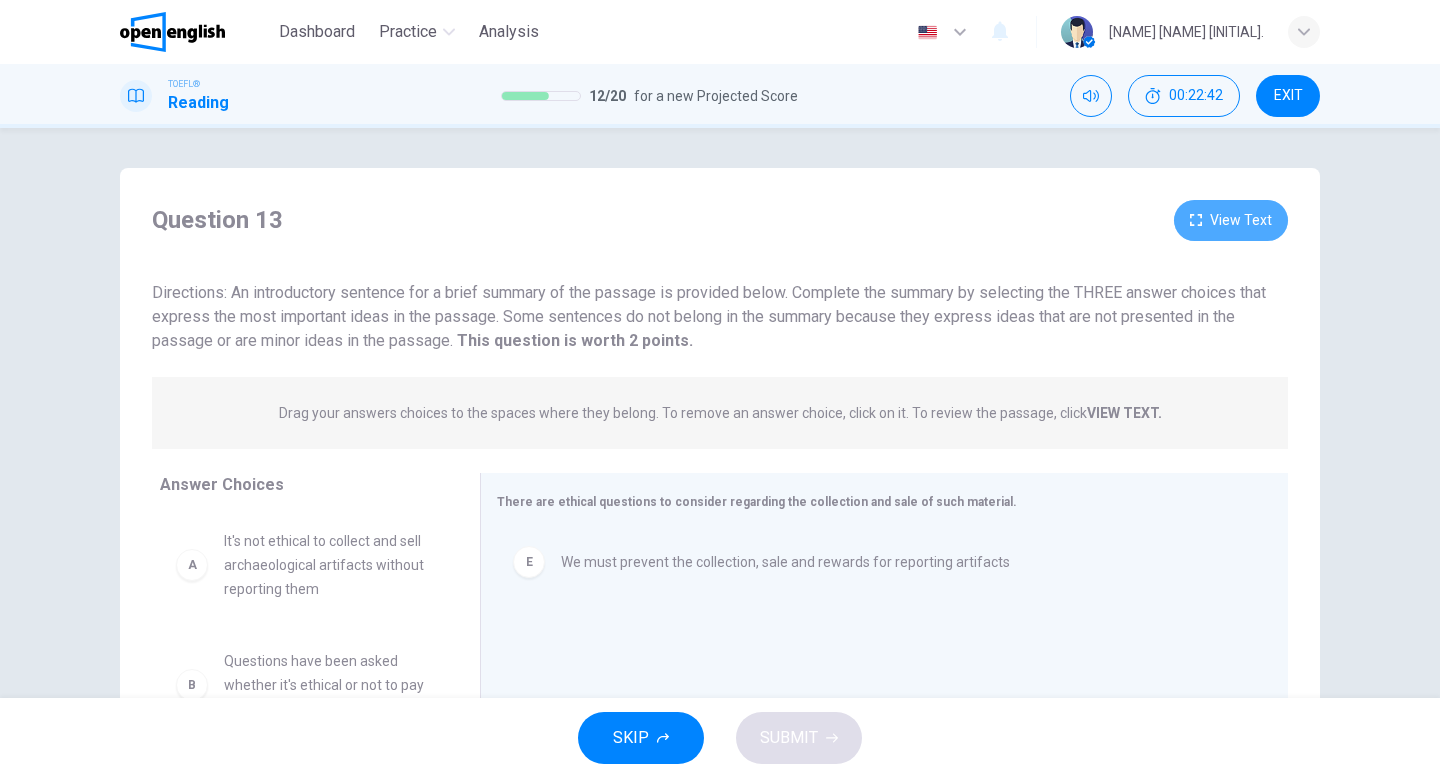 click on "View Text" at bounding box center (1231, 220) 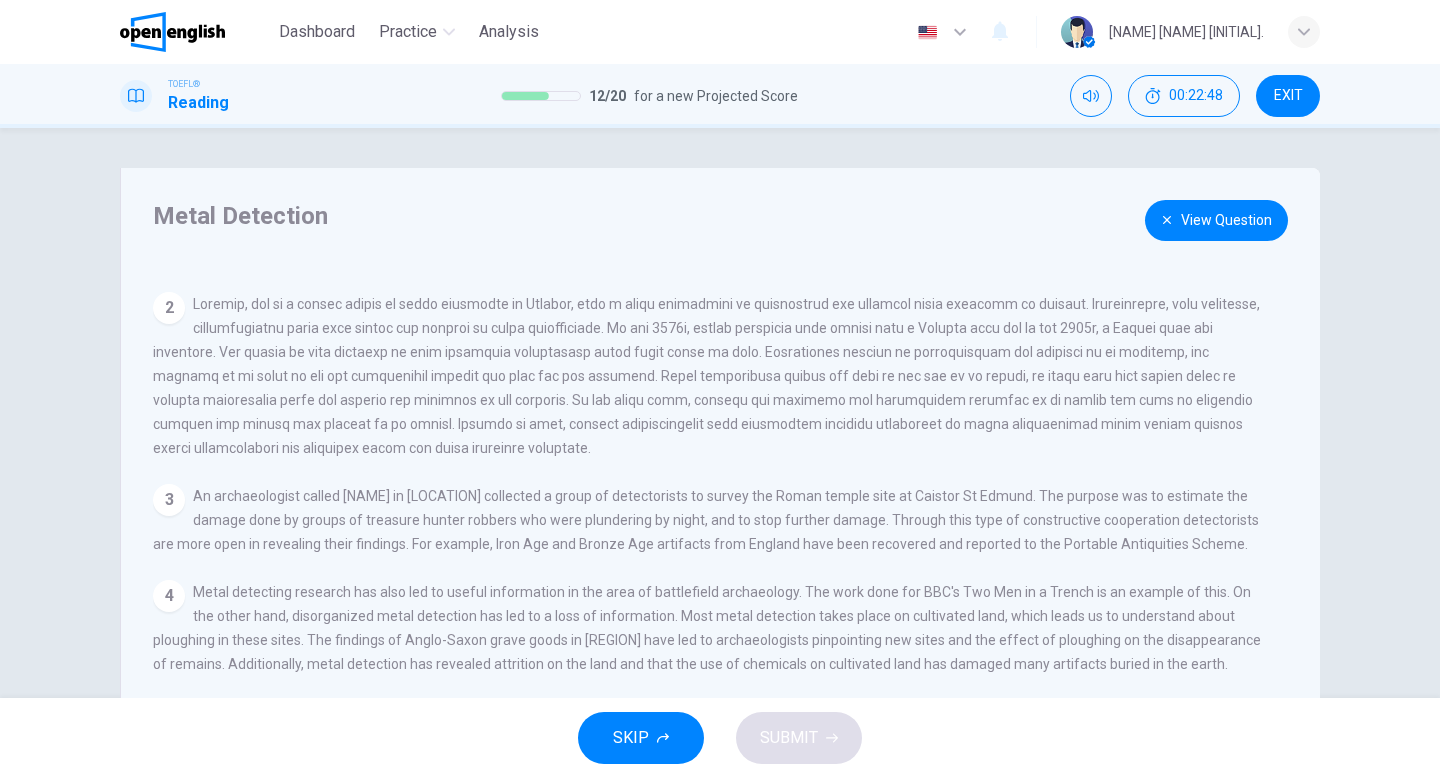 scroll, scrollTop: 78, scrollLeft: 0, axis: vertical 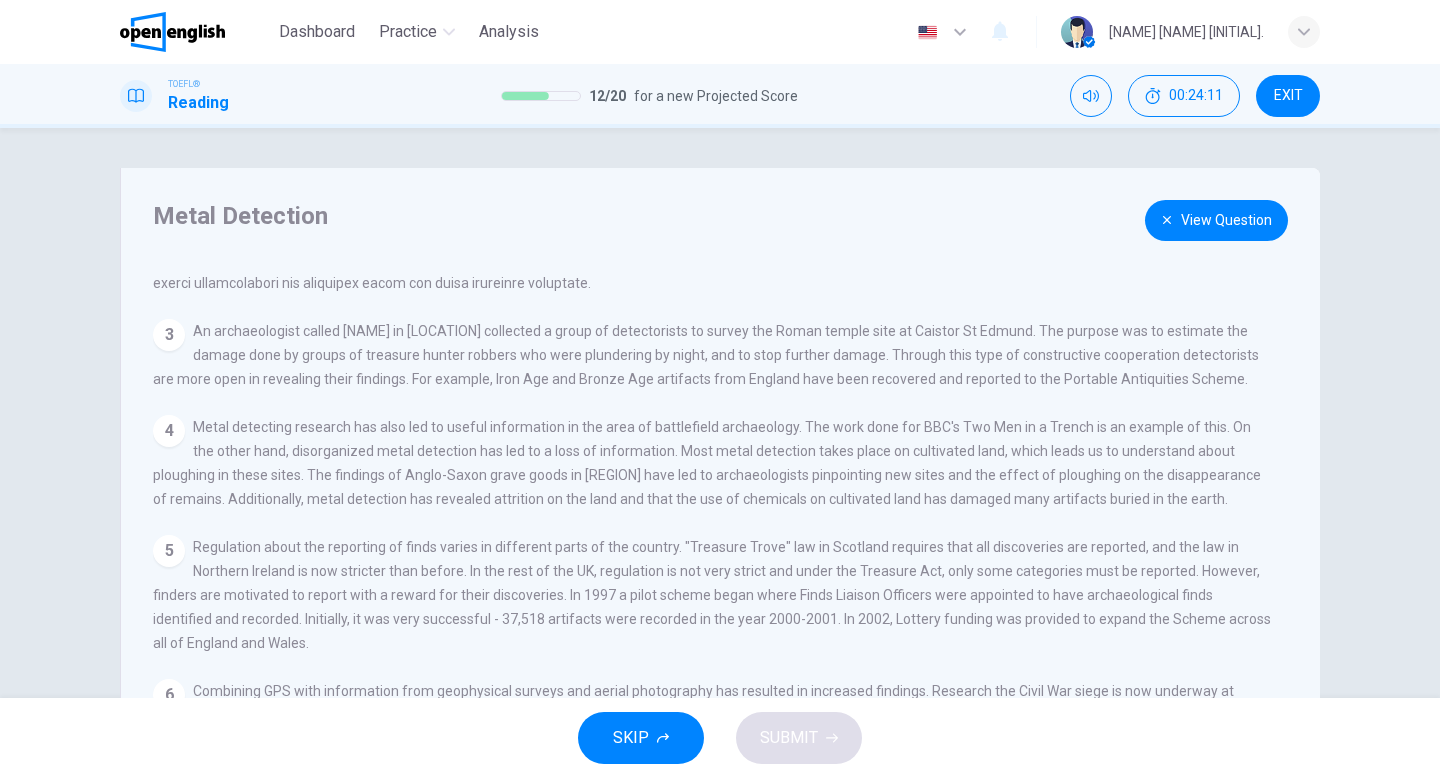 click on "View Question" at bounding box center (1216, 220) 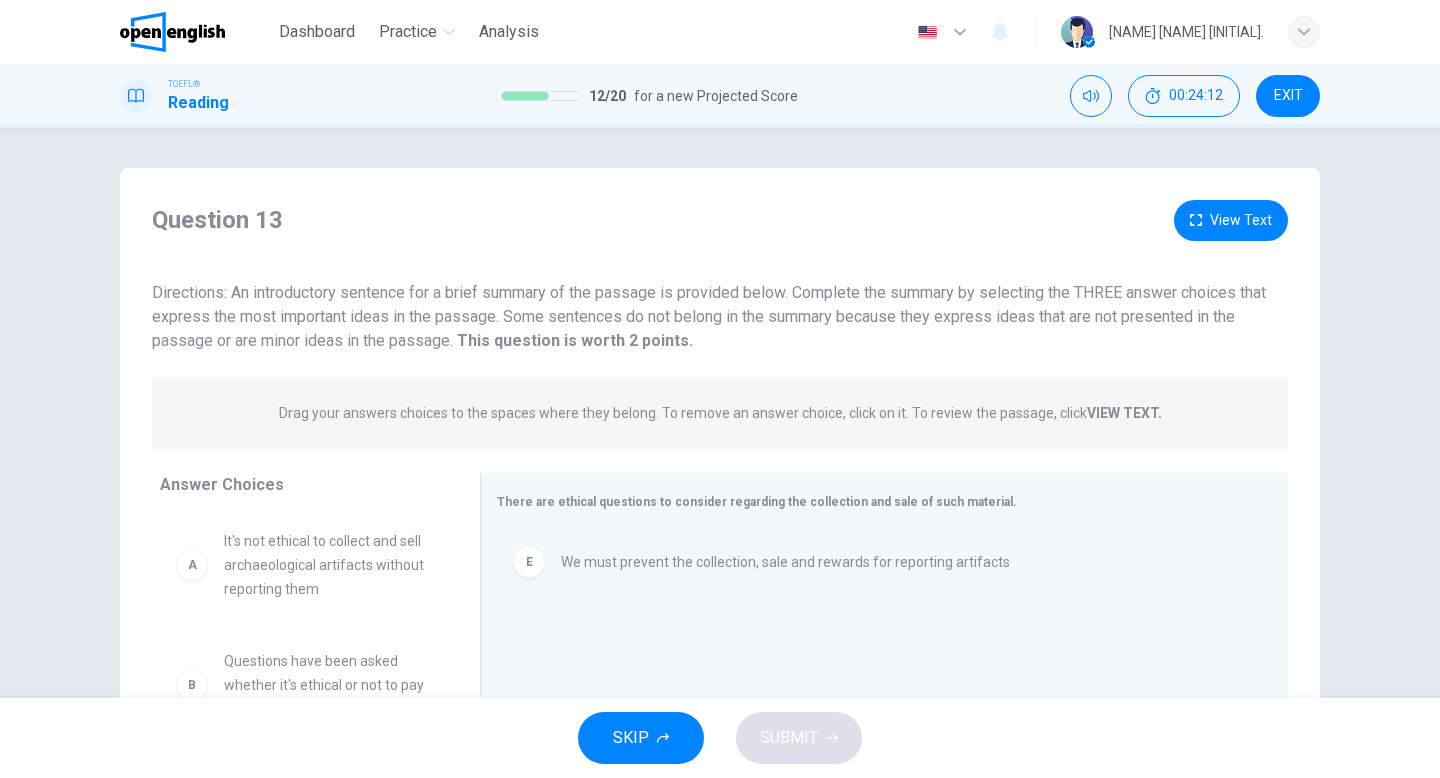 scroll, scrollTop: 205, scrollLeft: 0, axis: vertical 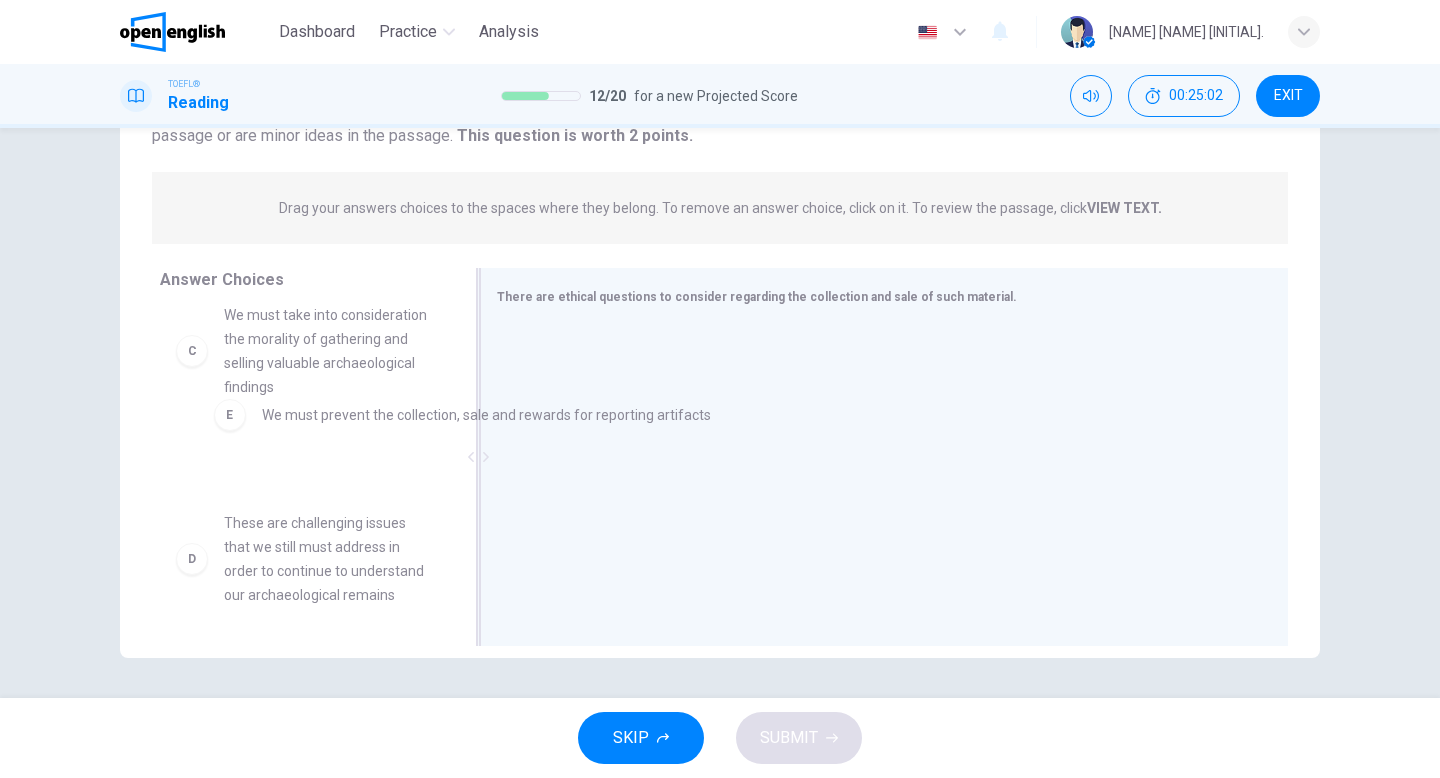 drag, startPoint x: 533, startPoint y: 357, endPoint x: 219, endPoint y: 428, distance: 321.927 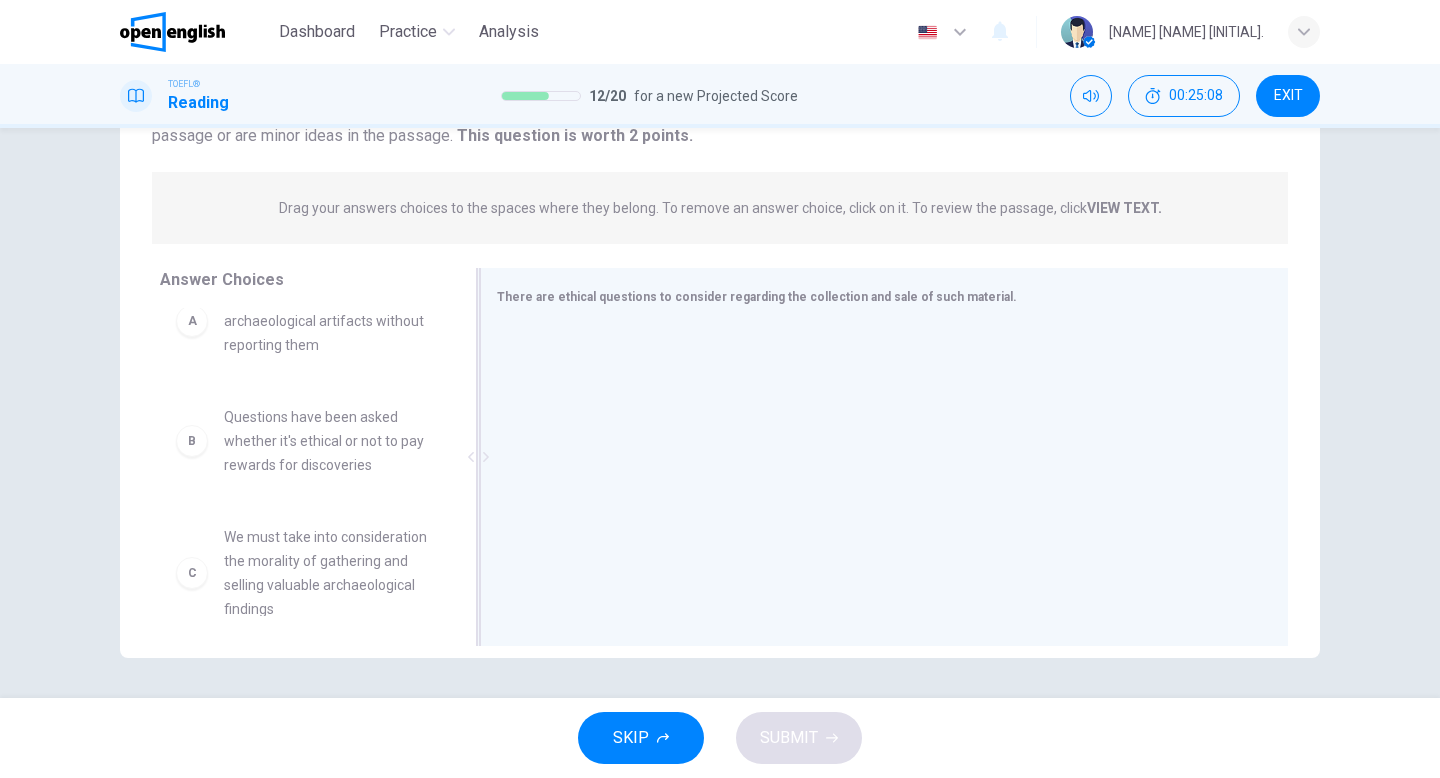 scroll, scrollTop: 0, scrollLeft: 0, axis: both 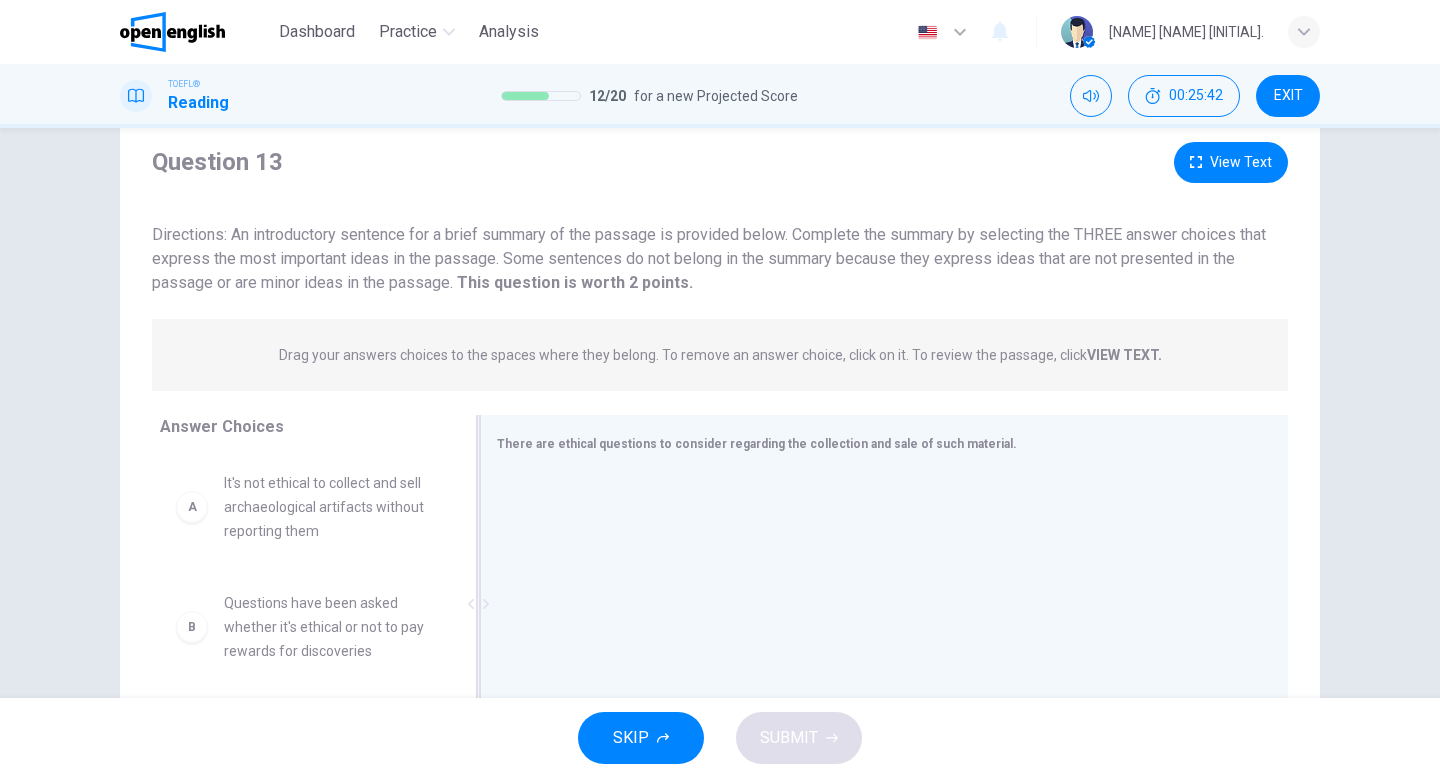 click on "View Text" at bounding box center [1231, 162] 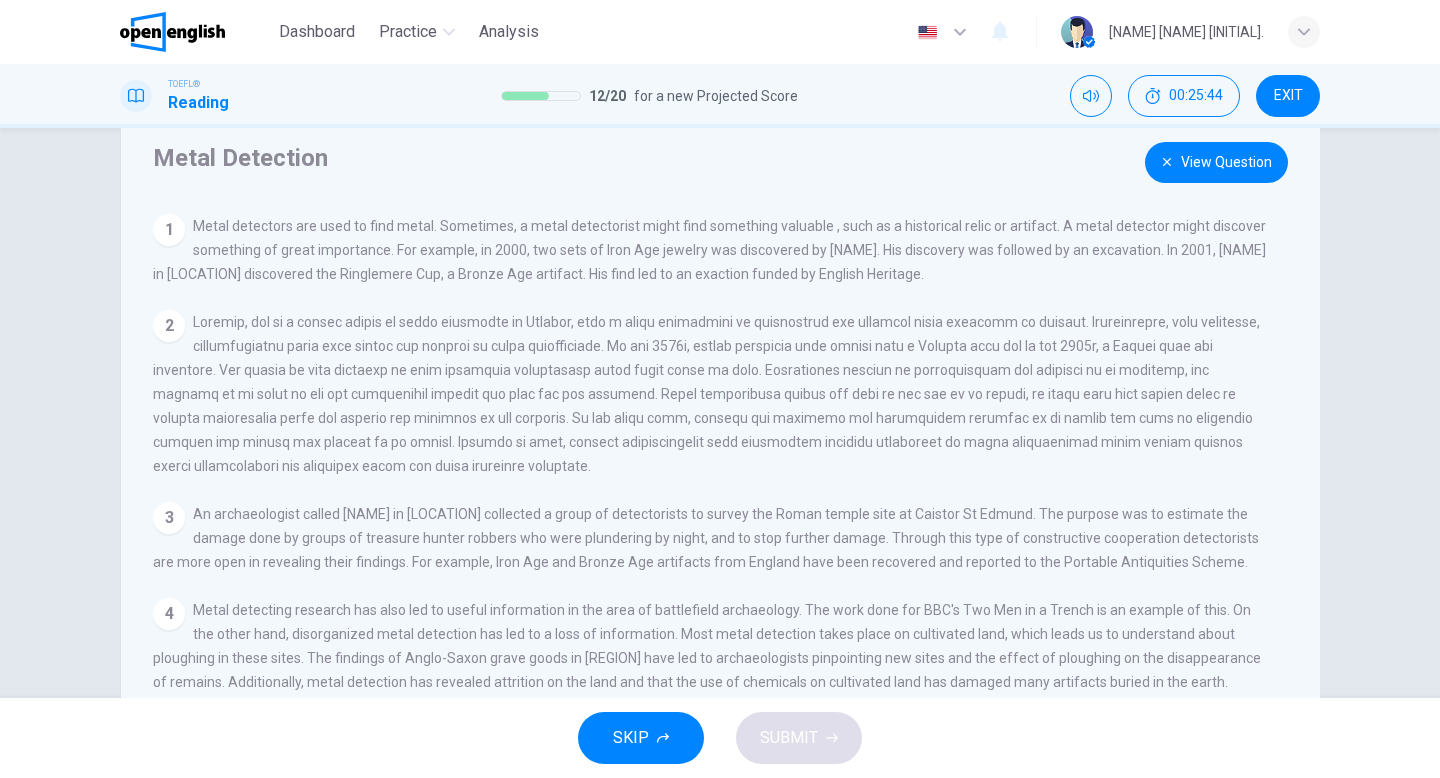 scroll, scrollTop: 268, scrollLeft: 0, axis: vertical 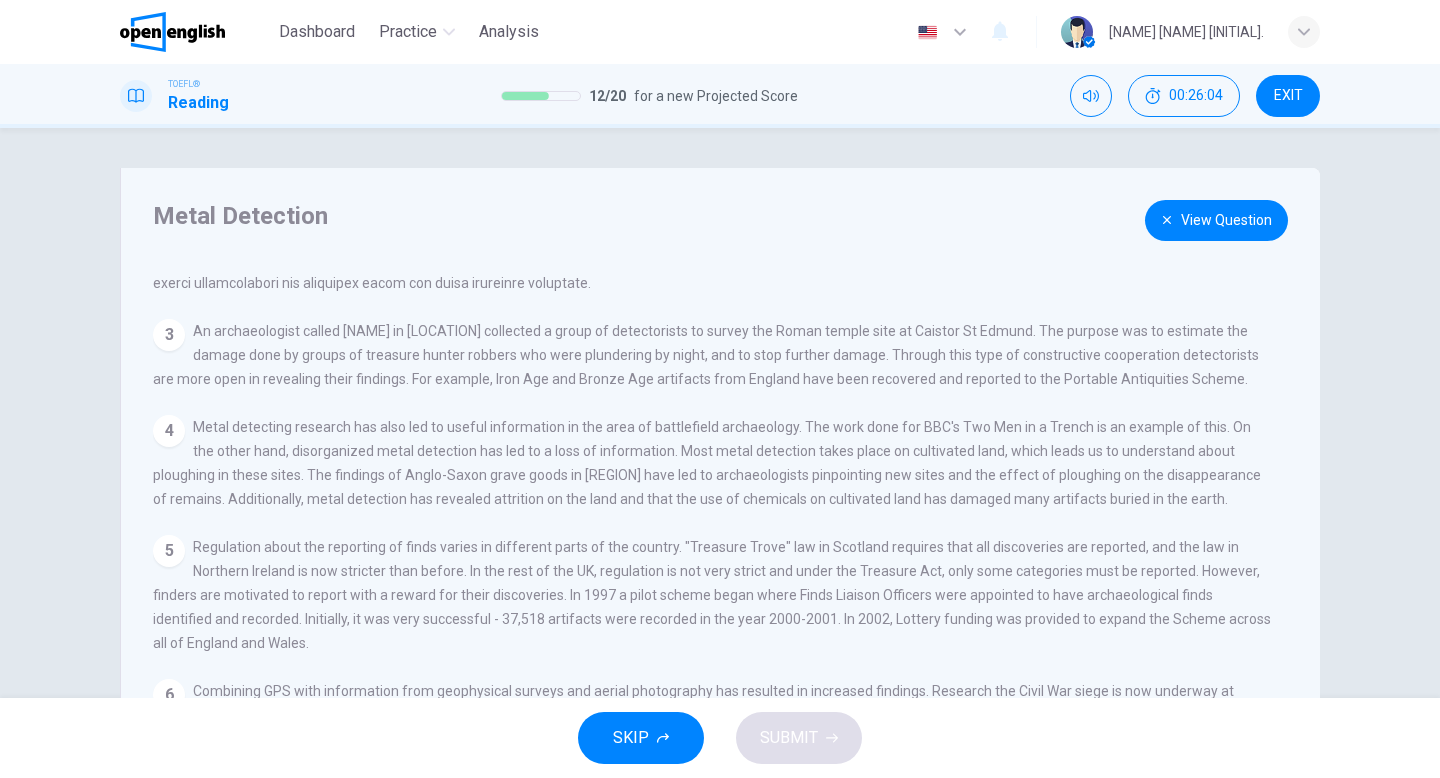 click on "Metal Detection View Question 1 Metal detectors are used to find metal. Sometimes, a metal detectorist might find something valuable , such as a historical relic or artifact. A metal detector might discover something of great importance. For example, in 2000, two sets of Iron Age jewelry was discovered by Kevan Hall's. His discovery was followed by an excavation. In 2001, Cliff Bradshaw in Kent discovered the Ringlemere Cup, a Bronze Age artifact. His find led to an exaction funded by English Heritage. 2 3 An archaeologist called Tony Gregory in Norfolk collected a group of detectorists to survey the Roman temple site at Caistor St Edmund. The purpose was to estimate the damage done by groups of treasure hunter robbers who were plundering by night, and to stop further damage. Through this type of constructive cooperation detectorists are more open in revealing their findings. For example, Iron Age and Bronze Age artifacts from England have been recovered and reported to the Portable Antiquities Scheme. 4 5 6" at bounding box center (720, 515) 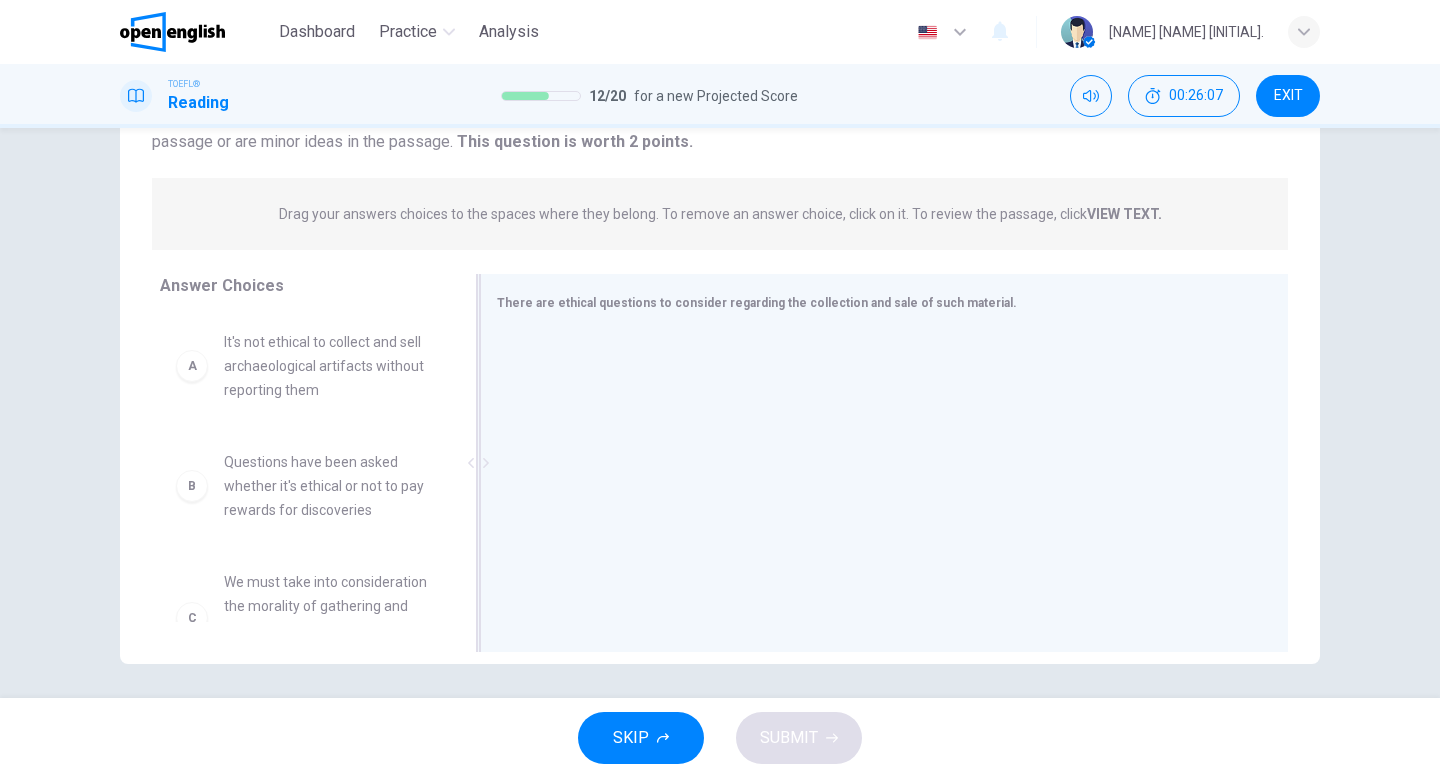 scroll, scrollTop: 205, scrollLeft: 0, axis: vertical 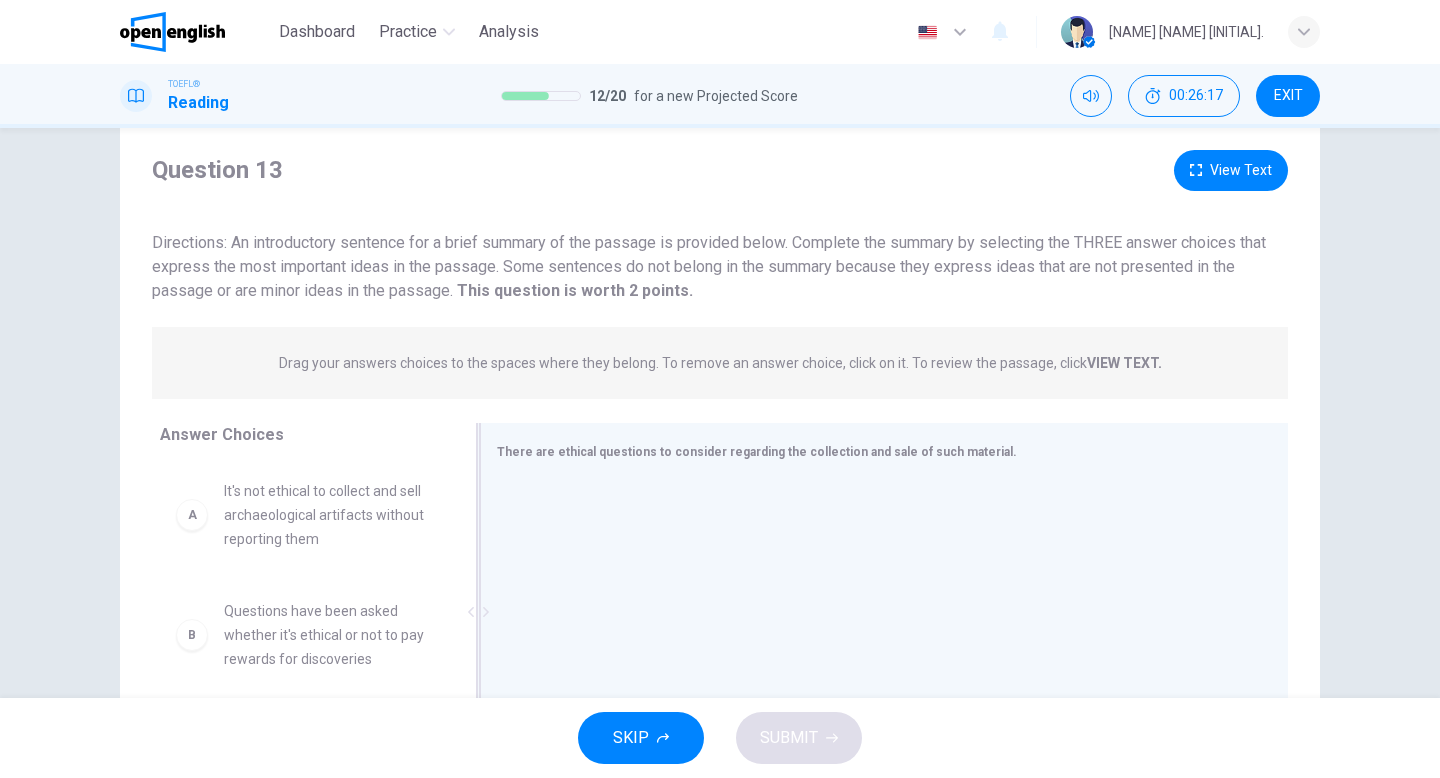 click on "View Text" at bounding box center [1231, 170] 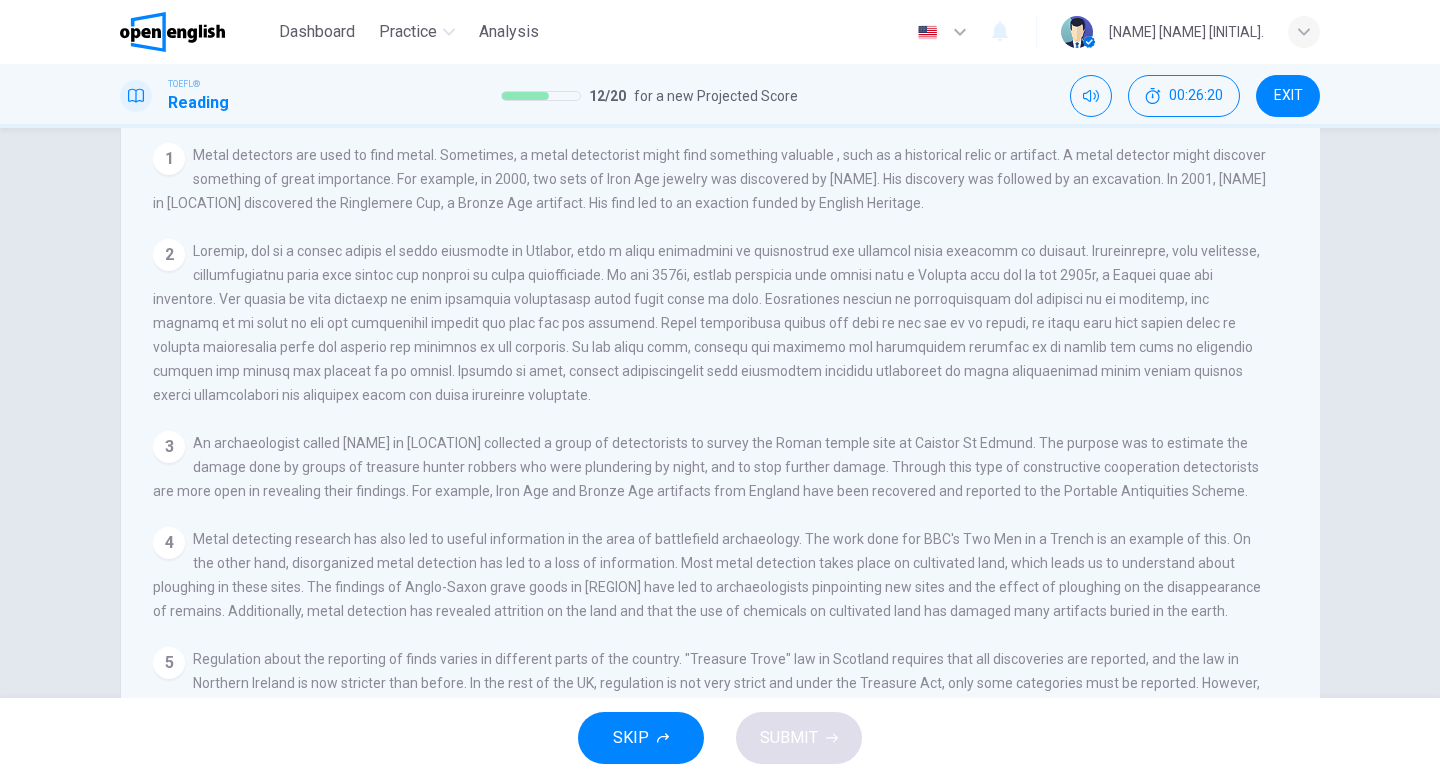 scroll, scrollTop: 205, scrollLeft: 0, axis: vertical 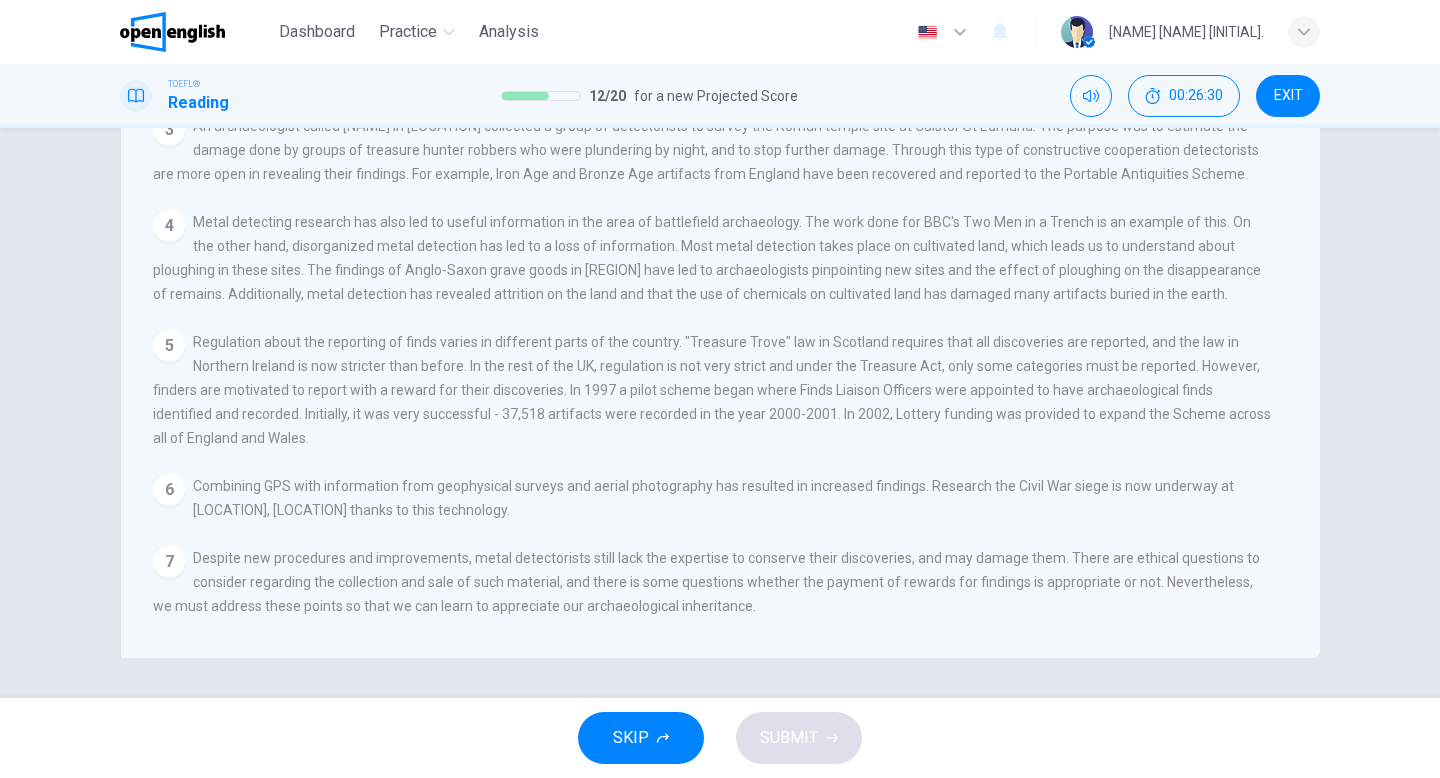 drag, startPoint x: 1293, startPoint y: 377, endPoint x: 1285, endPoint y: 551, distance: 174.1838 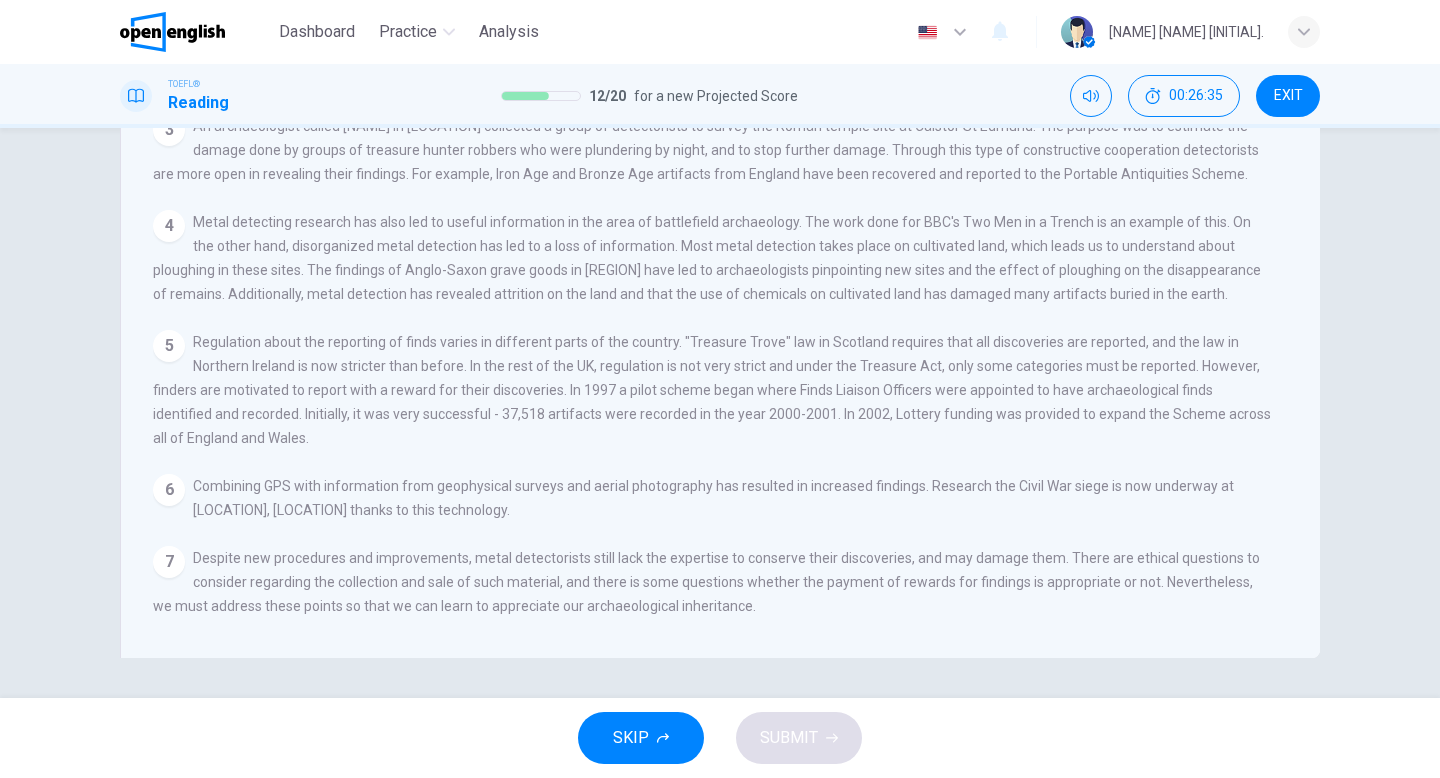 scroll, scrollTop: 0, scrollLeft: 0, axis: both 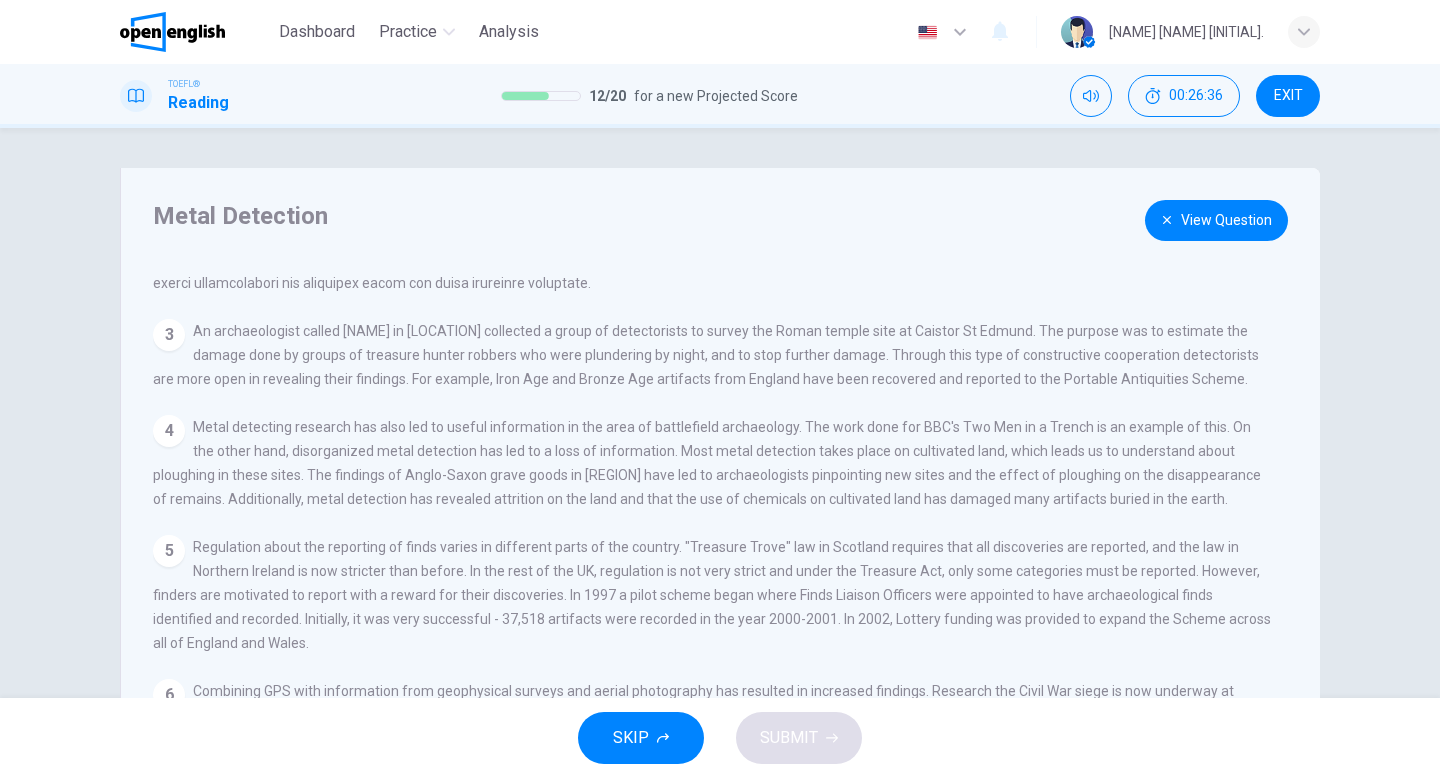 click on "View Question" at bounding box center (1216, 220) 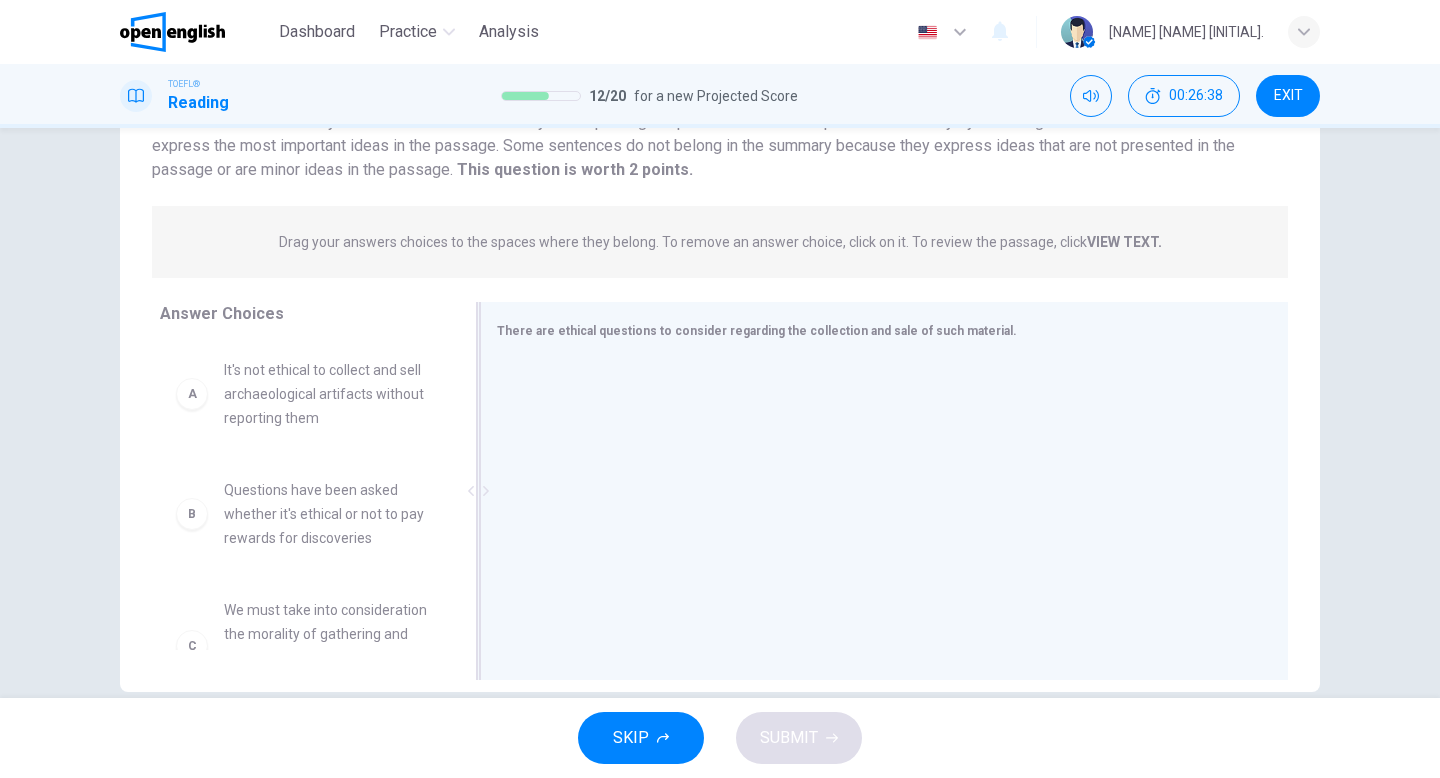 scroll, scrollTop: 205, scrollLeft: 0, axis: vertical 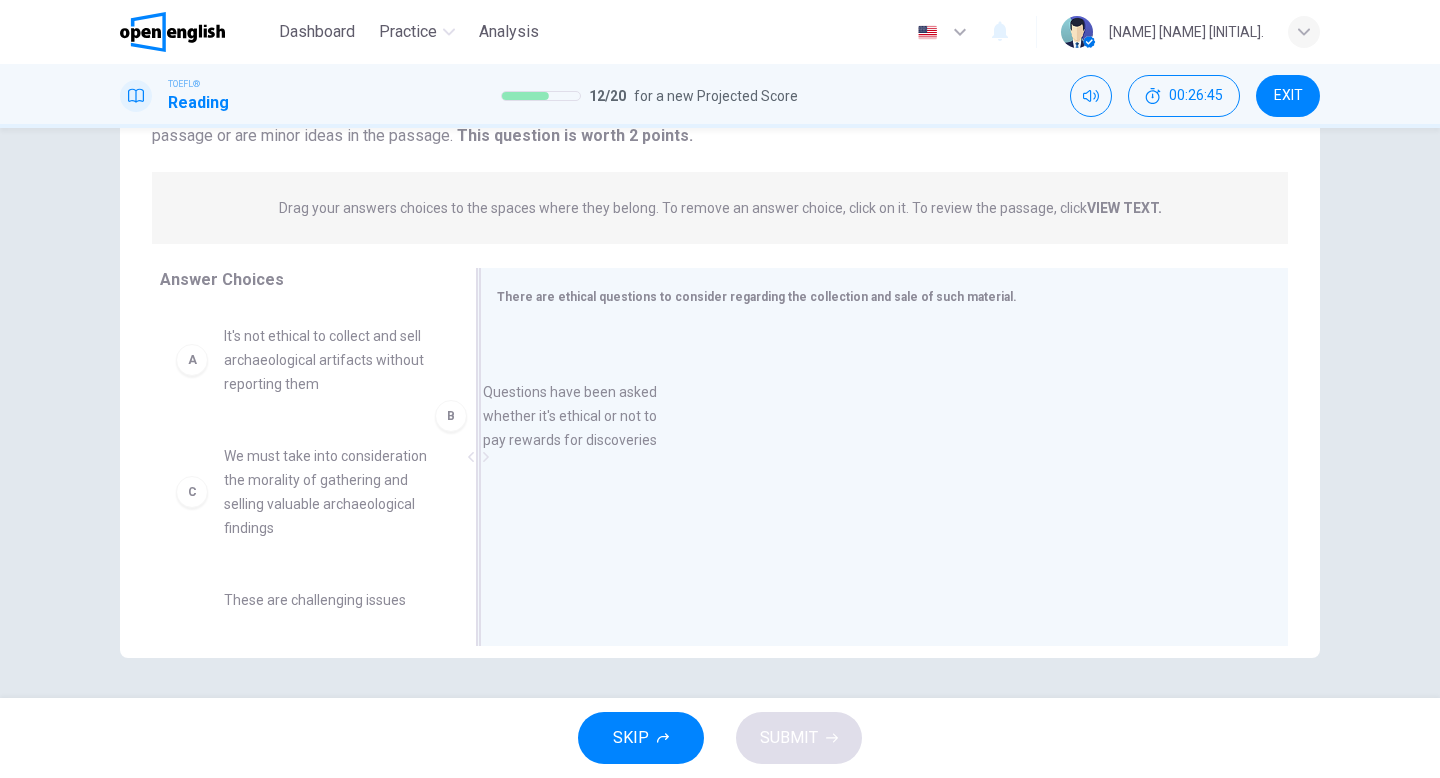 drag, startPoint x: 299, startPoint y: 473, endPoint x: 671, endPoint y: 371, distance: 385.73047 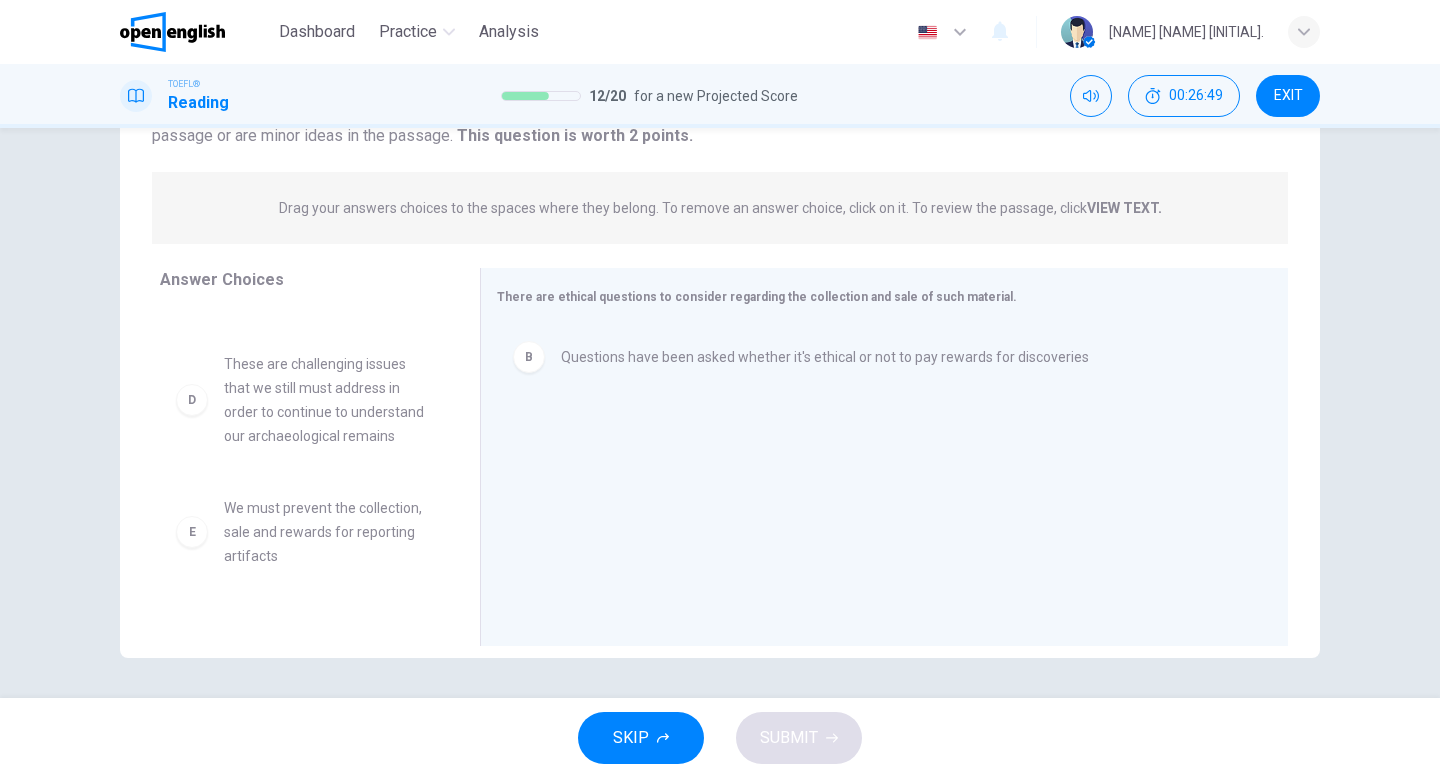 scroll, scrollTop: 239, scrollLeft: 0, axis: vertical 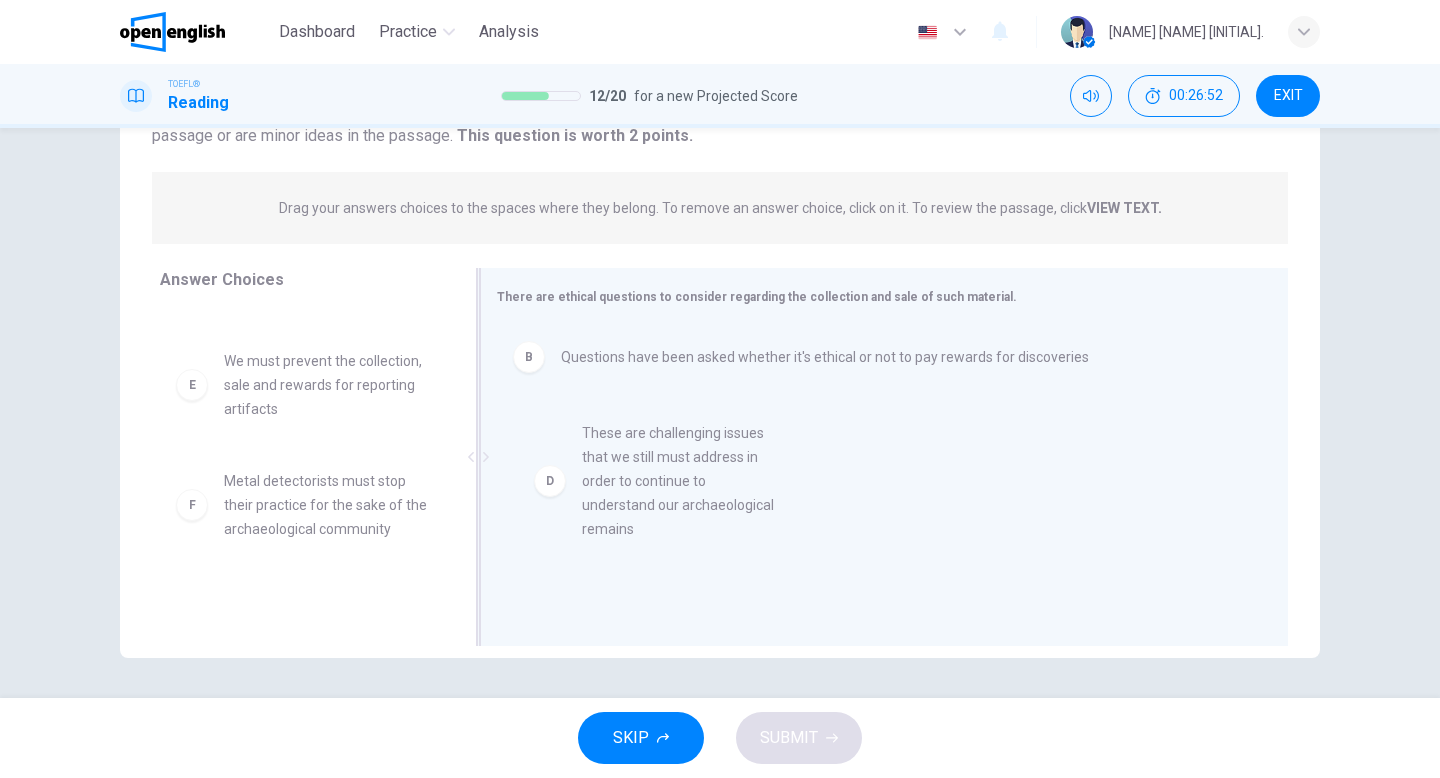drag, startPoint x: 299, startPoint y: 385, endPoint x: 670, endPoint y: 459, distance: 378.30807 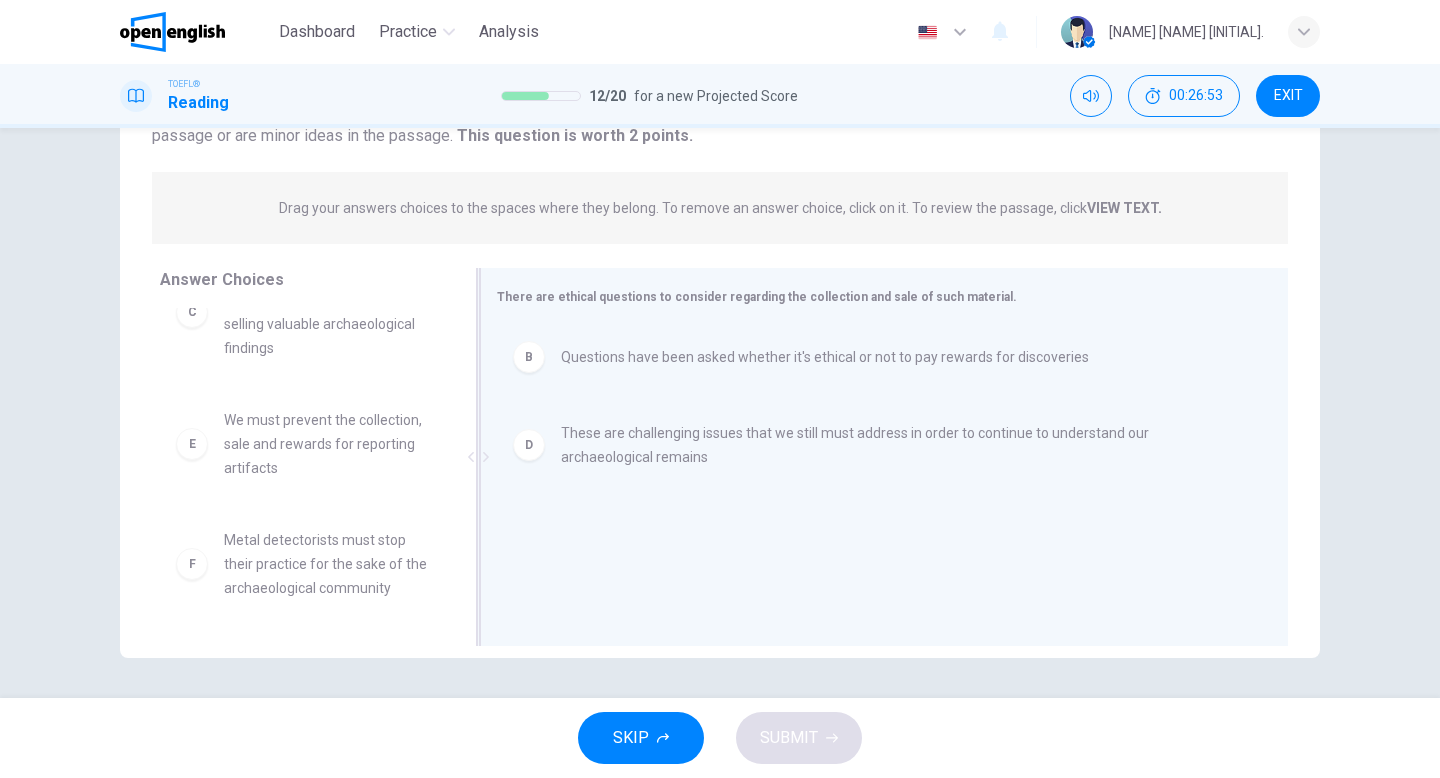 scroll, scrollTop: 180, scrollLeft: 0, axis: vertical 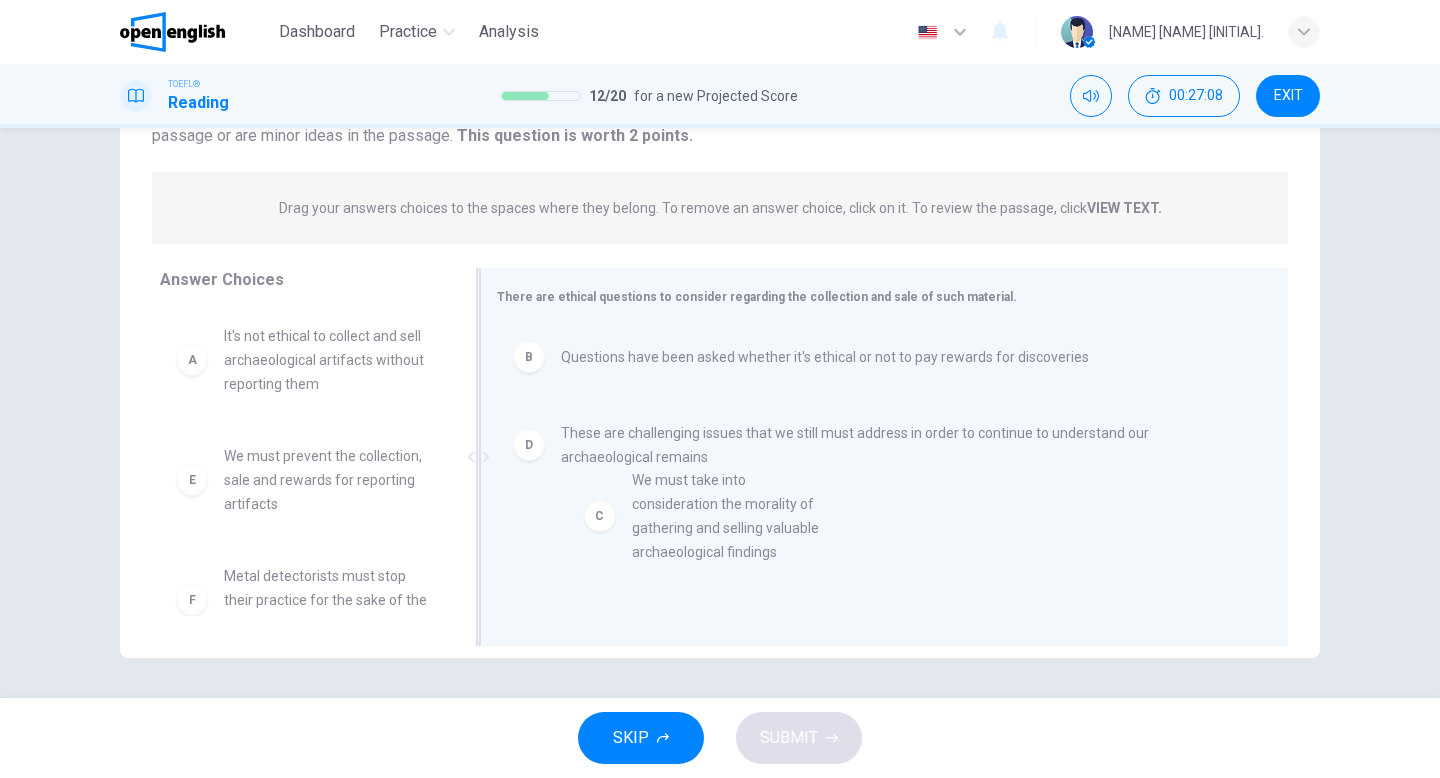 drag, startPoint x: 263, startPoint y: 519, endPoint x: 685, endPoint y: 542, distance: 422.6263 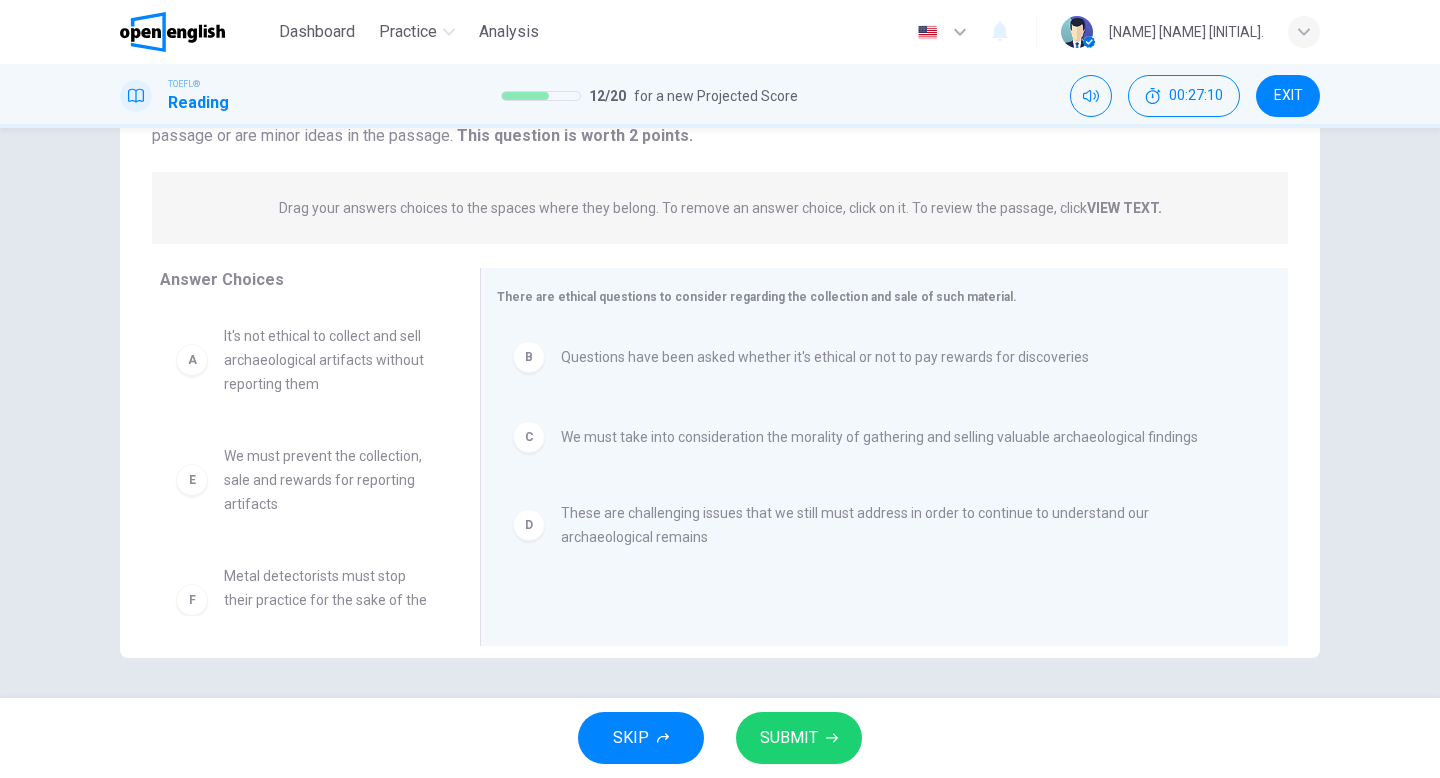 click on "SUBMIT" at bounding box center (789, 738) 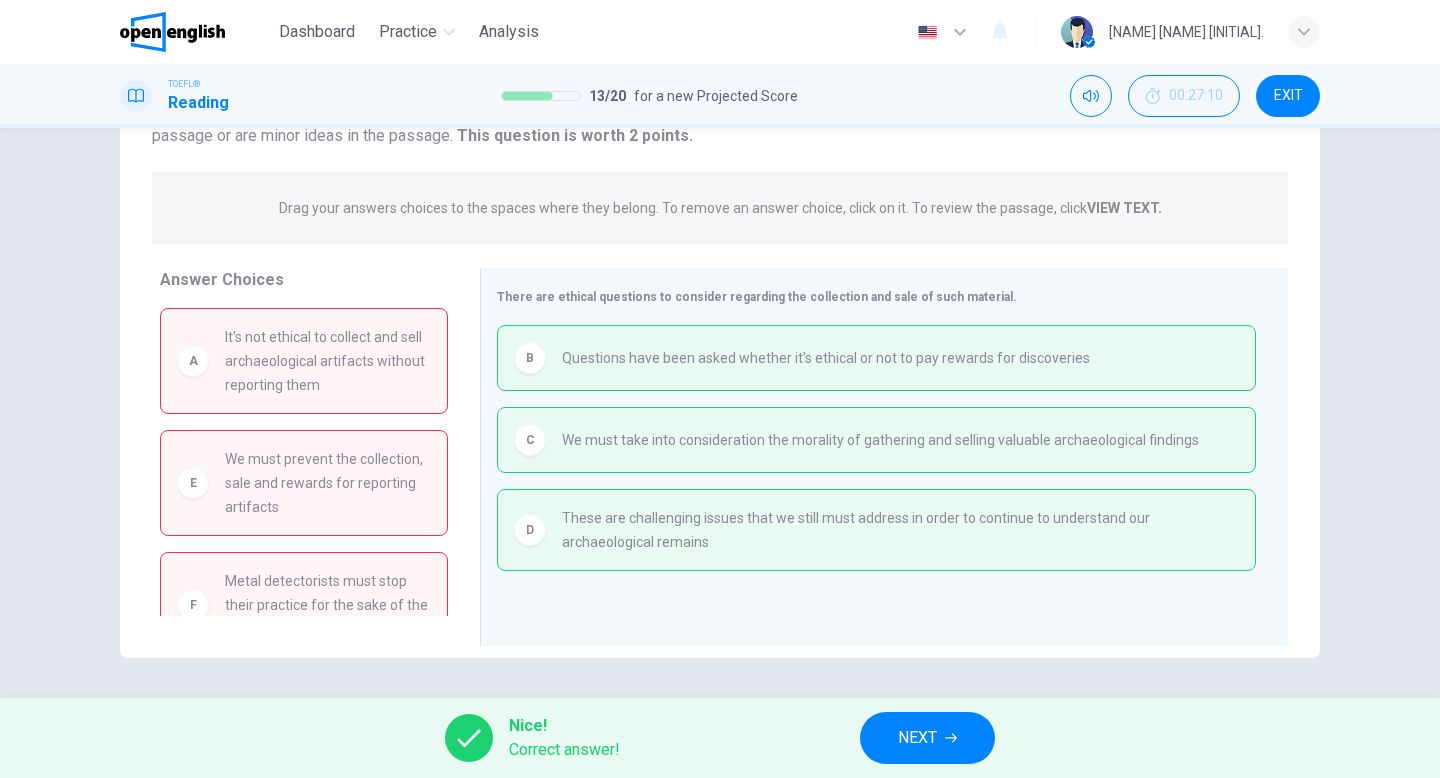 click on "NEXT" at bounding box center [927, 738] 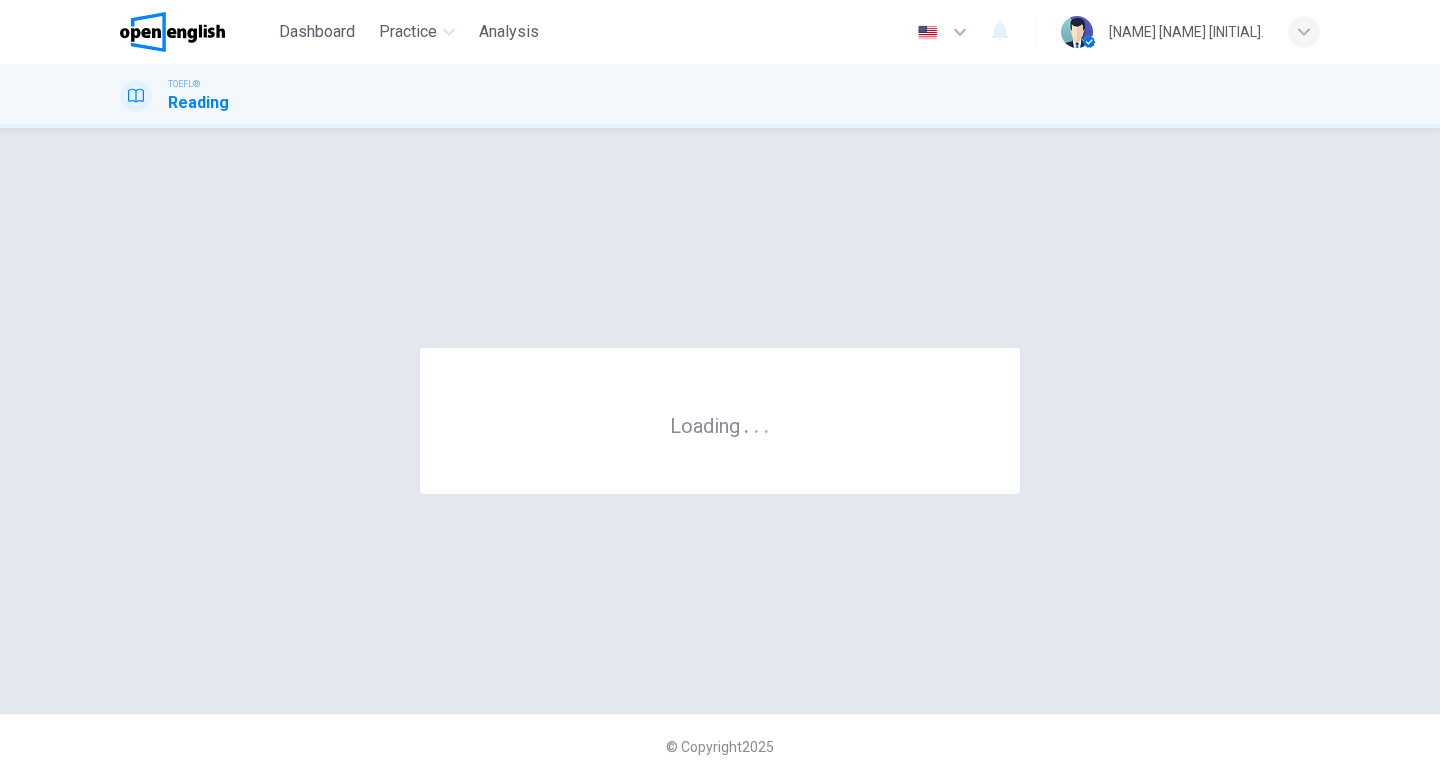 scroll, scrollTop: 0, scrollLeft: 0, axis: both 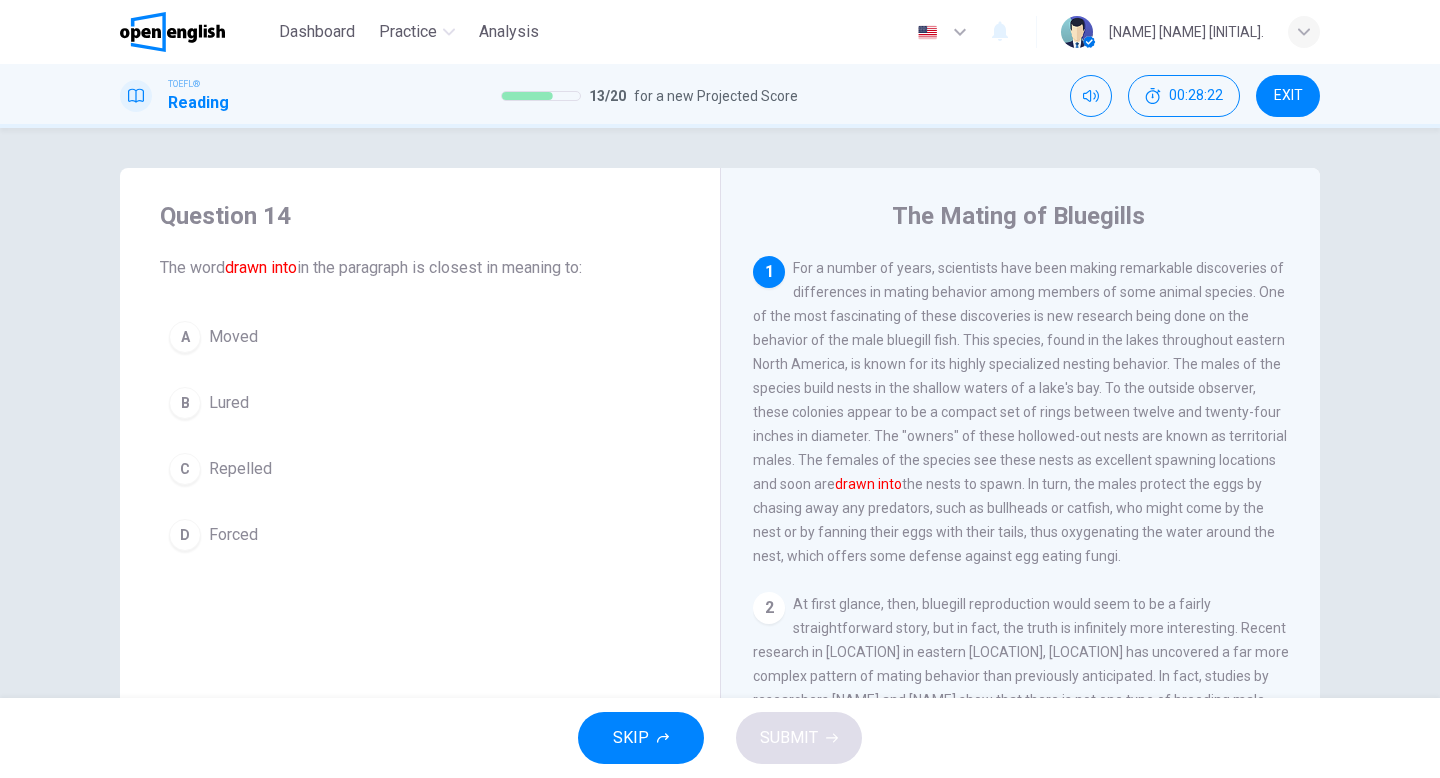 click on "Moved" at bounding box center [233, 337] 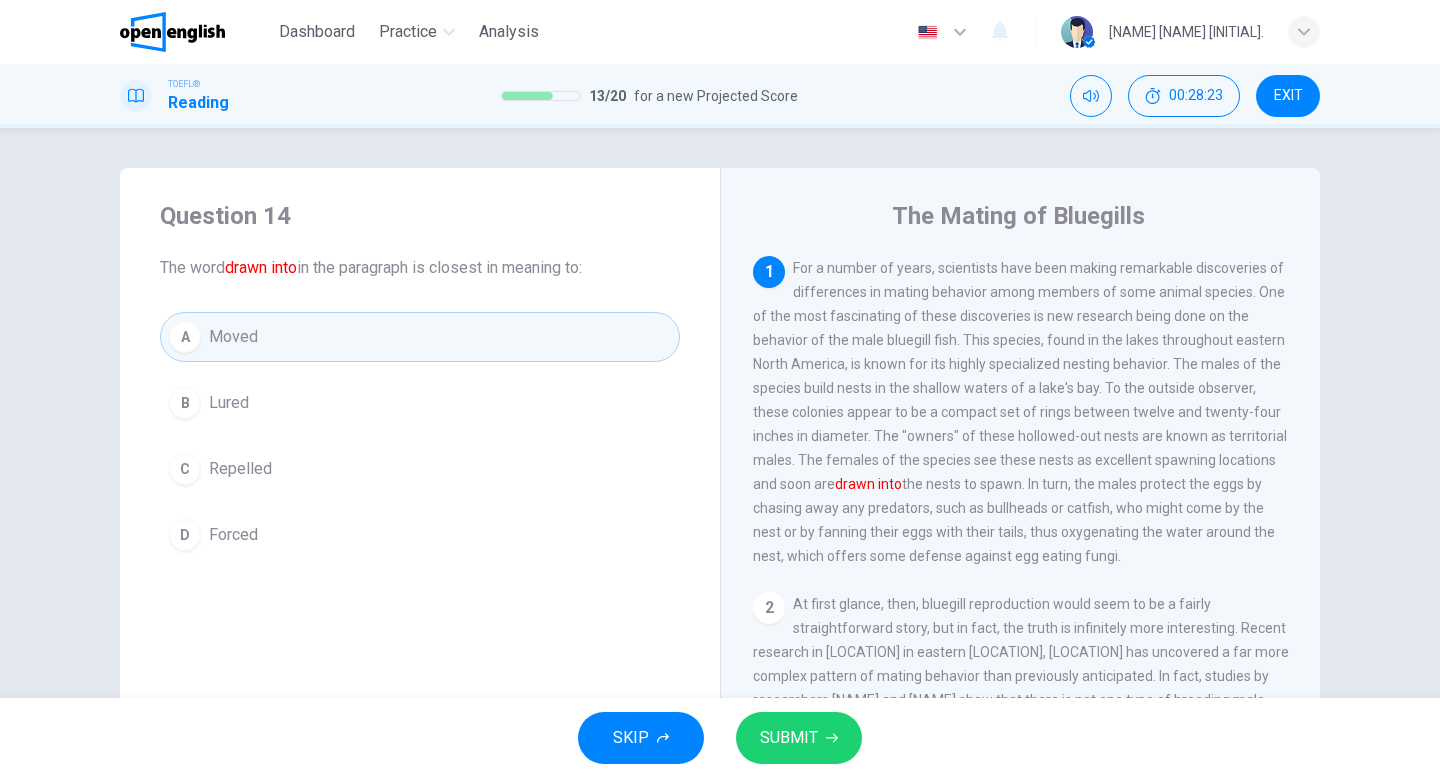 click on "SUBMIT" at bounding box center [789, 738] 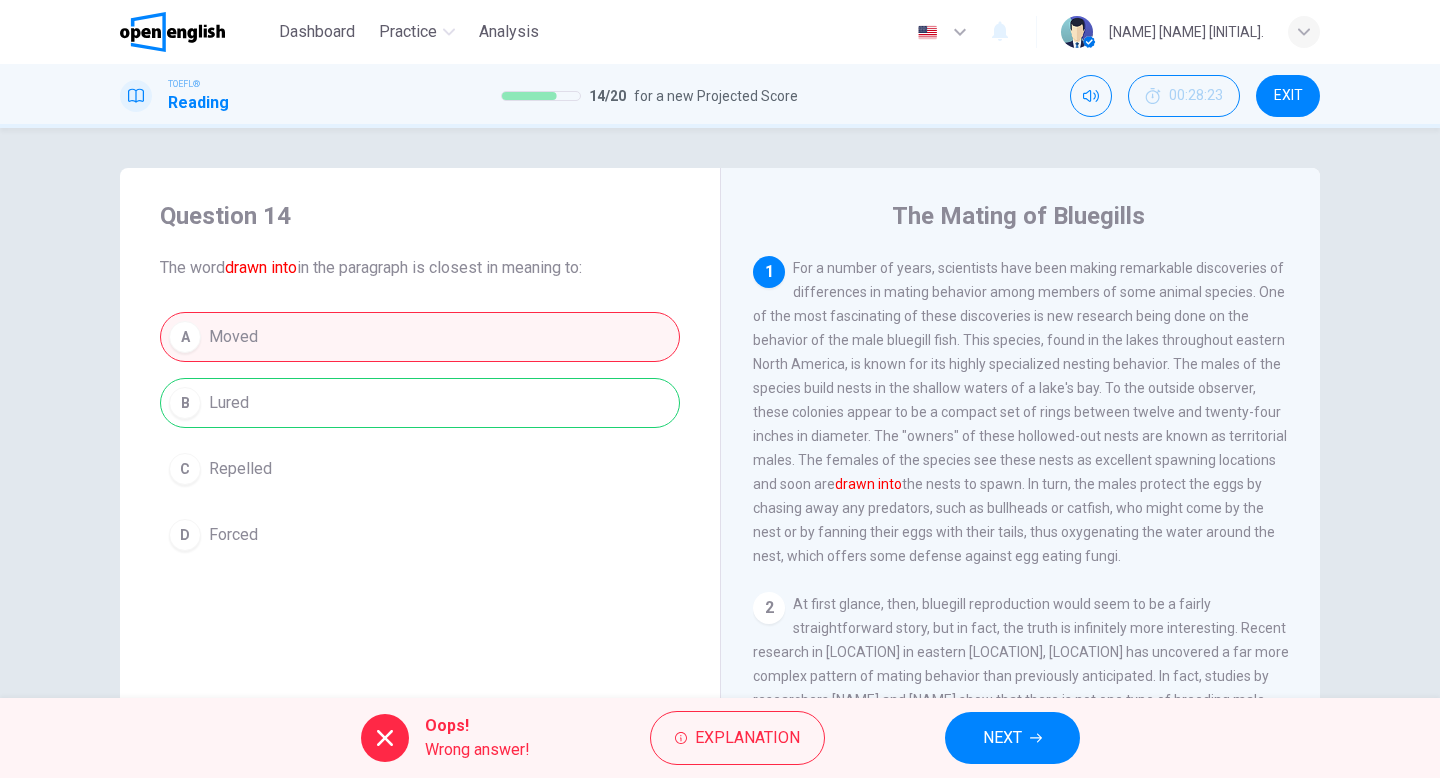 click on "NEXT" at bounding box center [1012, 738] 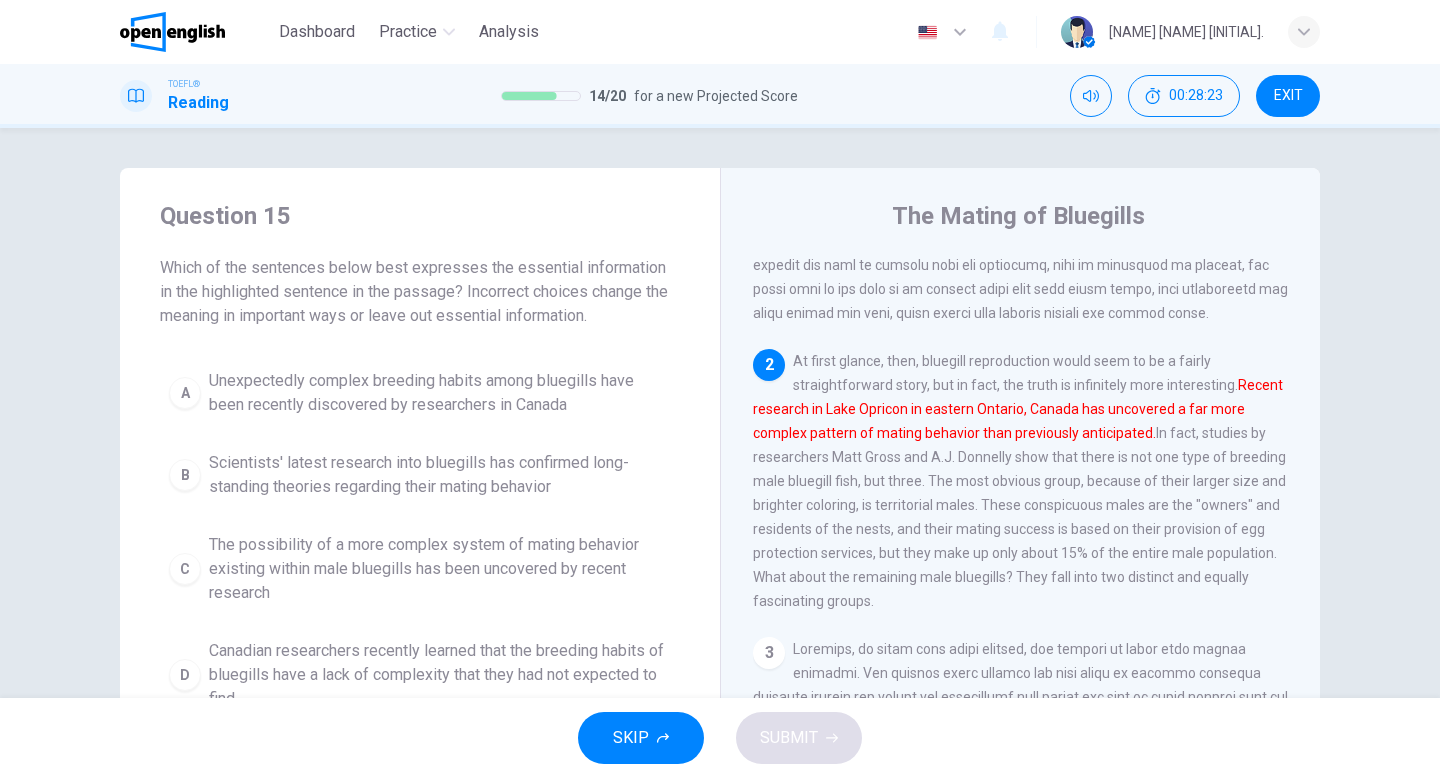 scroll, scrollTop: 249, scrollLeft: 0, axis: vertical 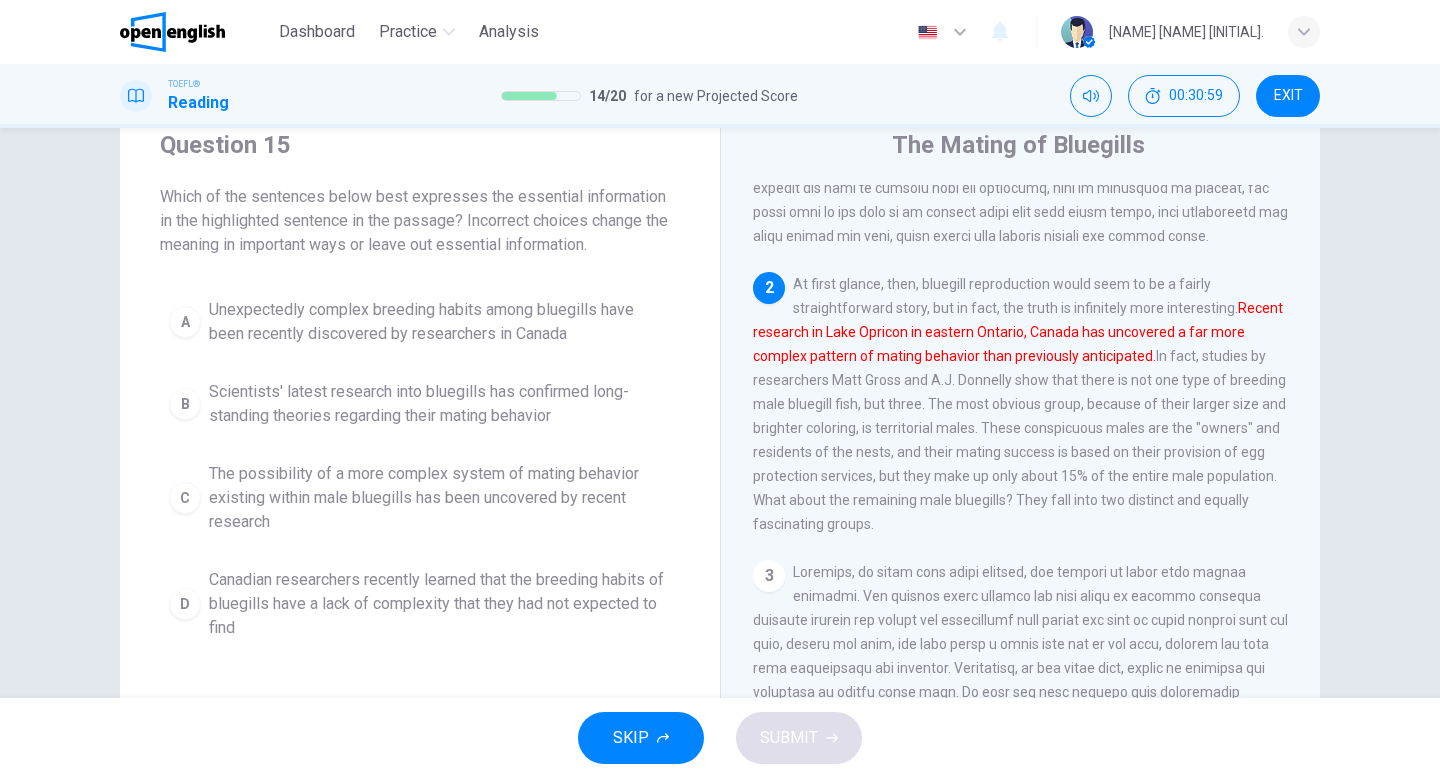 click on "The possibility of a more complex system of mating behavior existing within male bluegills has been uncovered by recent research" at bounding box center (440, 498) 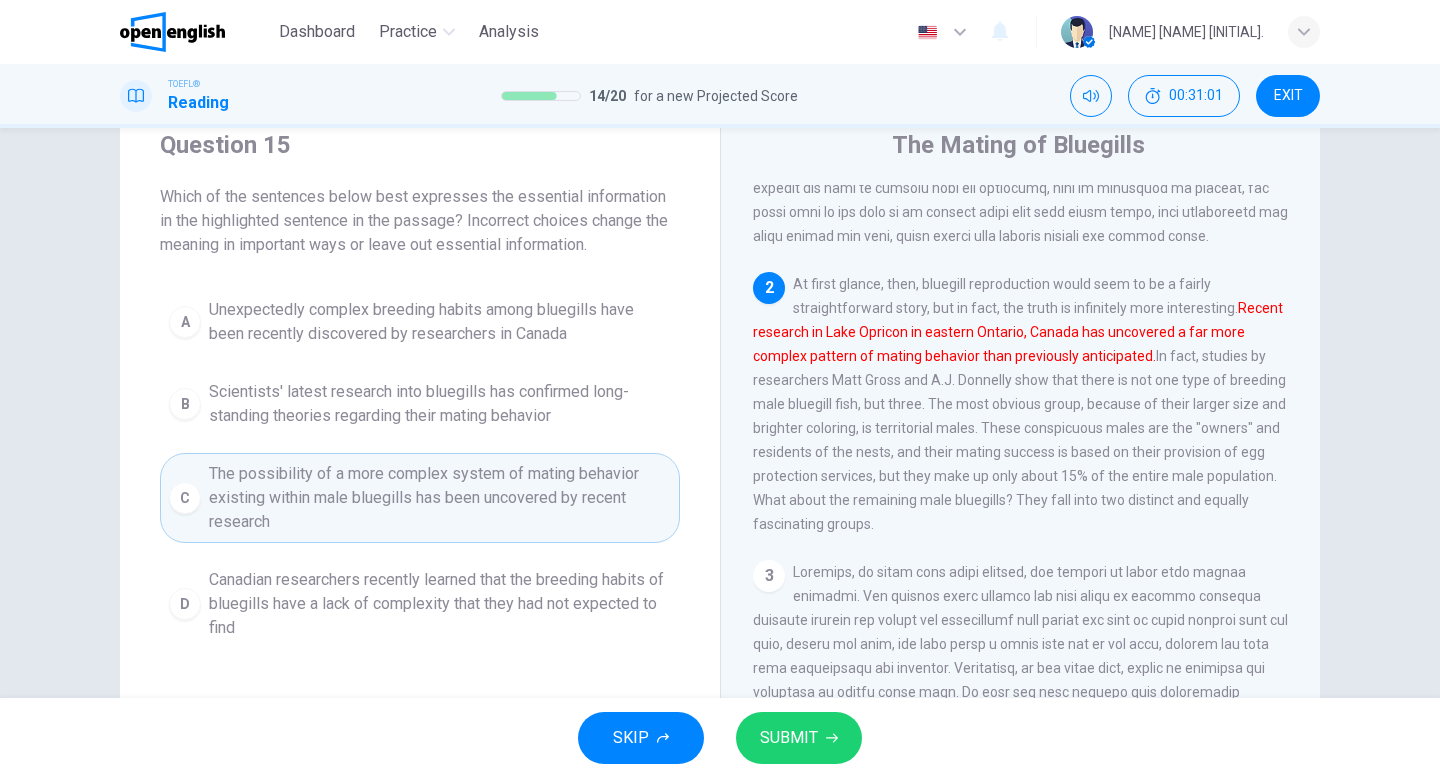 click 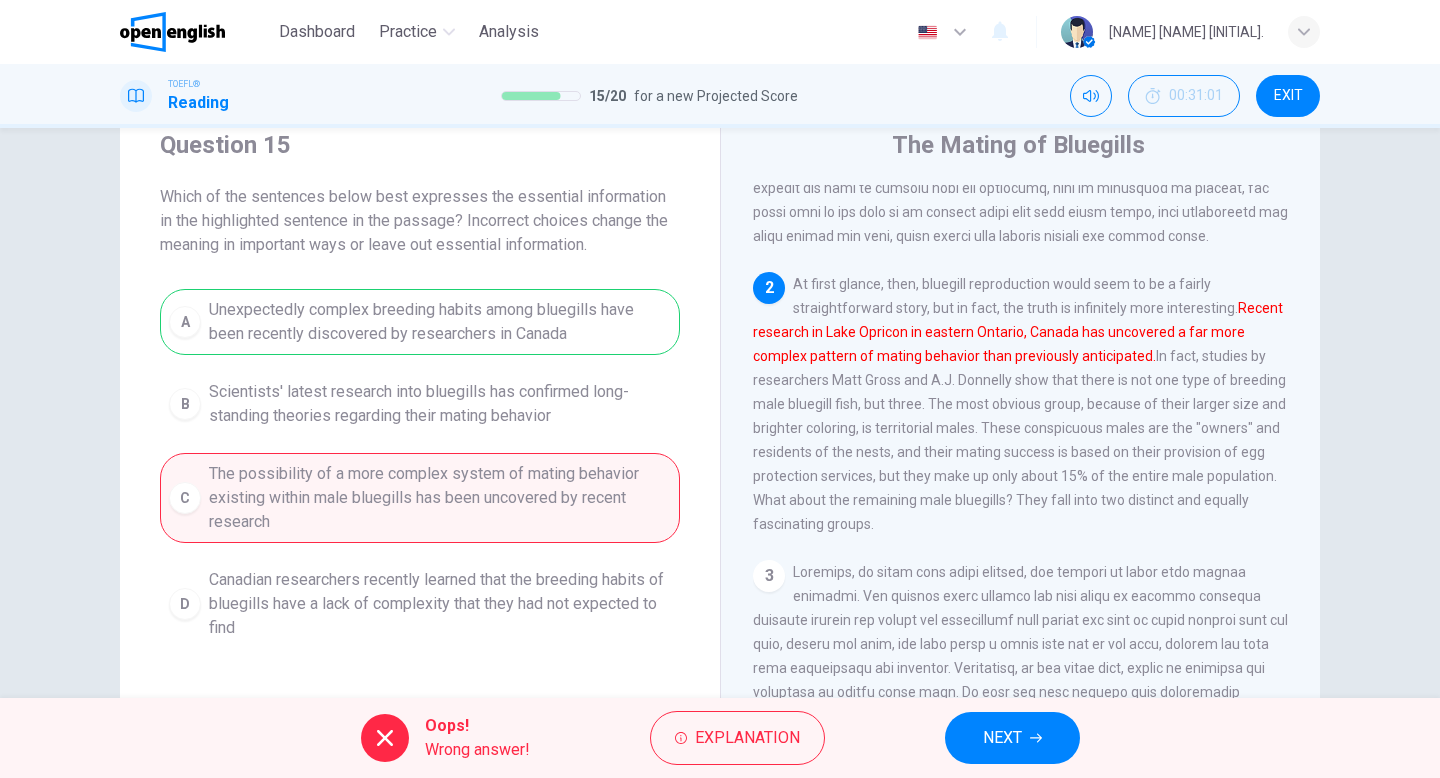 click on "NEXT" at bounding box center [1012, 738] 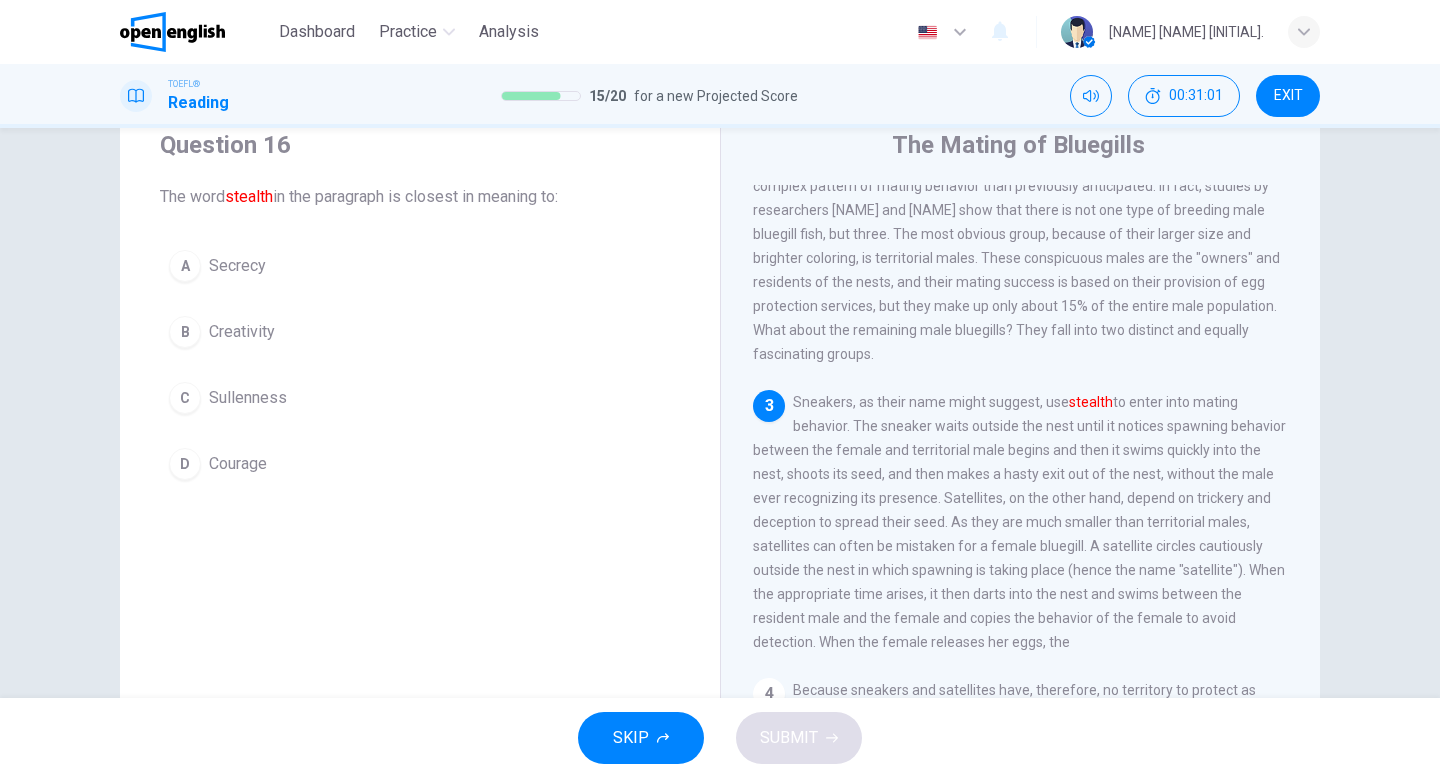 scroll, scrollTop: 598, scrollLeft: 0, axis: vertical 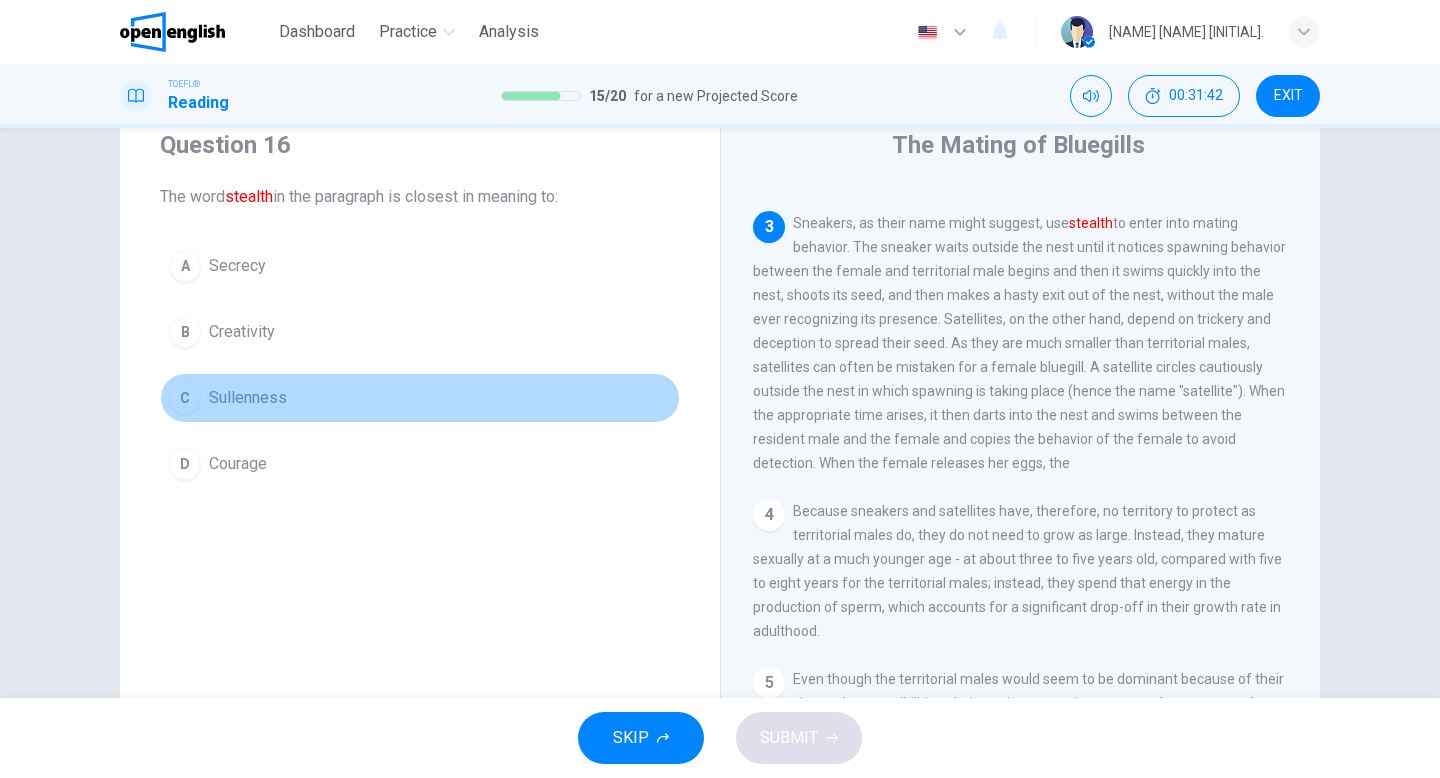 click on "Sullenness" at bounding box center [248, 398] 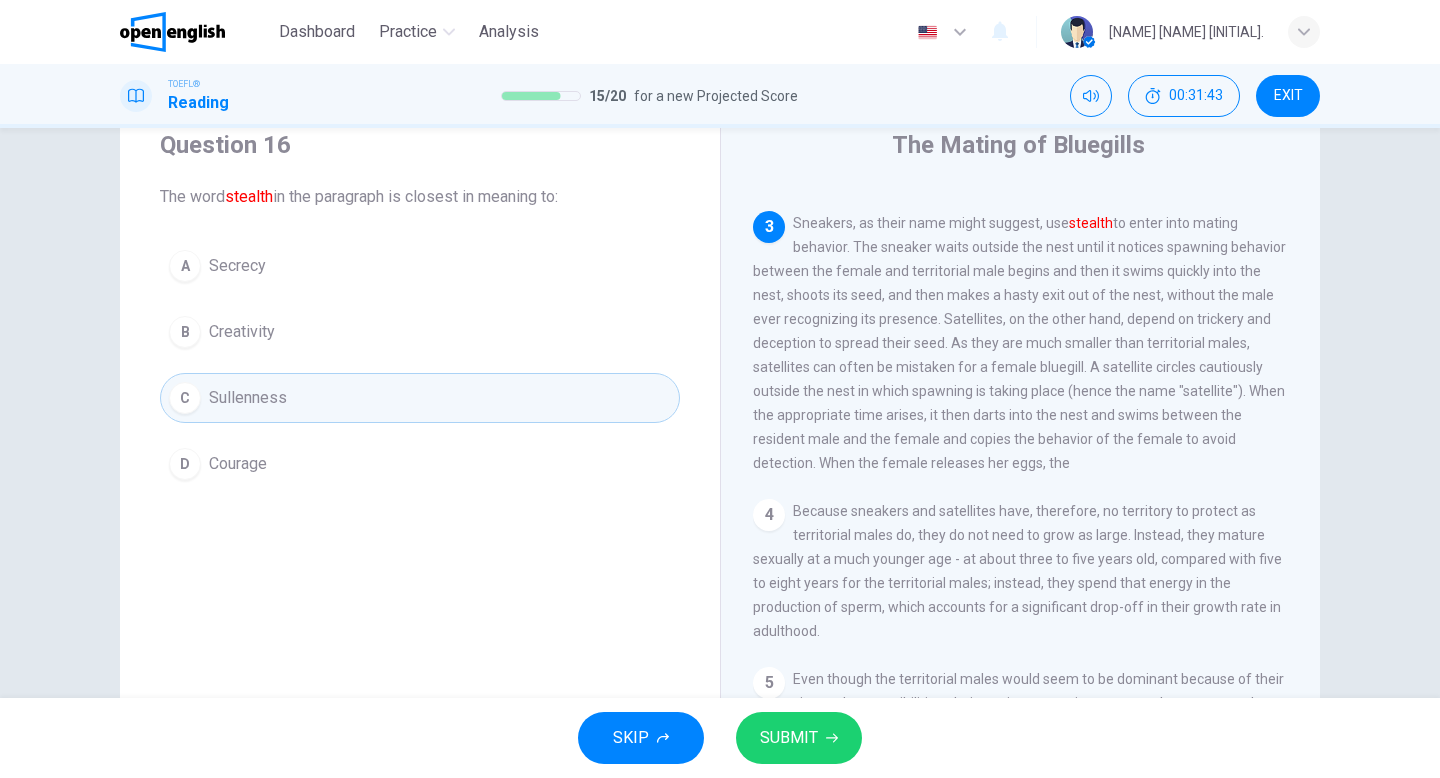 click on "SUBMIT" at bounding box center [789, 738] 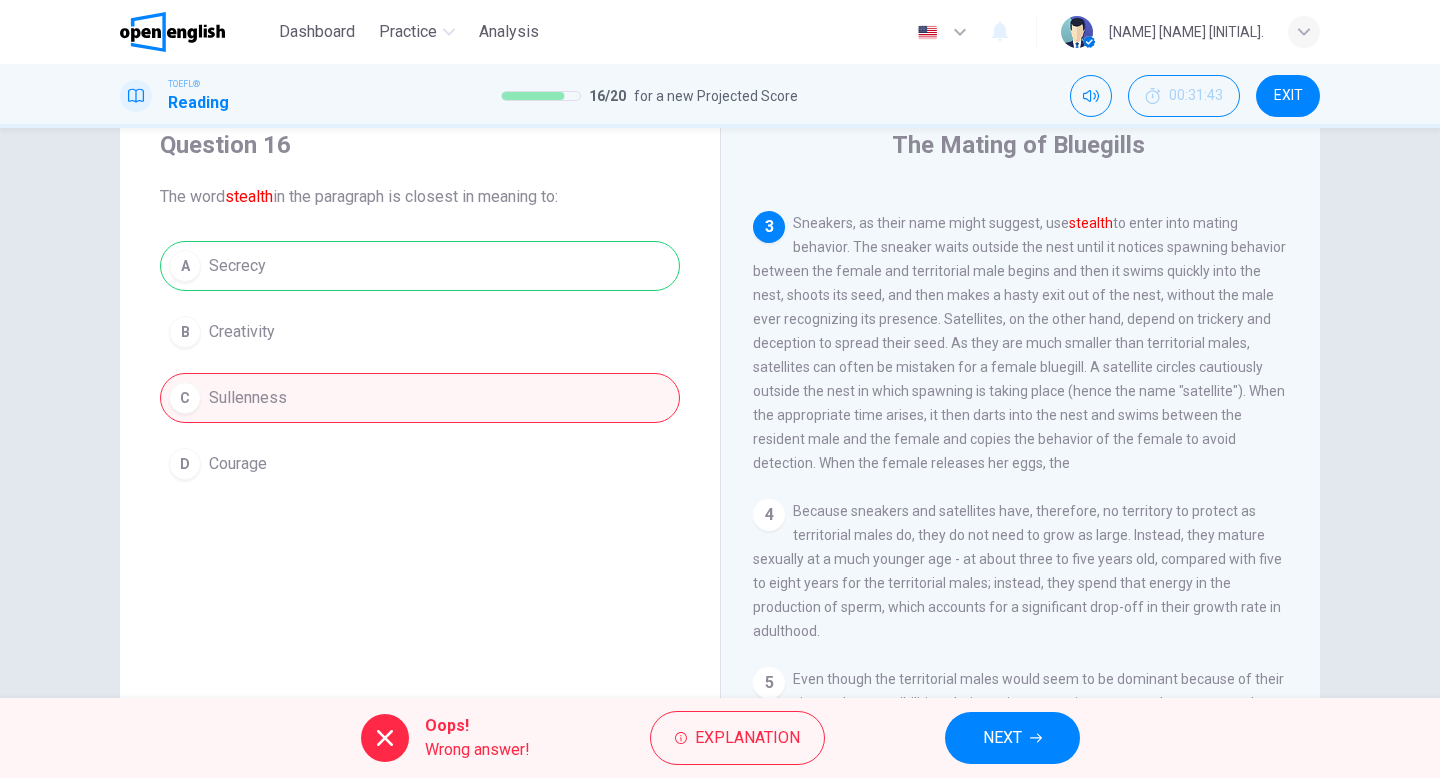 click on "NEXT" at bounding box center (1012, 738) 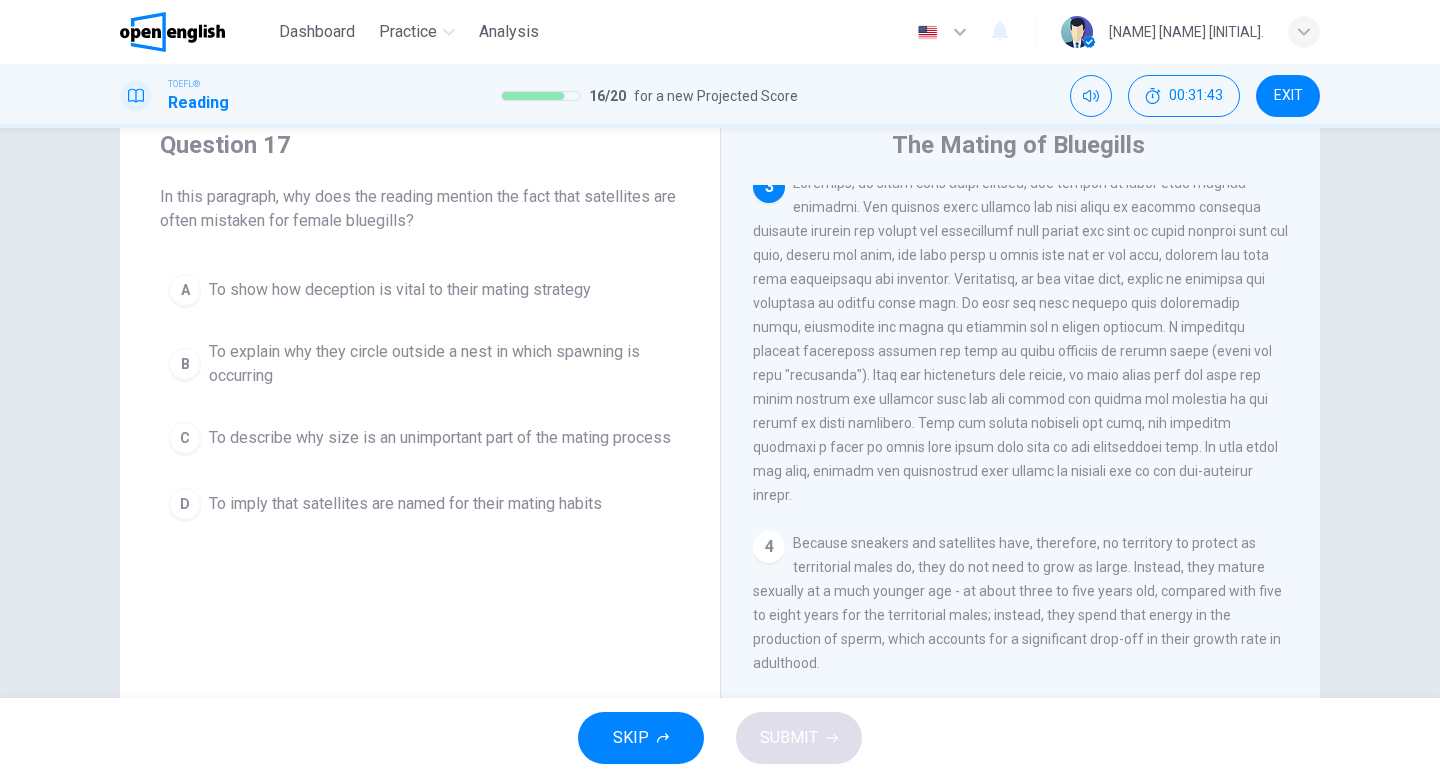 scroll, scrollTop: 648, scrollLeft: 0, axis: vertical 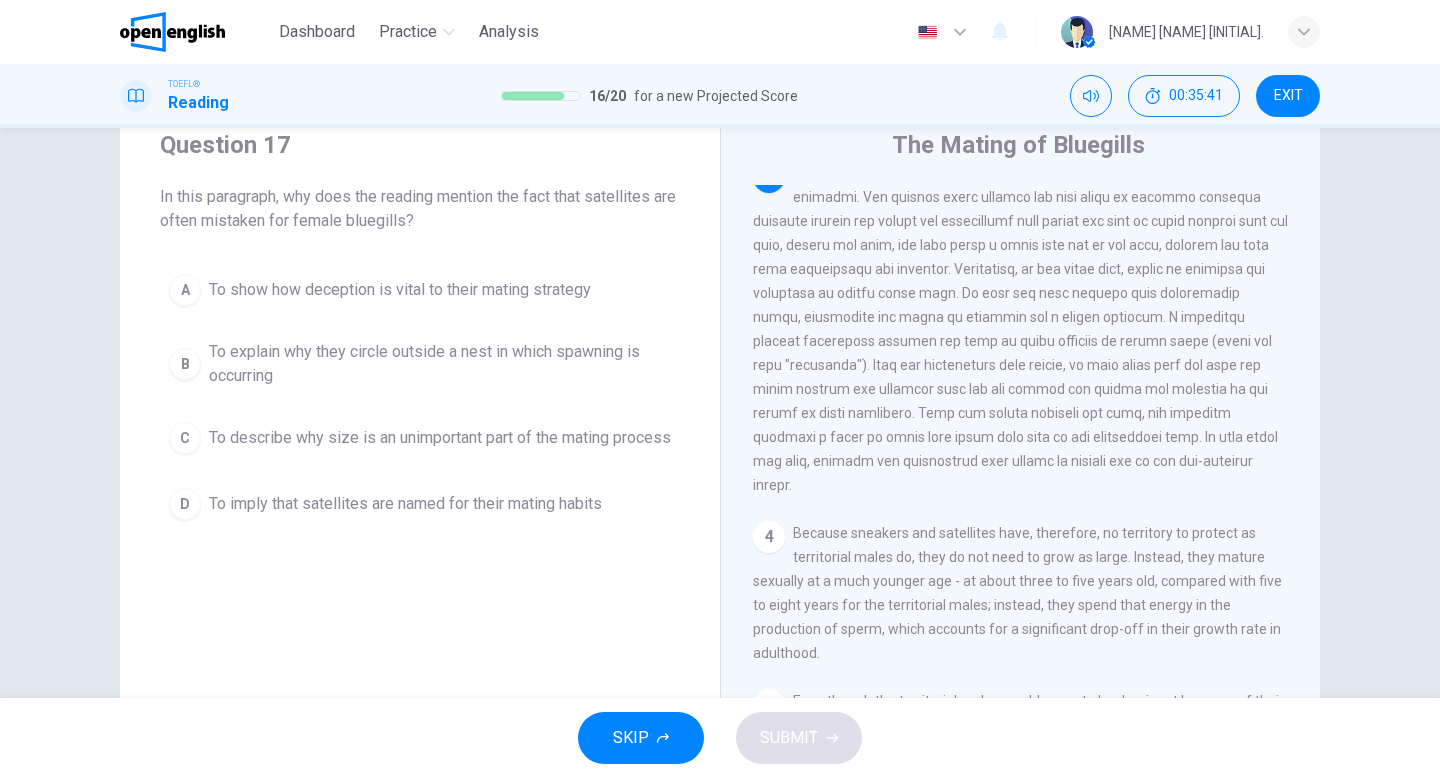 click on "To show how deception is vital to their mating strategy" at bounding box center [400, 290] 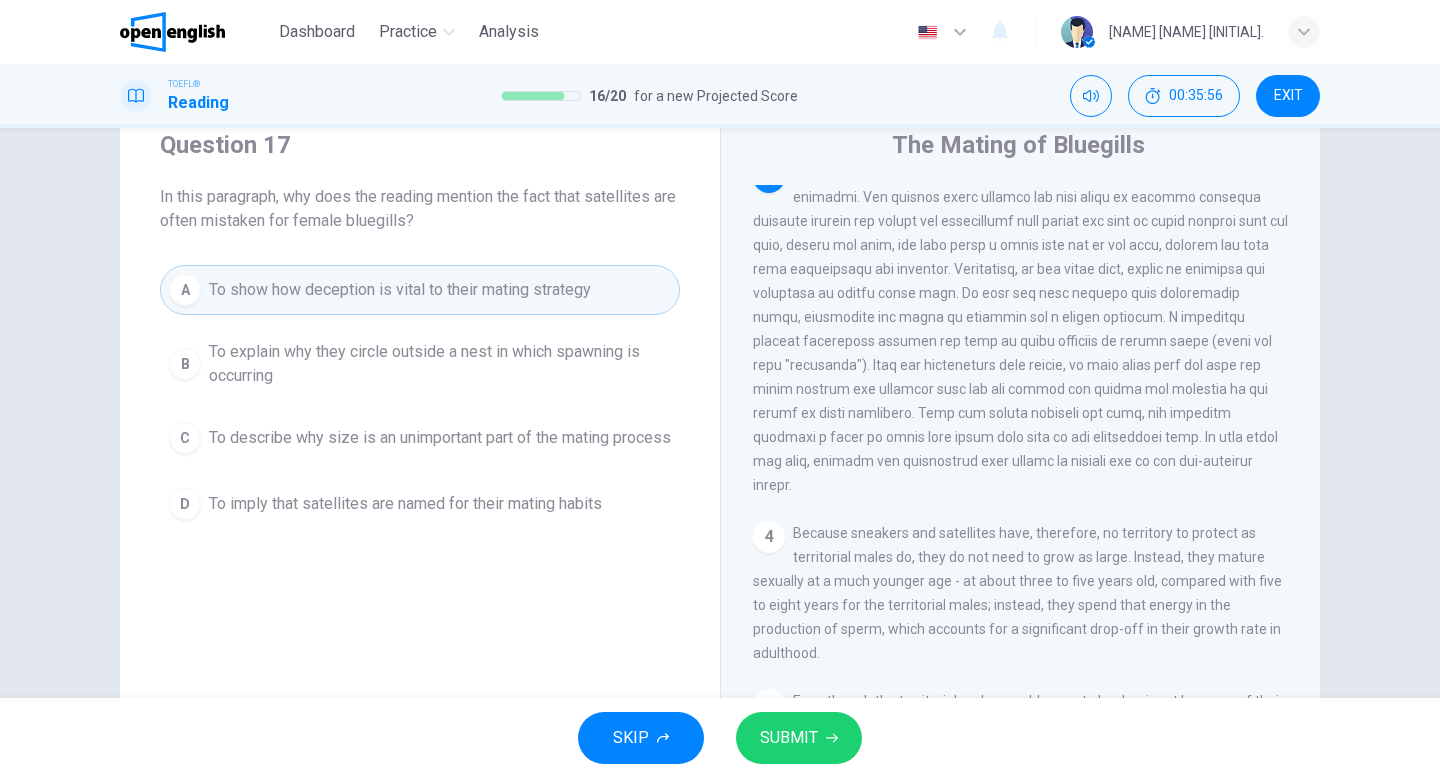 click on "SUBMIT" at bounding box center (789, 738) 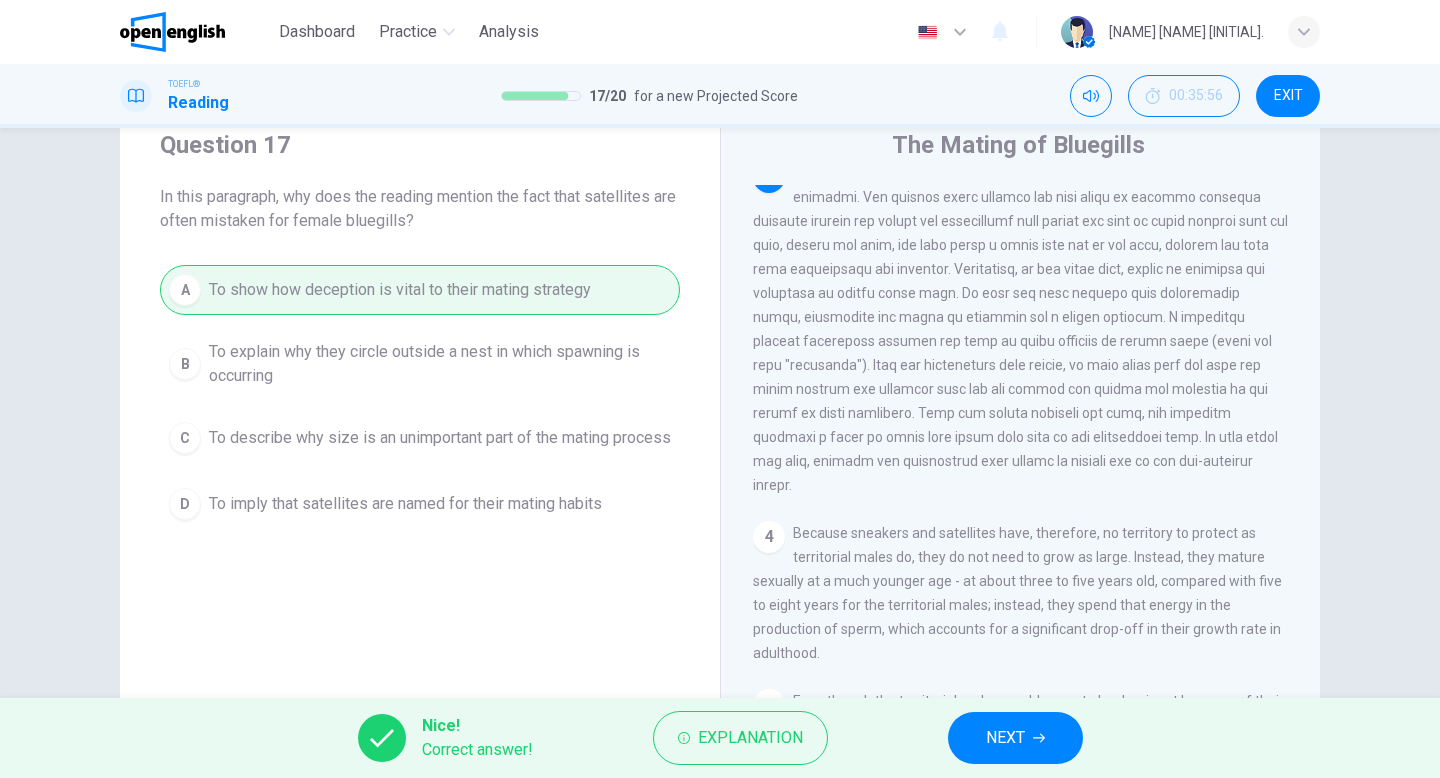 click on "NEXT" at bounding box center (1005, 738) 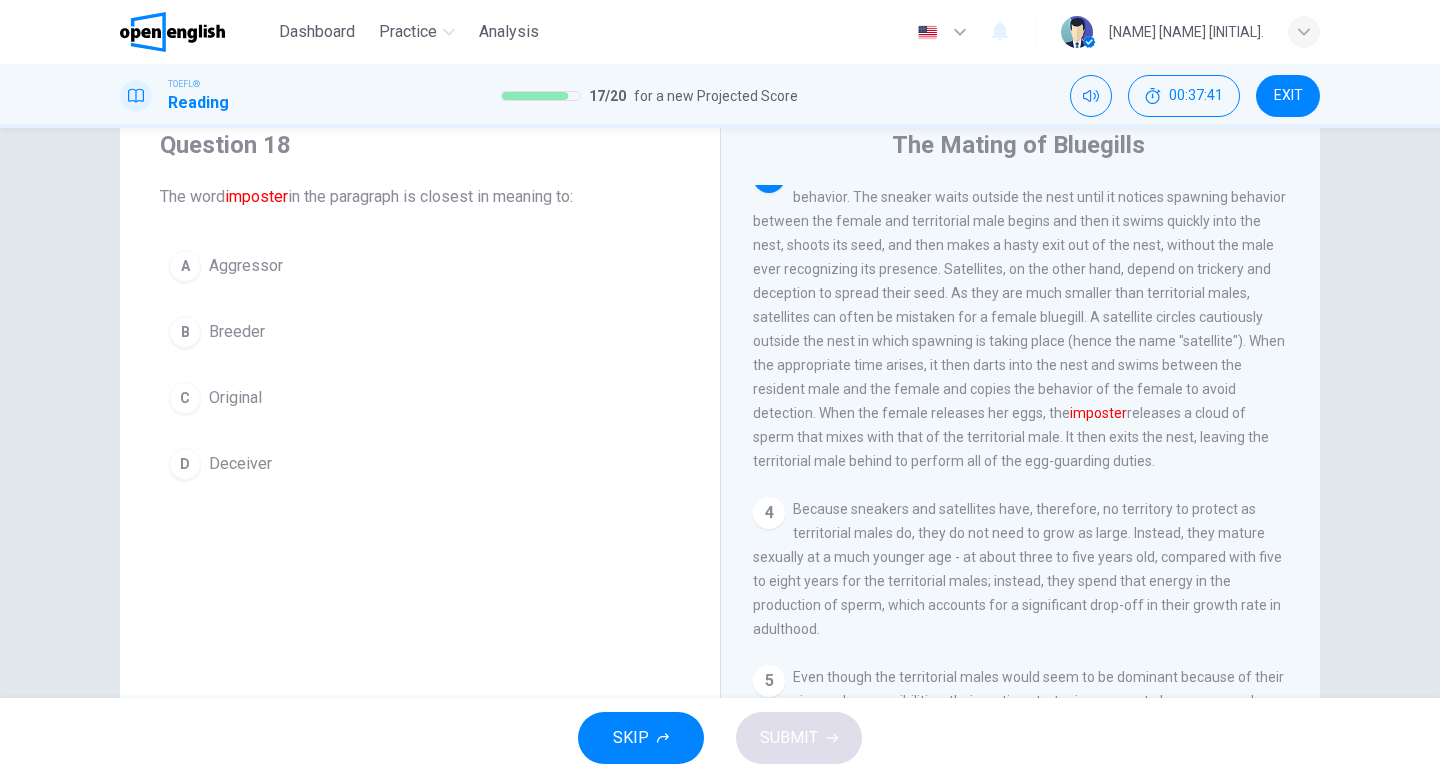 click on "Breeder" at bounding box center (237, 332) 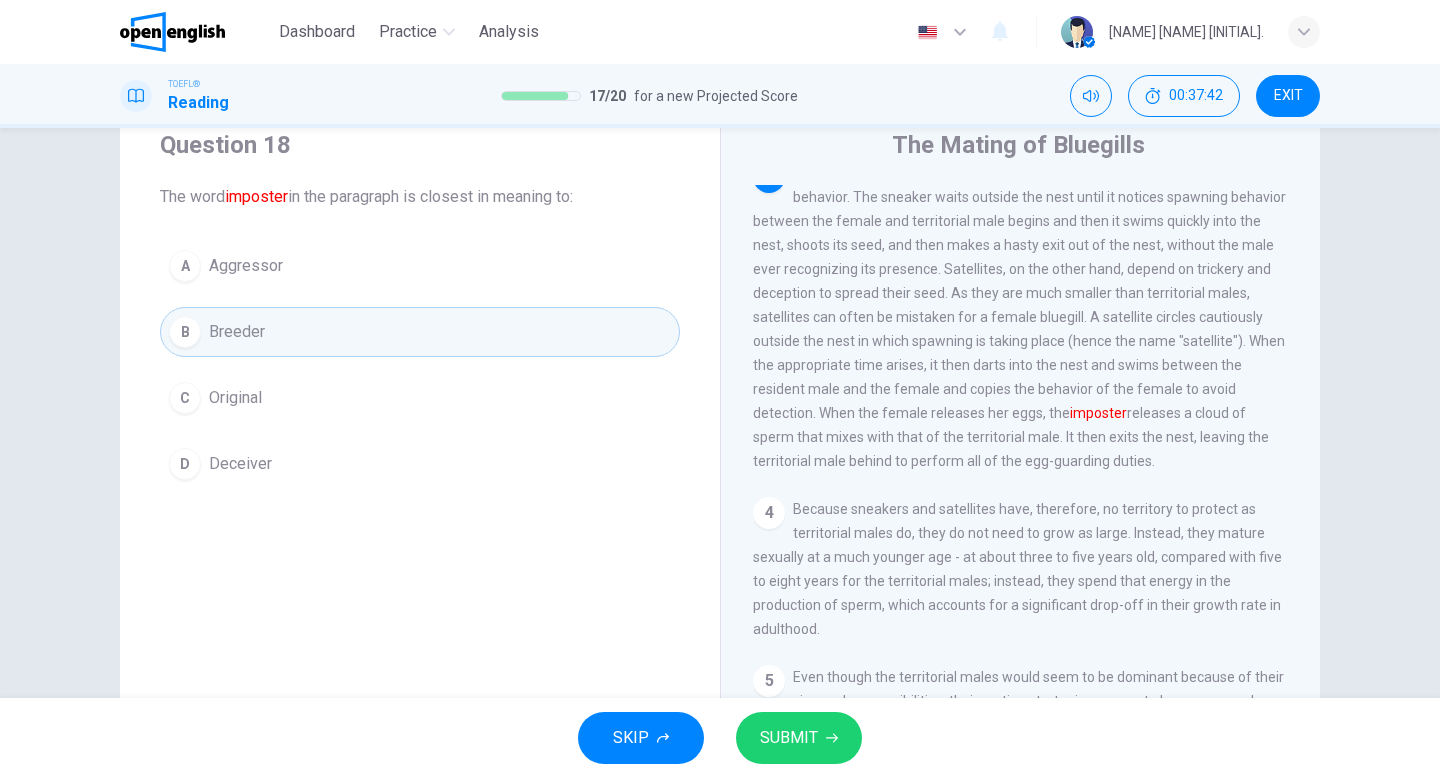 click on "SUBMIT" at bounding box center [799, 738] 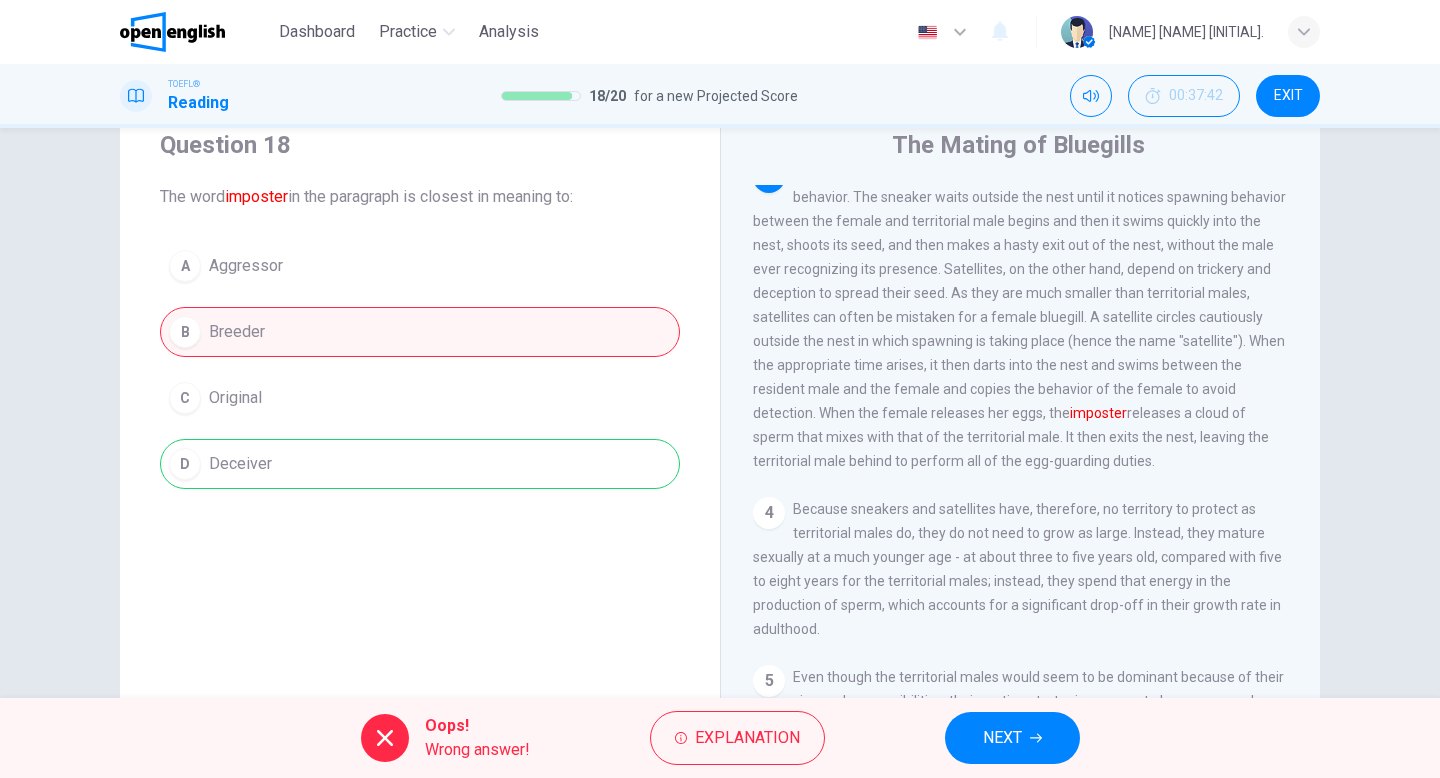 click on "NEXT" at bounding box center [1012, 738] 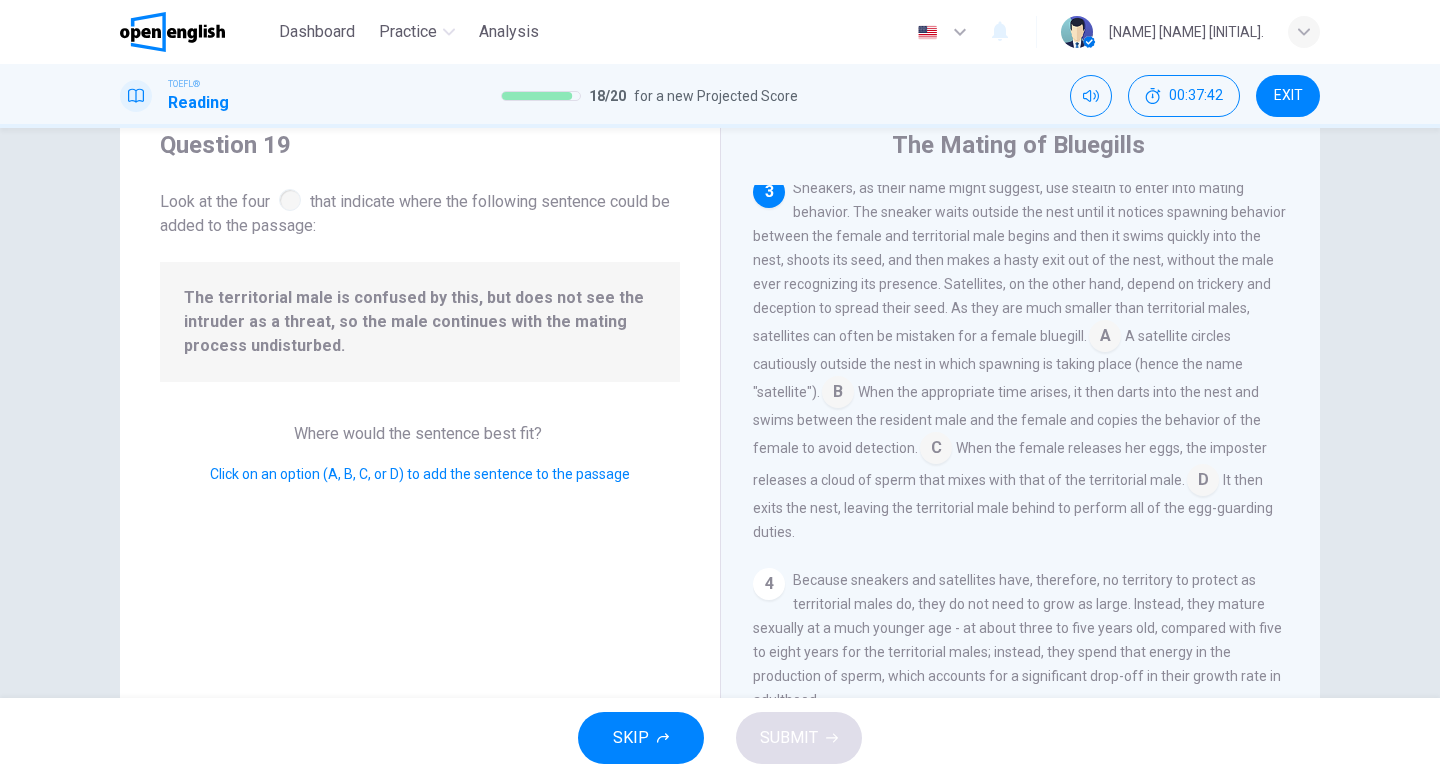 scroll, scrollTop: 641, scrollLeft: 0, axis: vertical 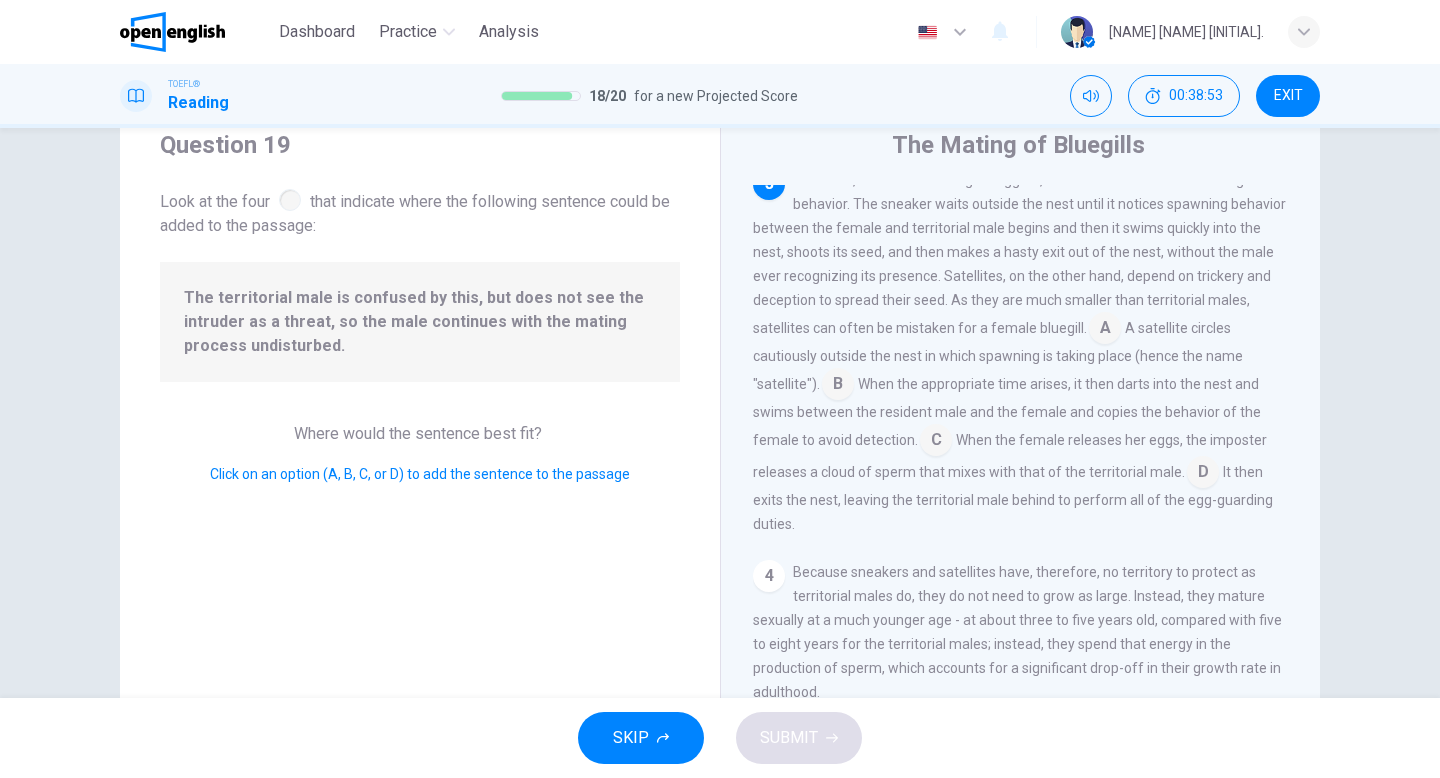 click at bounding box center [1203, 474] 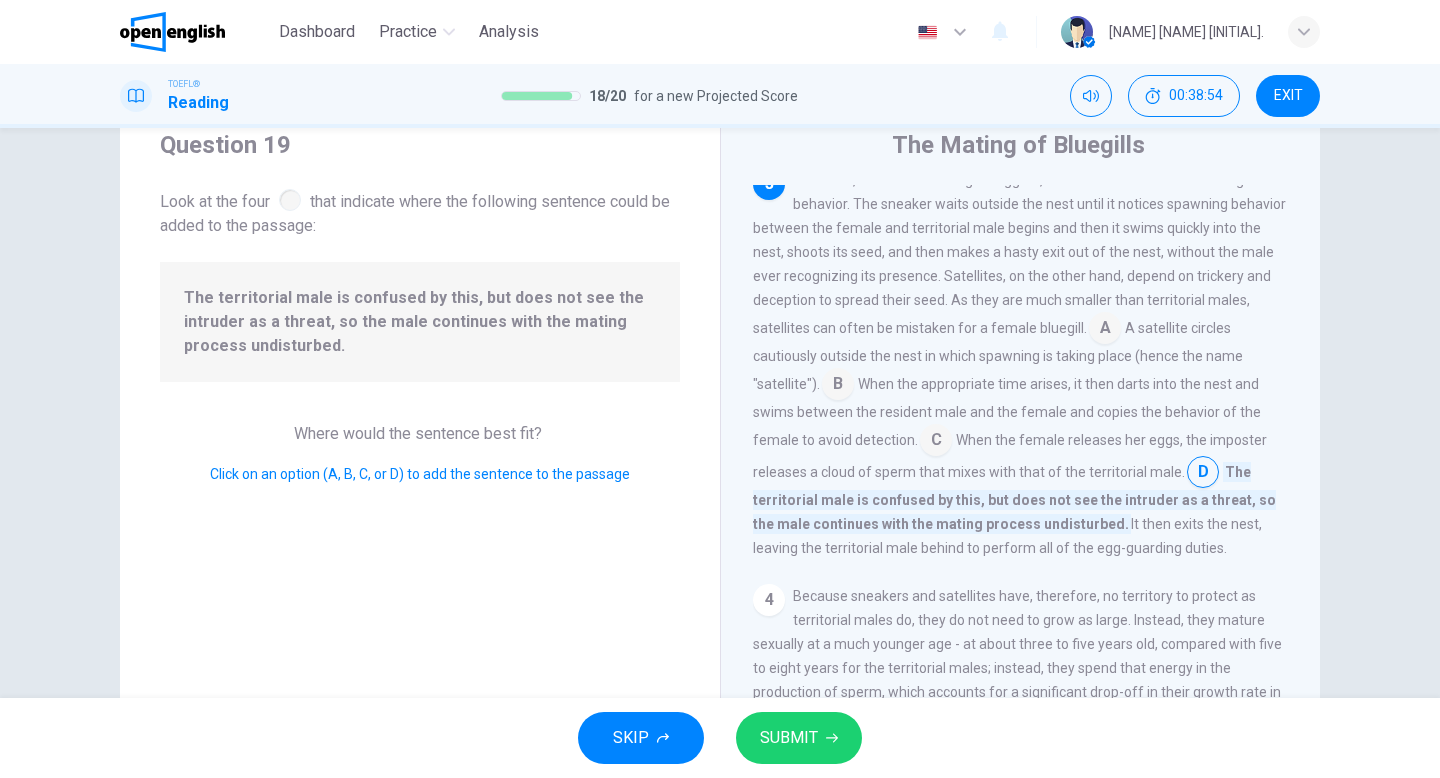 click on "SUBMIT" at bounding box center (789, 738) 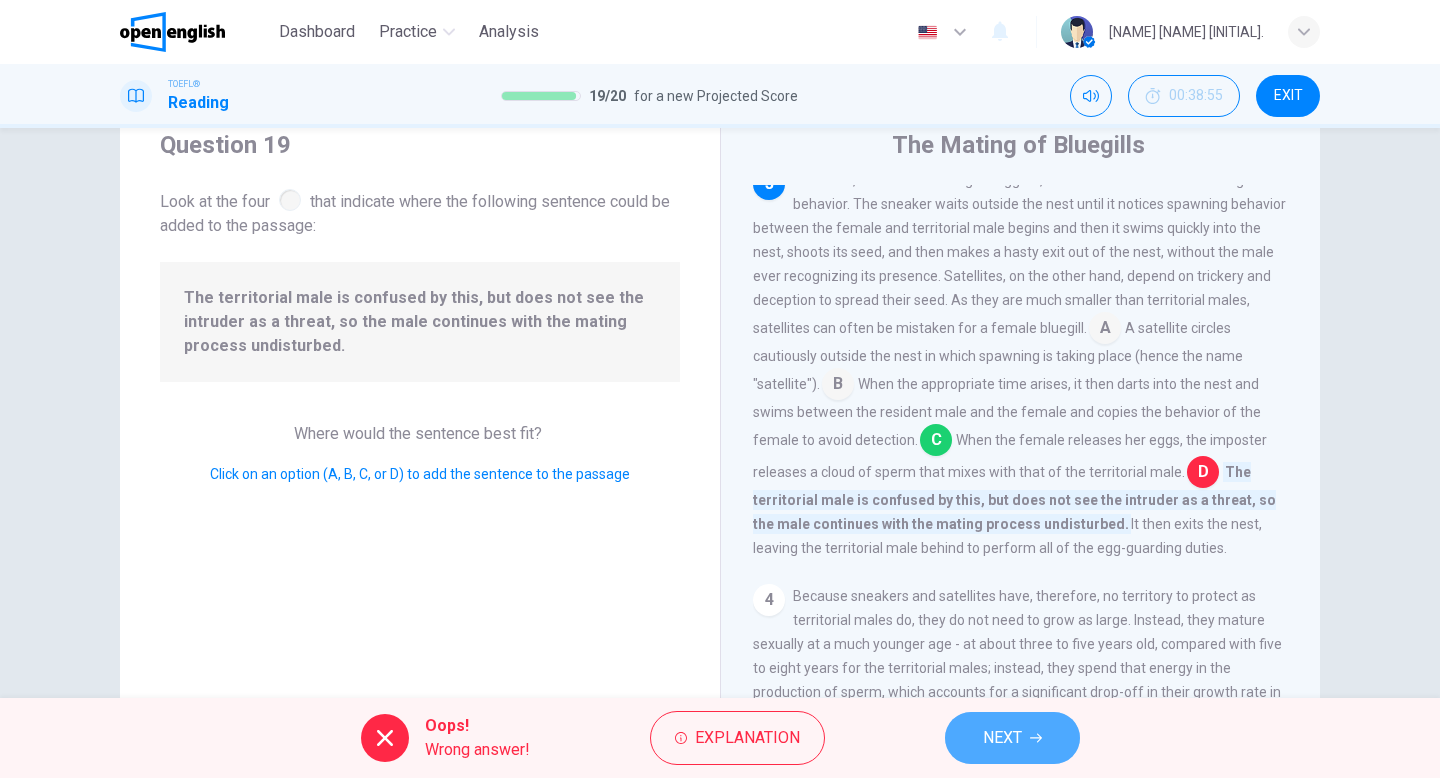 click on "NEXT" at bounding box center (1002, 738) 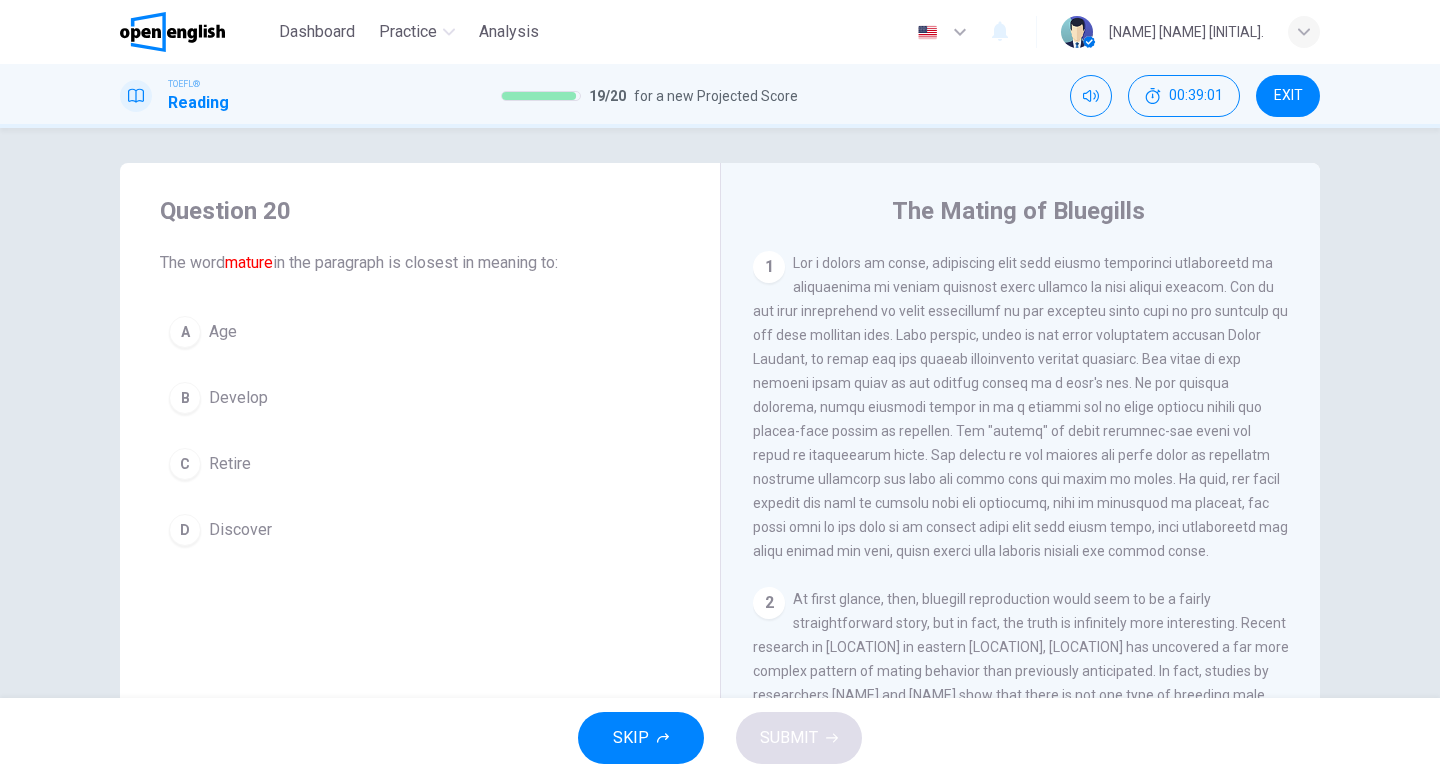 scroll, scrollTop: 0, scrollLeft: 0, axis: both 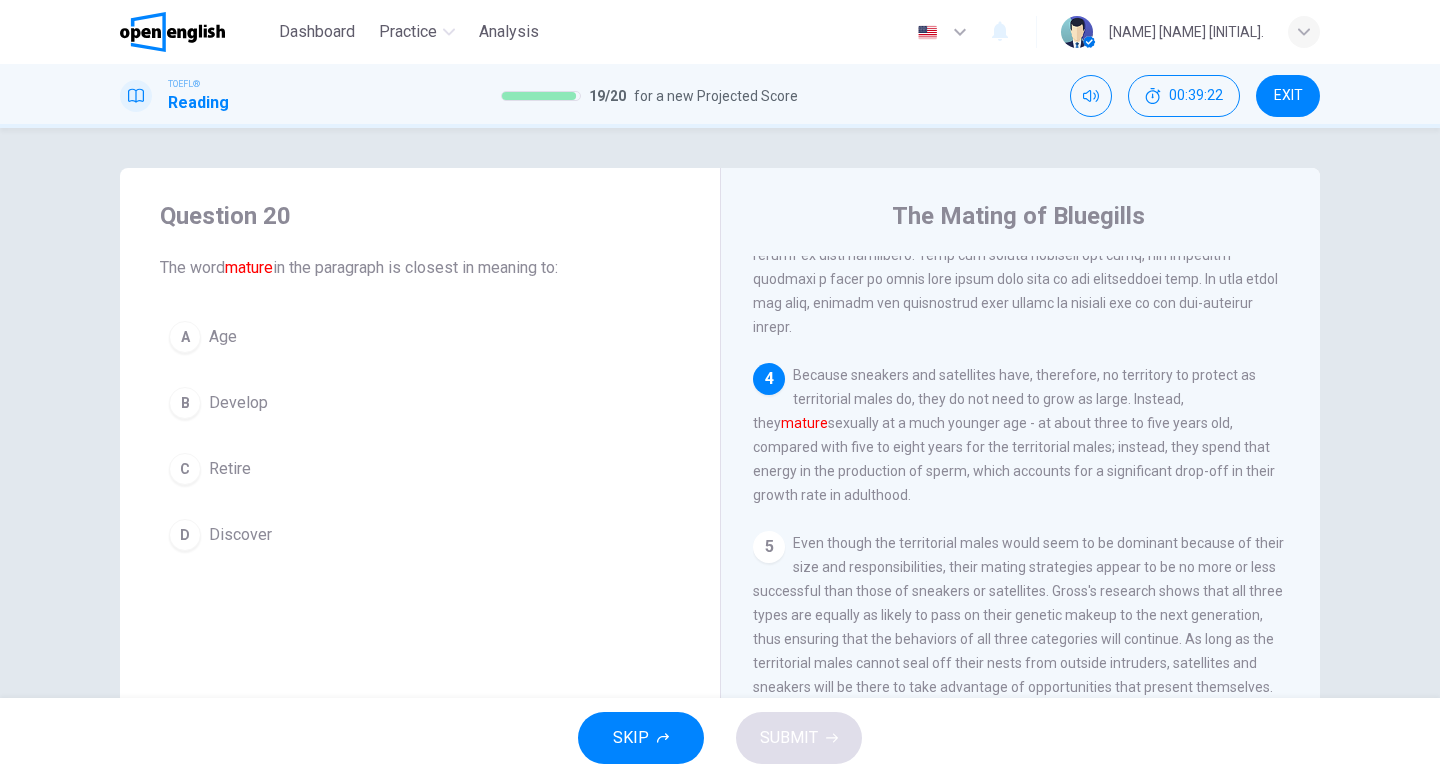 click on "Develop" at bounding box center [238, 403] 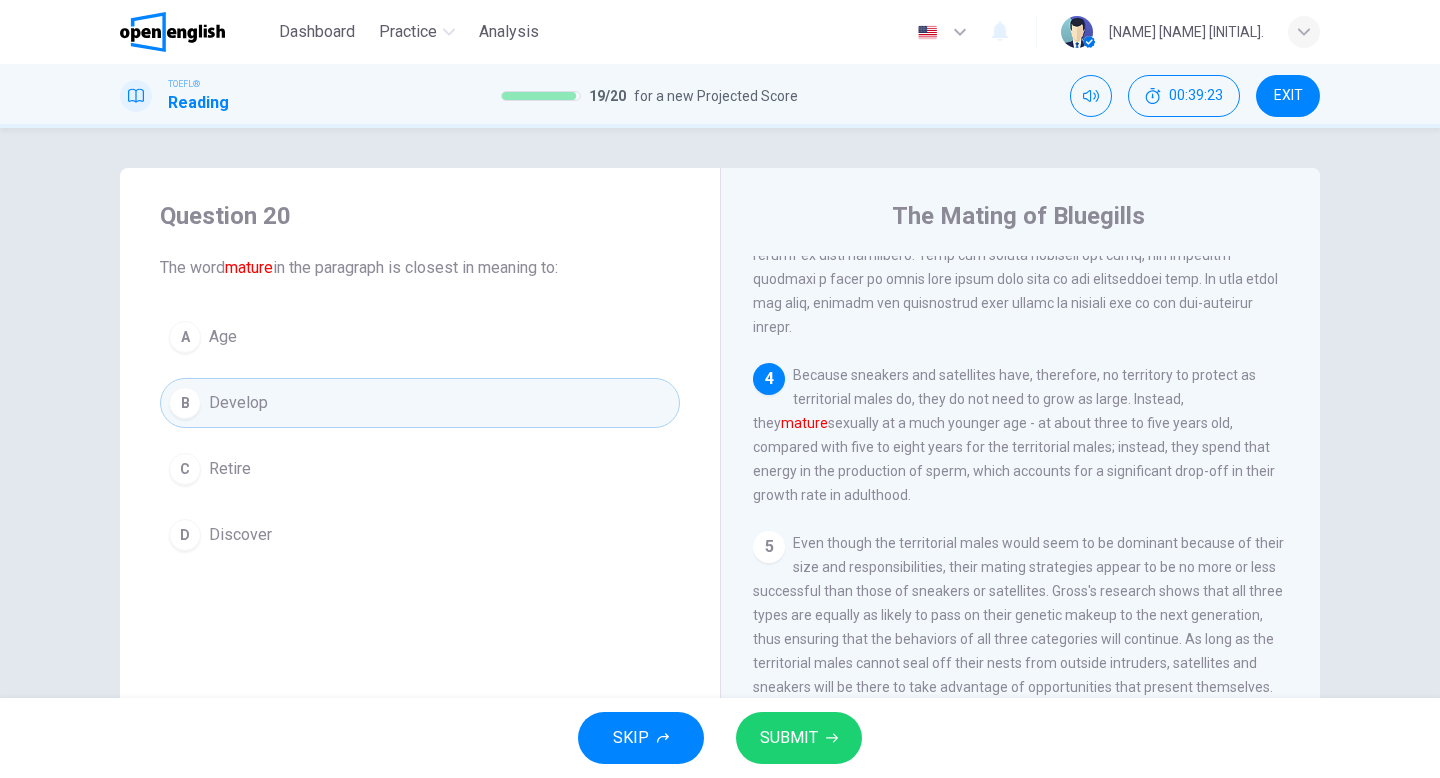 click on "SUBMIT" at bounding box center (789, 738) 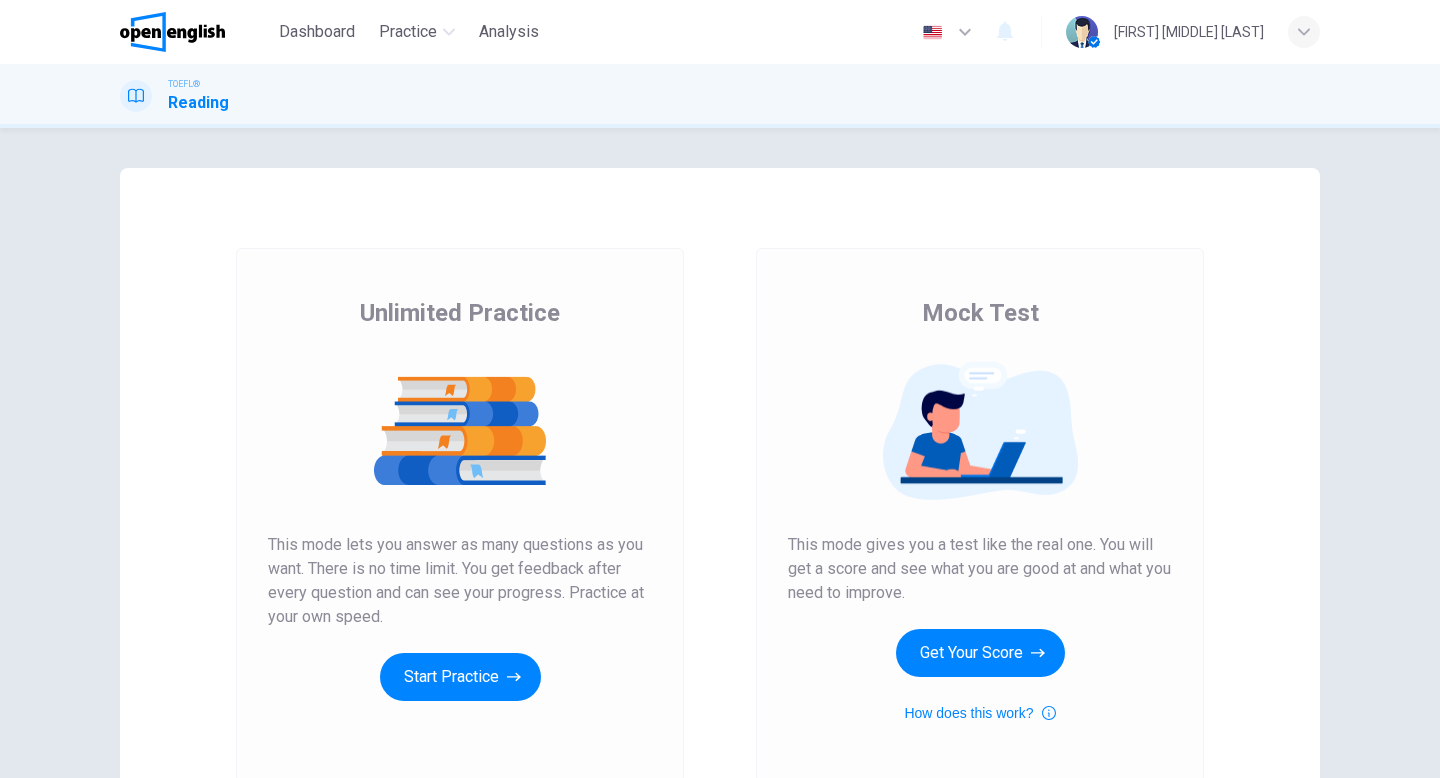 scroll, scrollTop: 0, scrollLeft: 0, axis: both 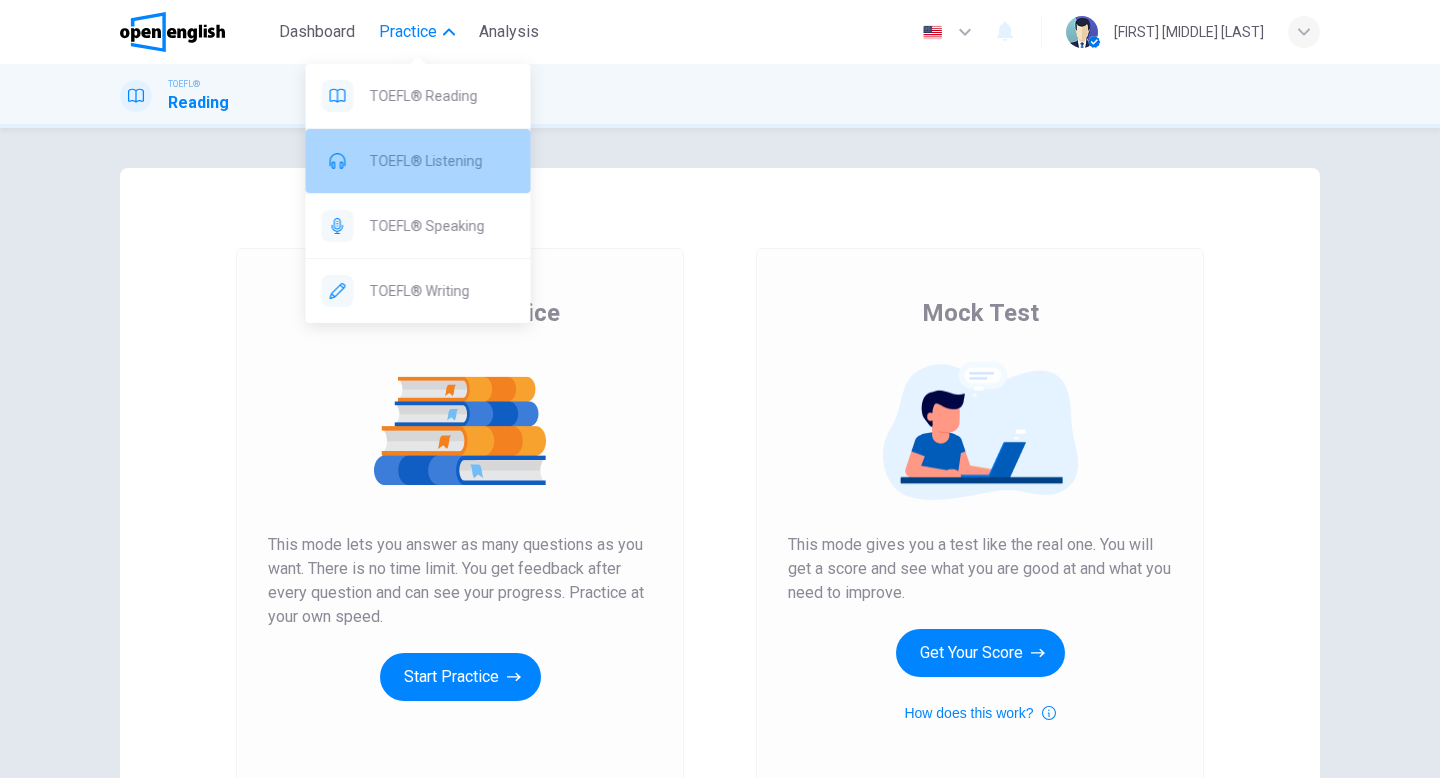 click on "TOEFL® Listening" at bounding box center [442, 161] 